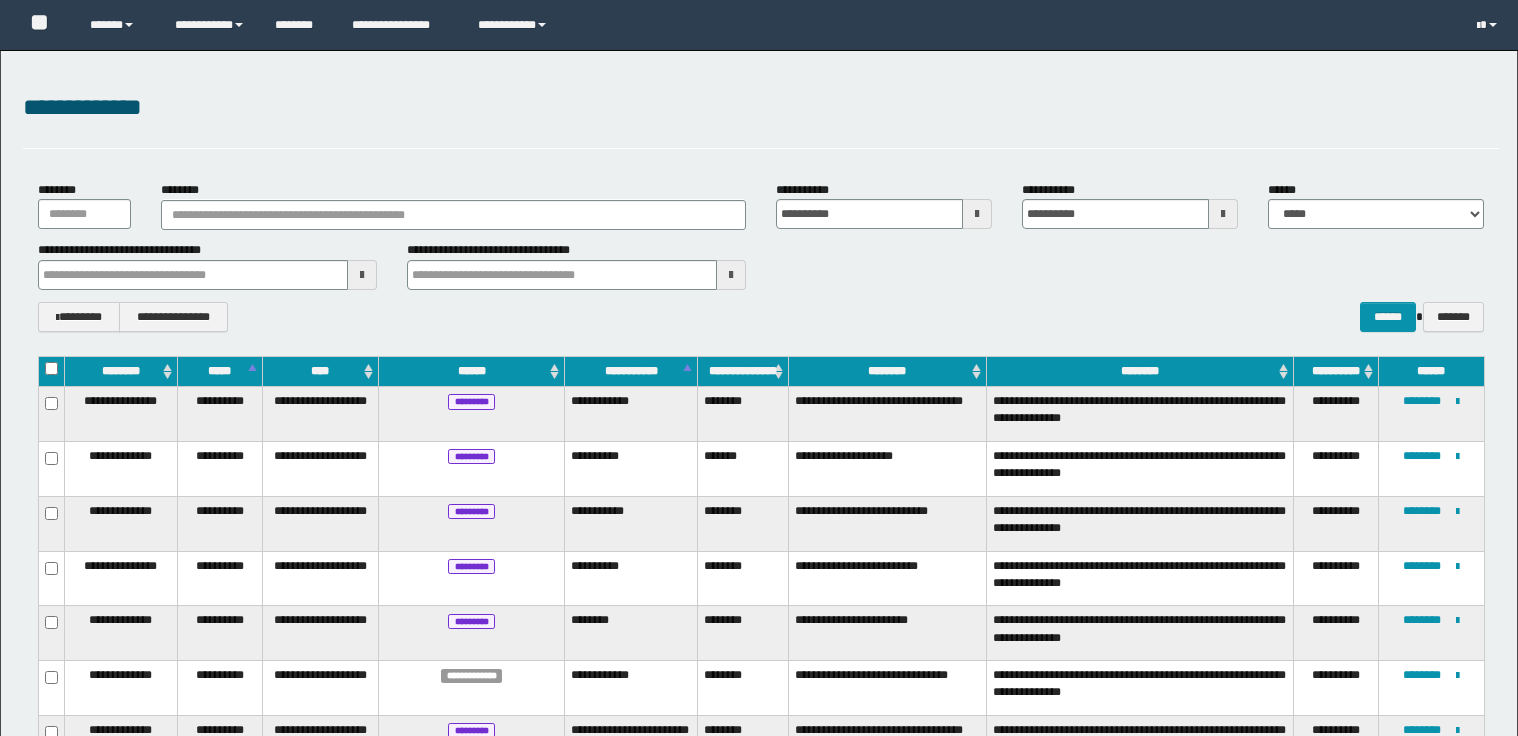 scroll, scrollTop: 590, scrollLeft: 0, axis: vertical 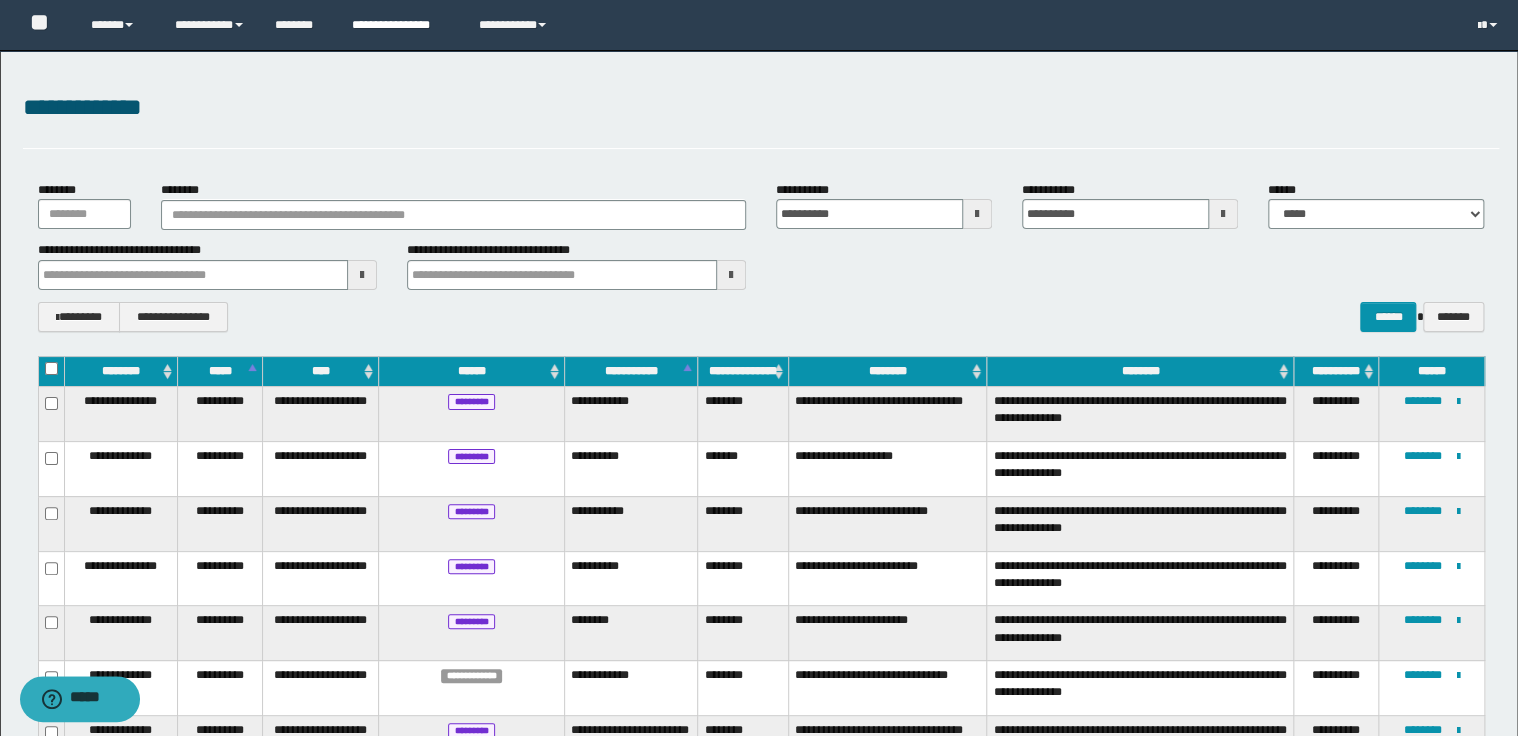 click on "**********" at bounding box center (400, 25) 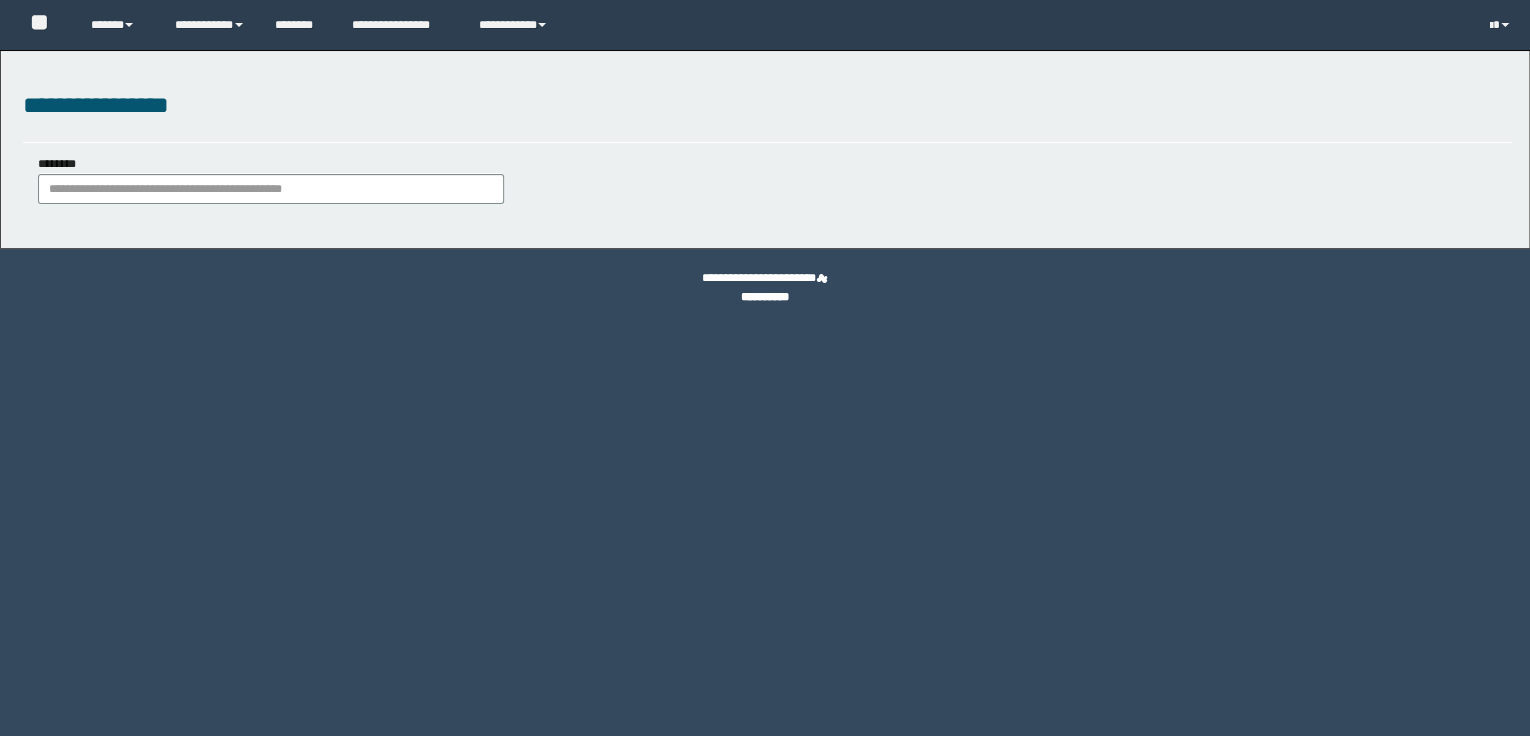 scroll, scrollTop: 0, scrollLeft: 0, axis: both 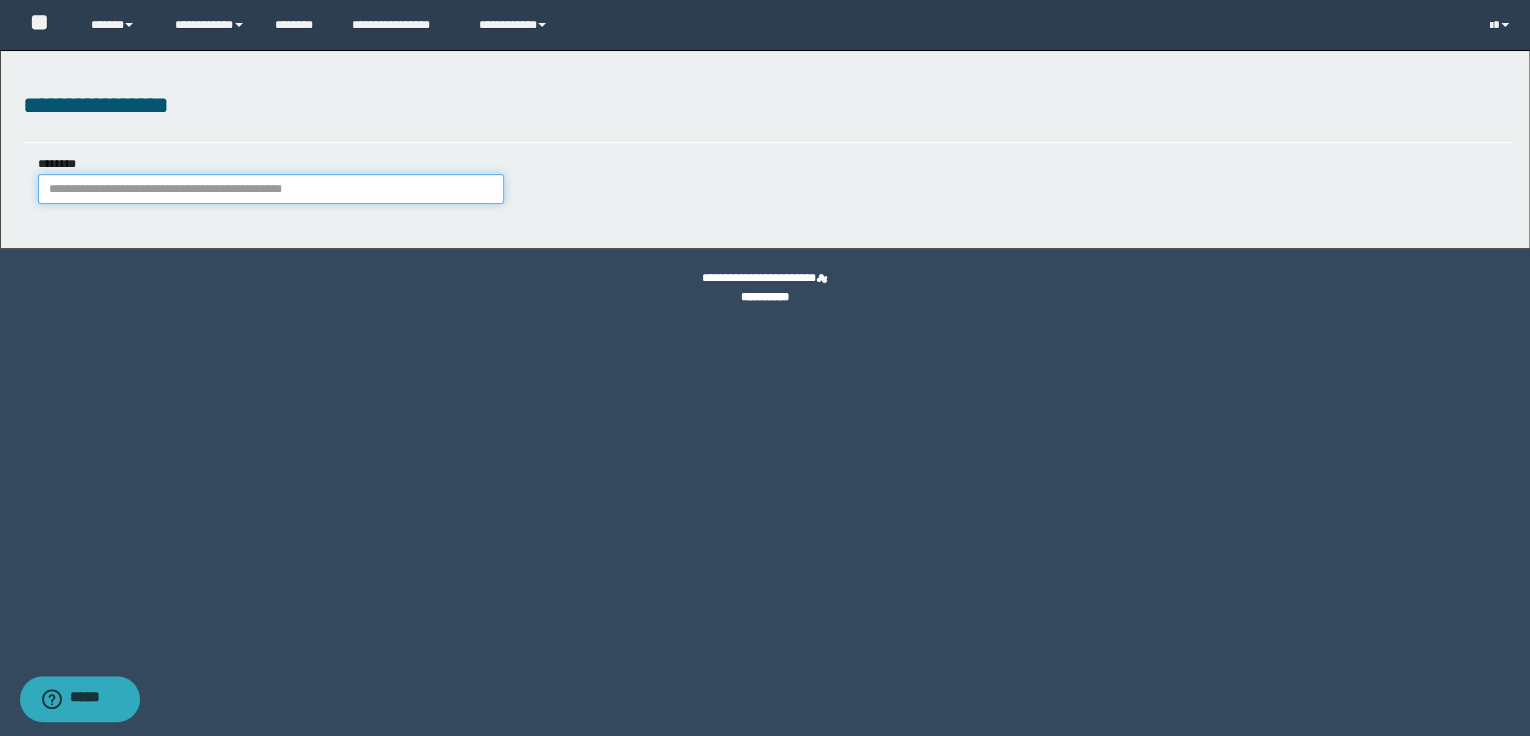 click on "********" at bounding box center [271, 189] 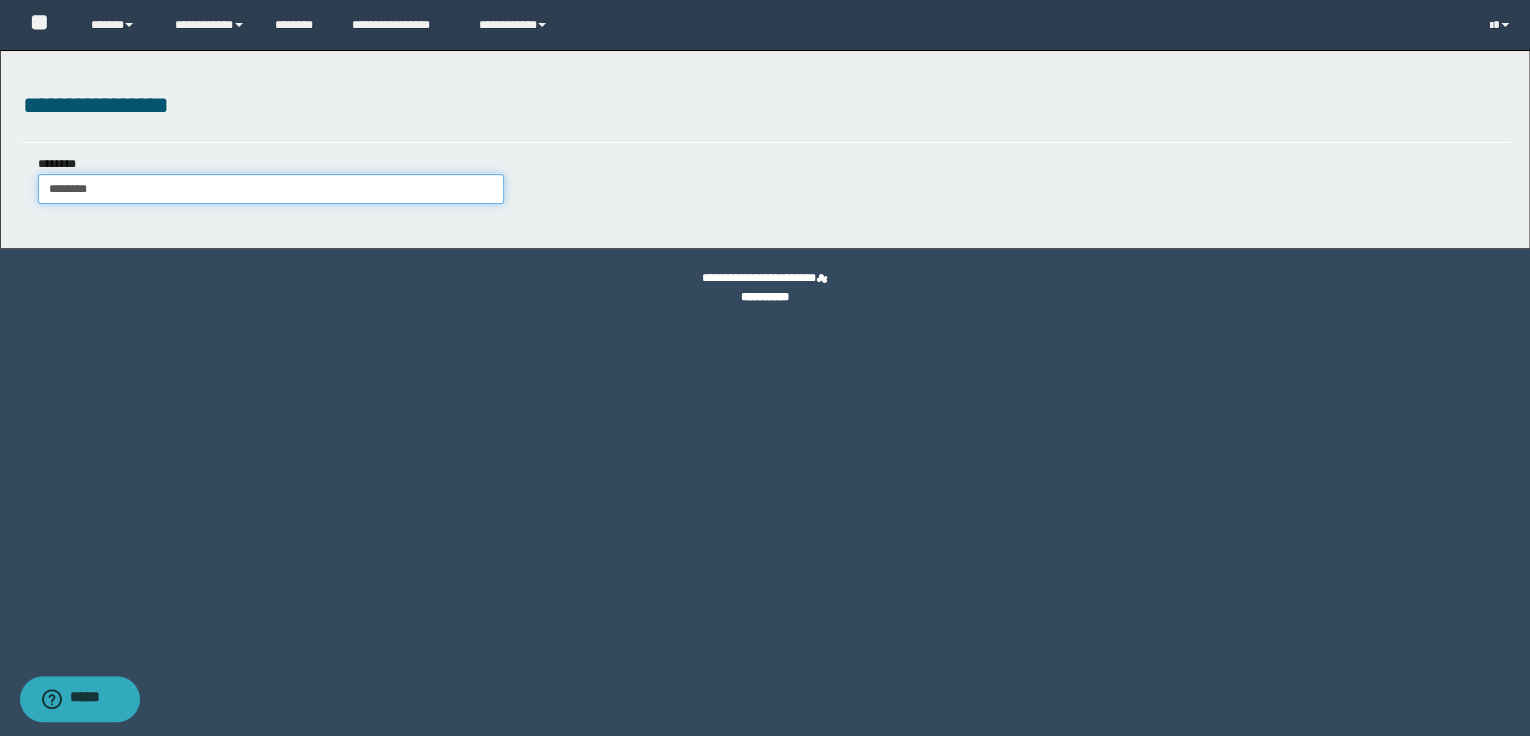 type on "********" 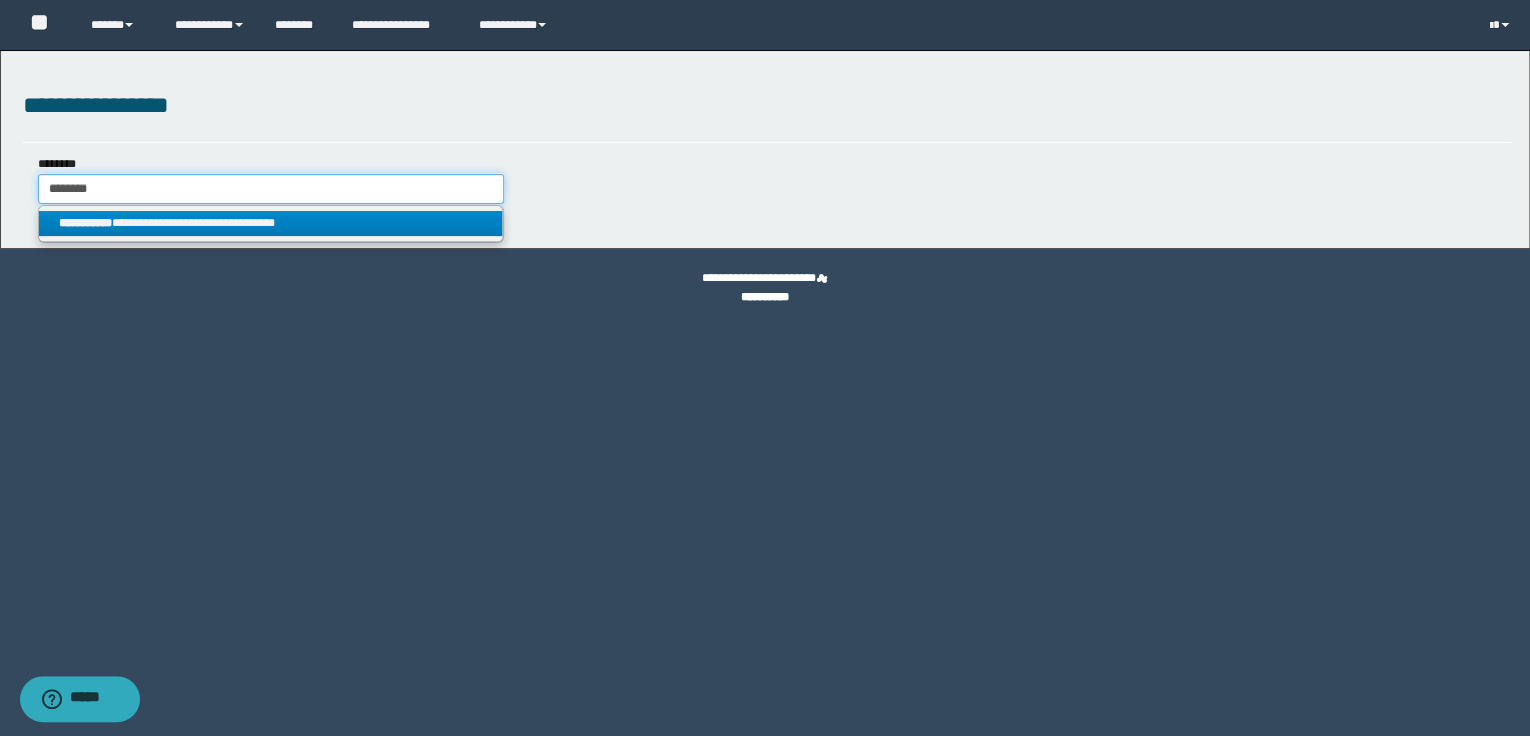 type on "********" 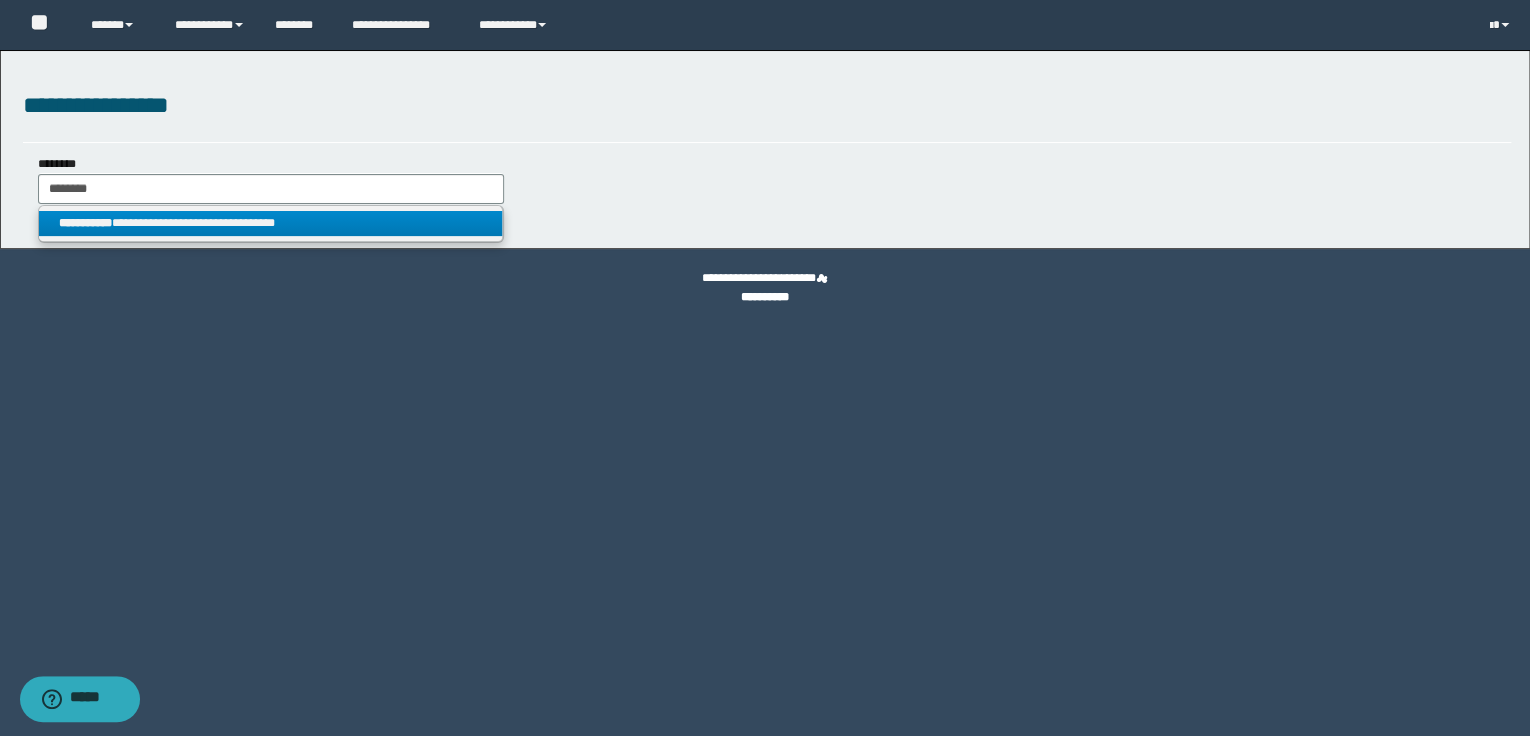 click on "**********" at bounding box center [271, 223] 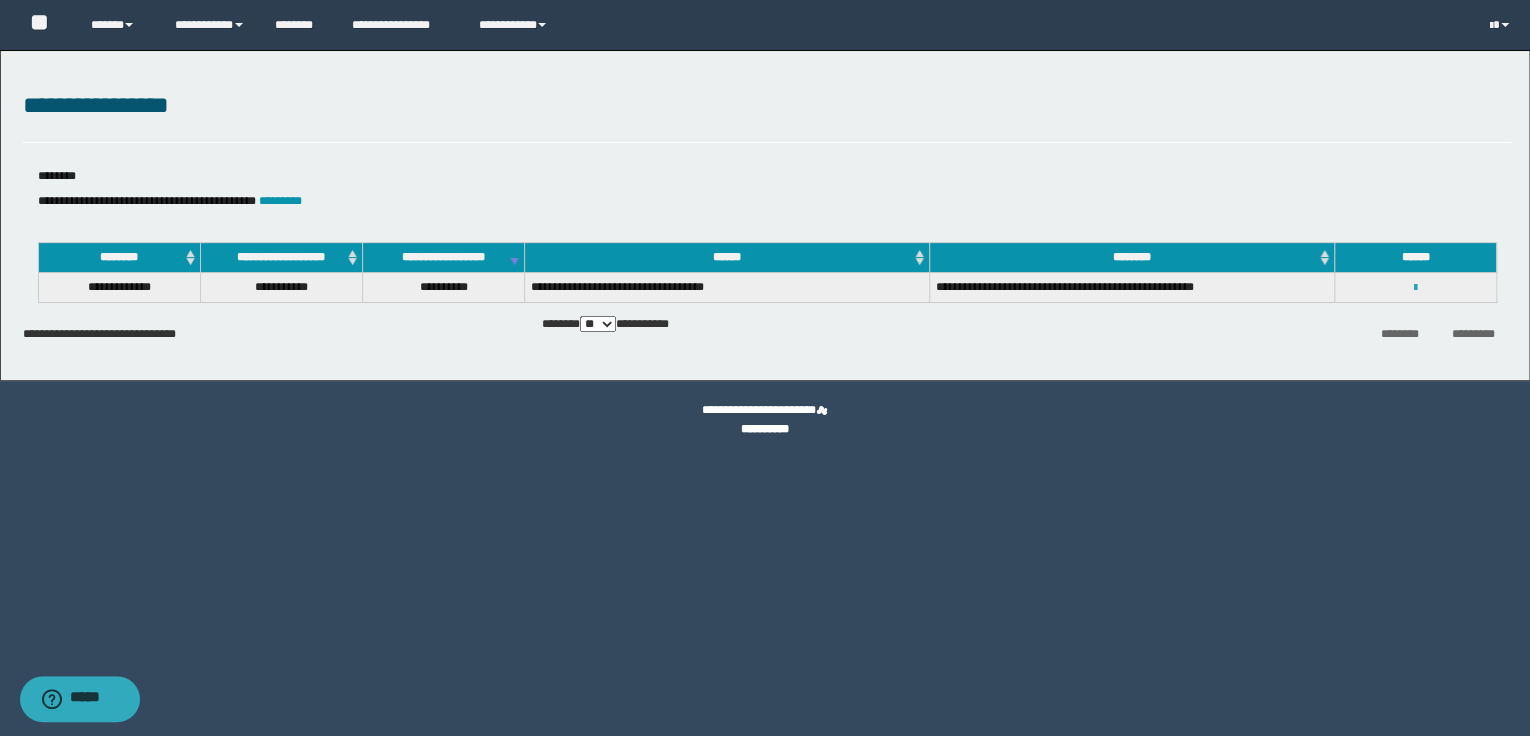 click at bounding box center [1415, 288] 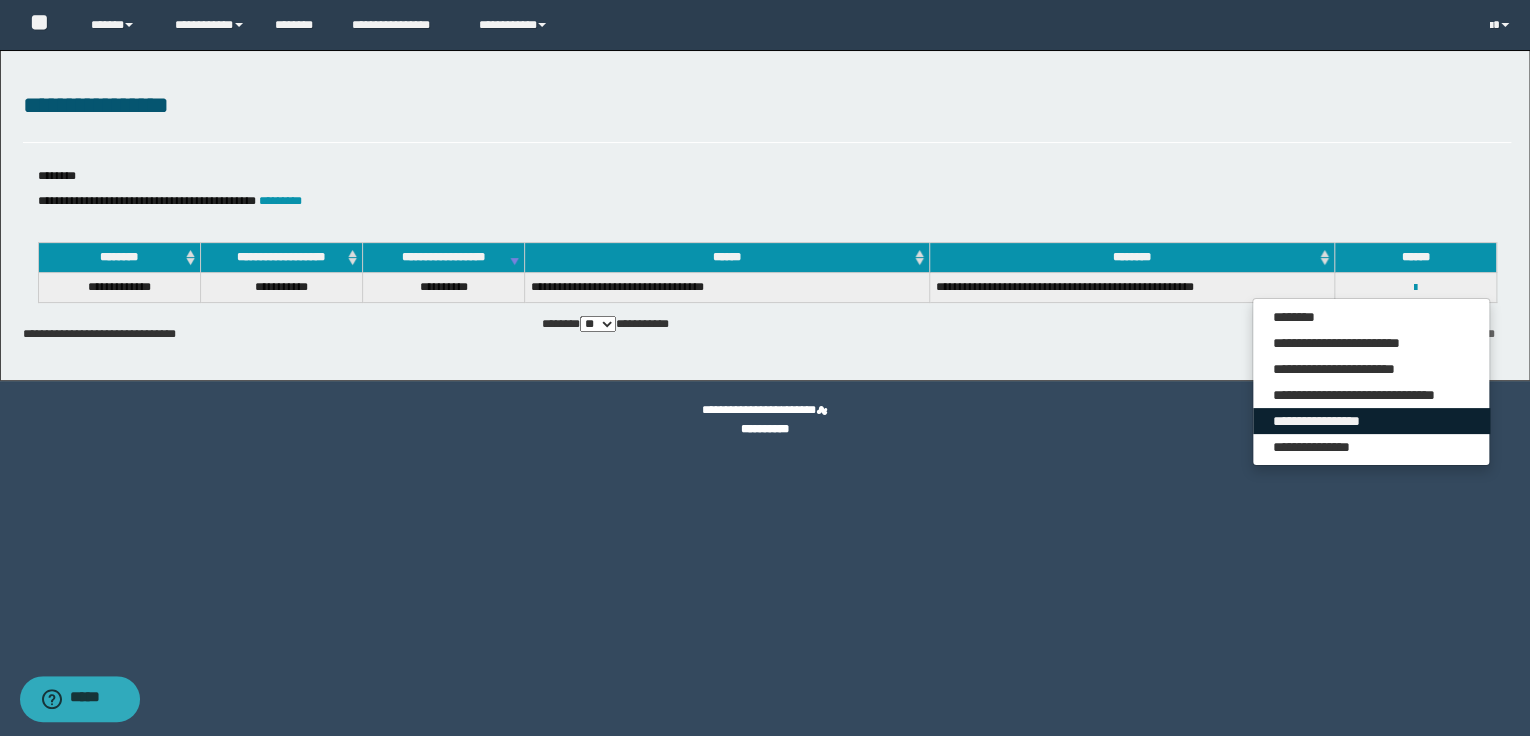click on "**********" at bounding box center [1371, 421] 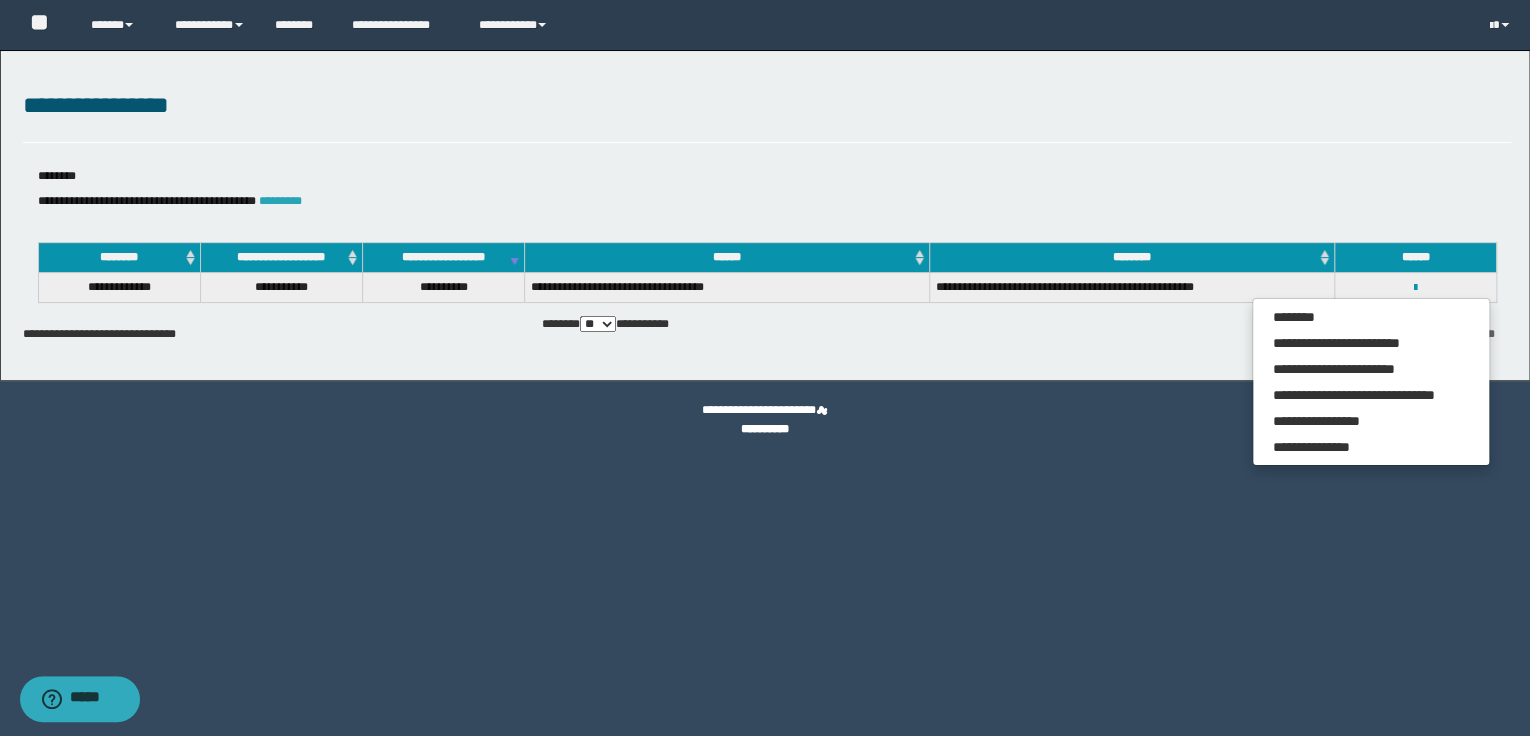 click on "*********" at bounding box center (280, 201) 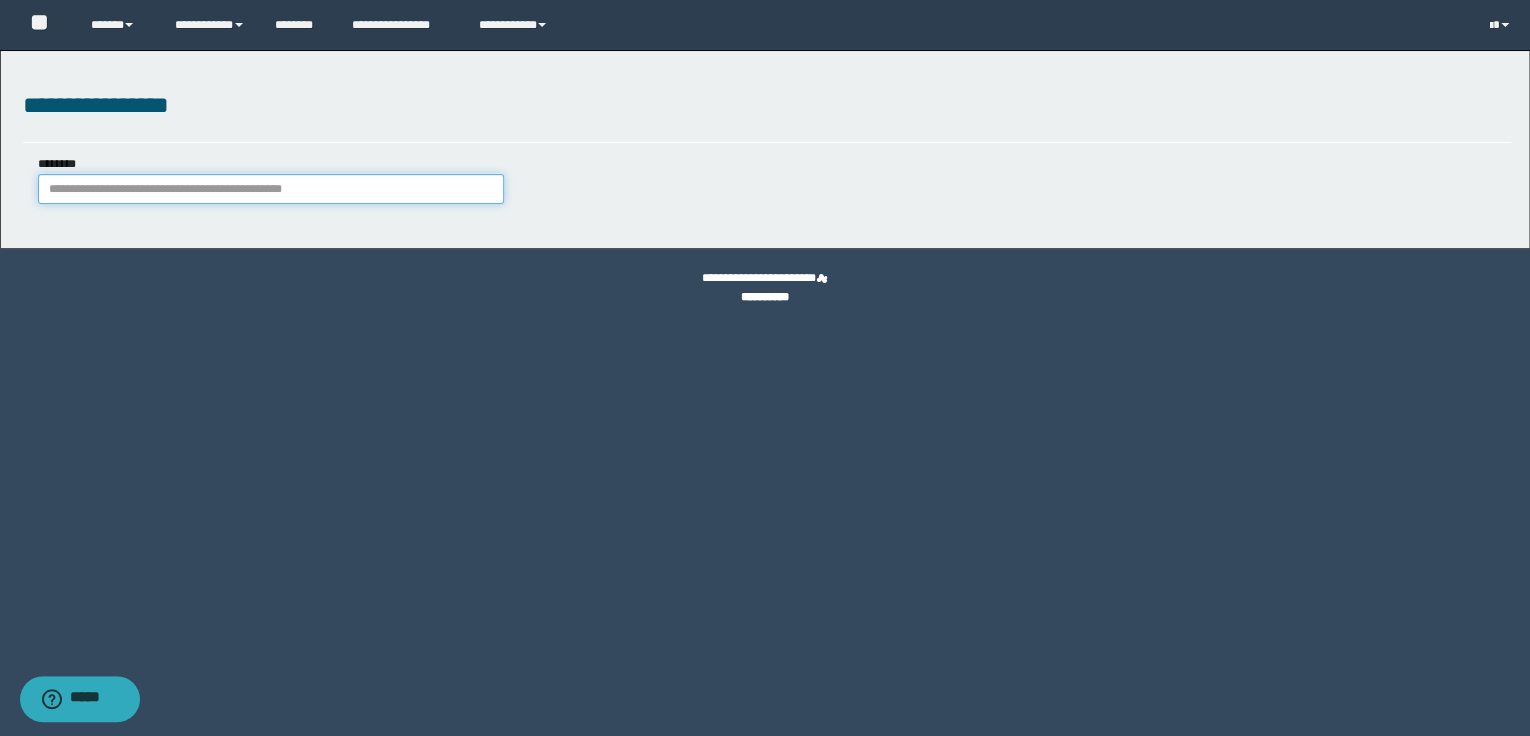 click on "********" at bounding box center [271, 189] 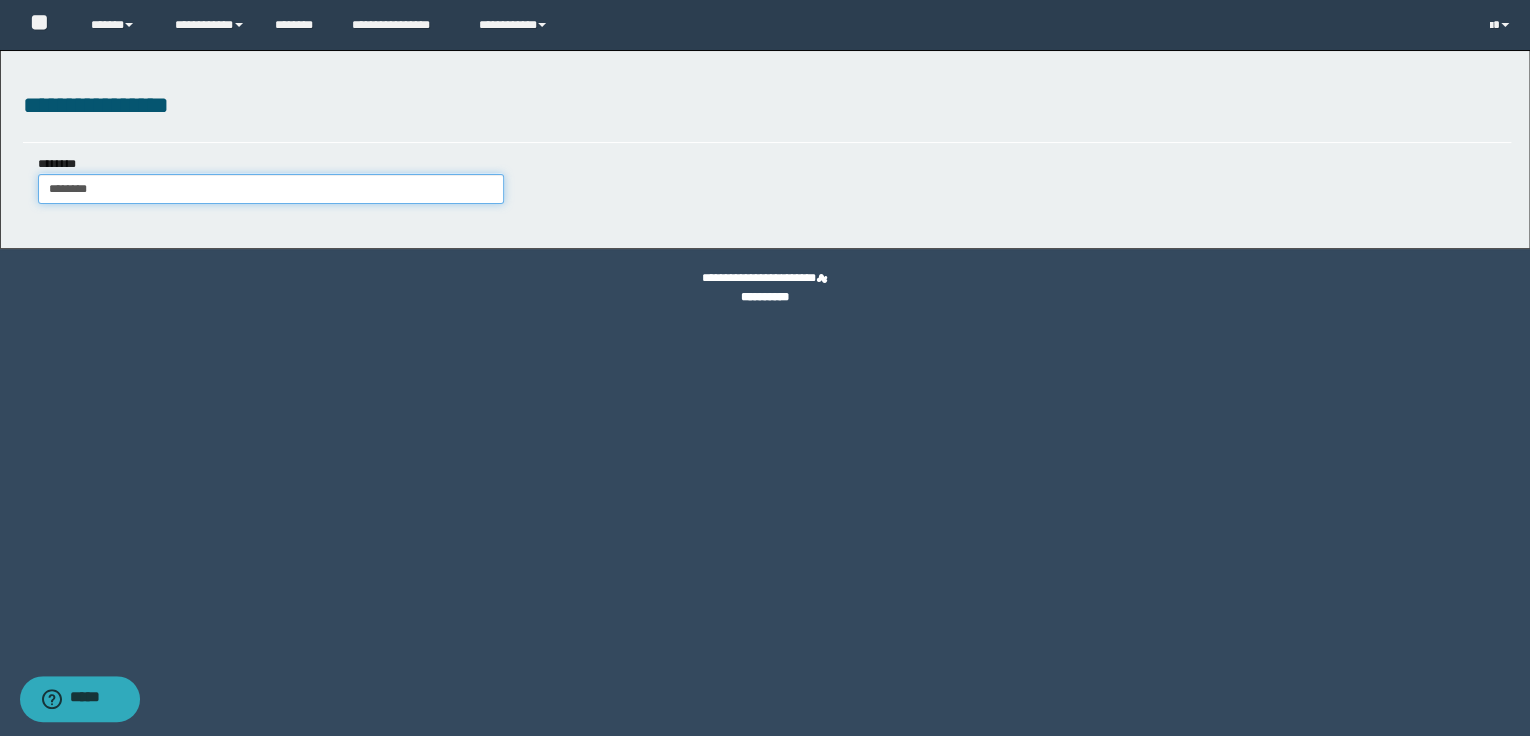 type on "********" 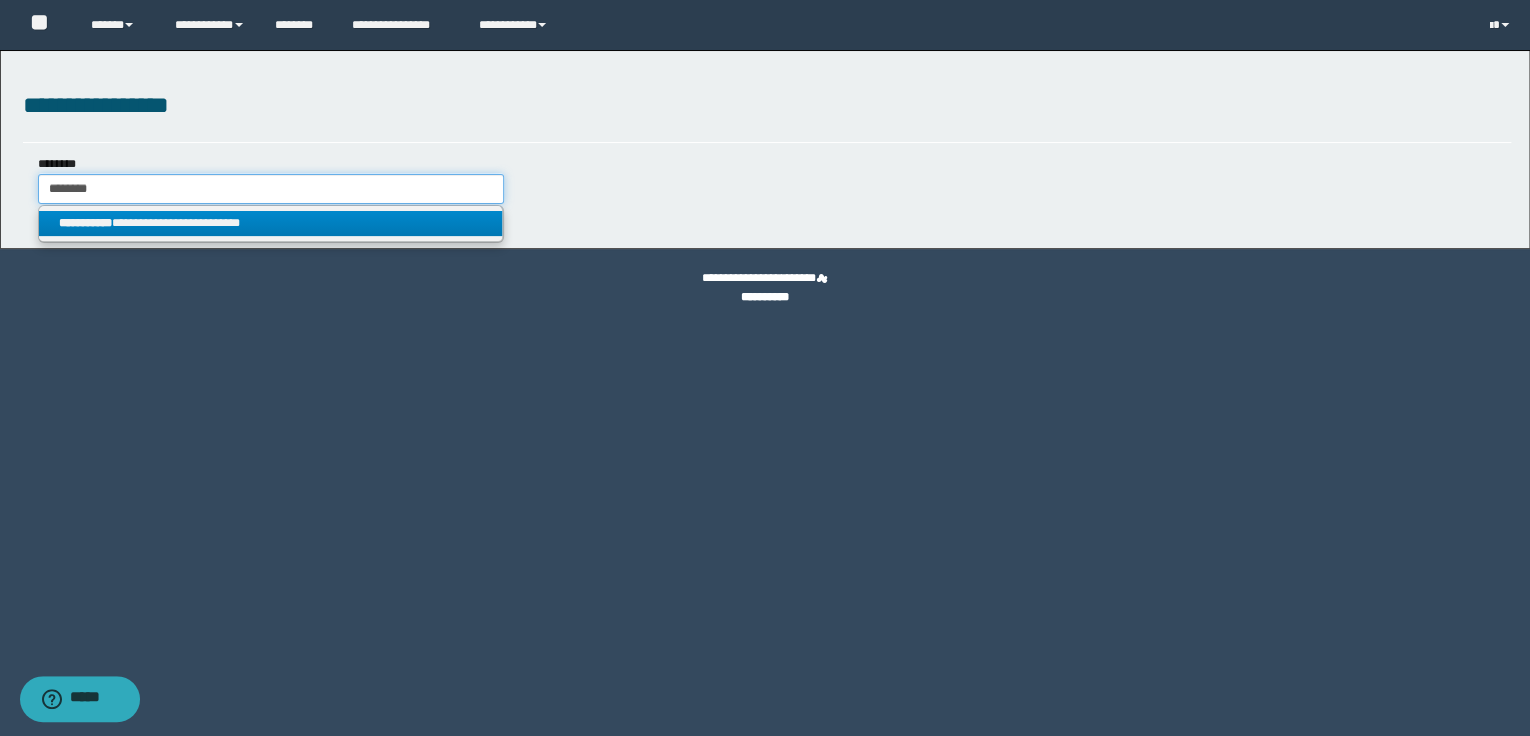 type on "********" 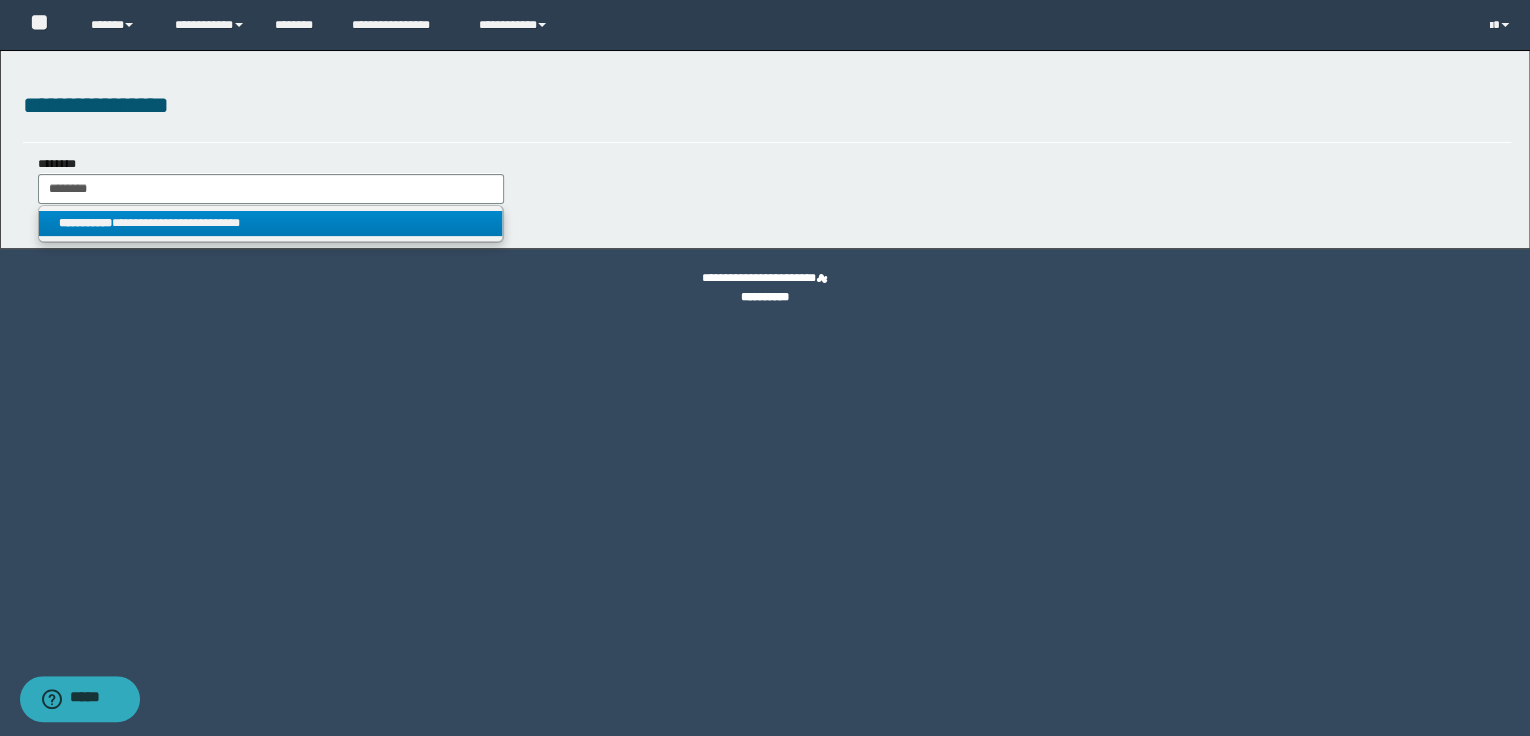 click on "**********" at bounding box center (271, 223) 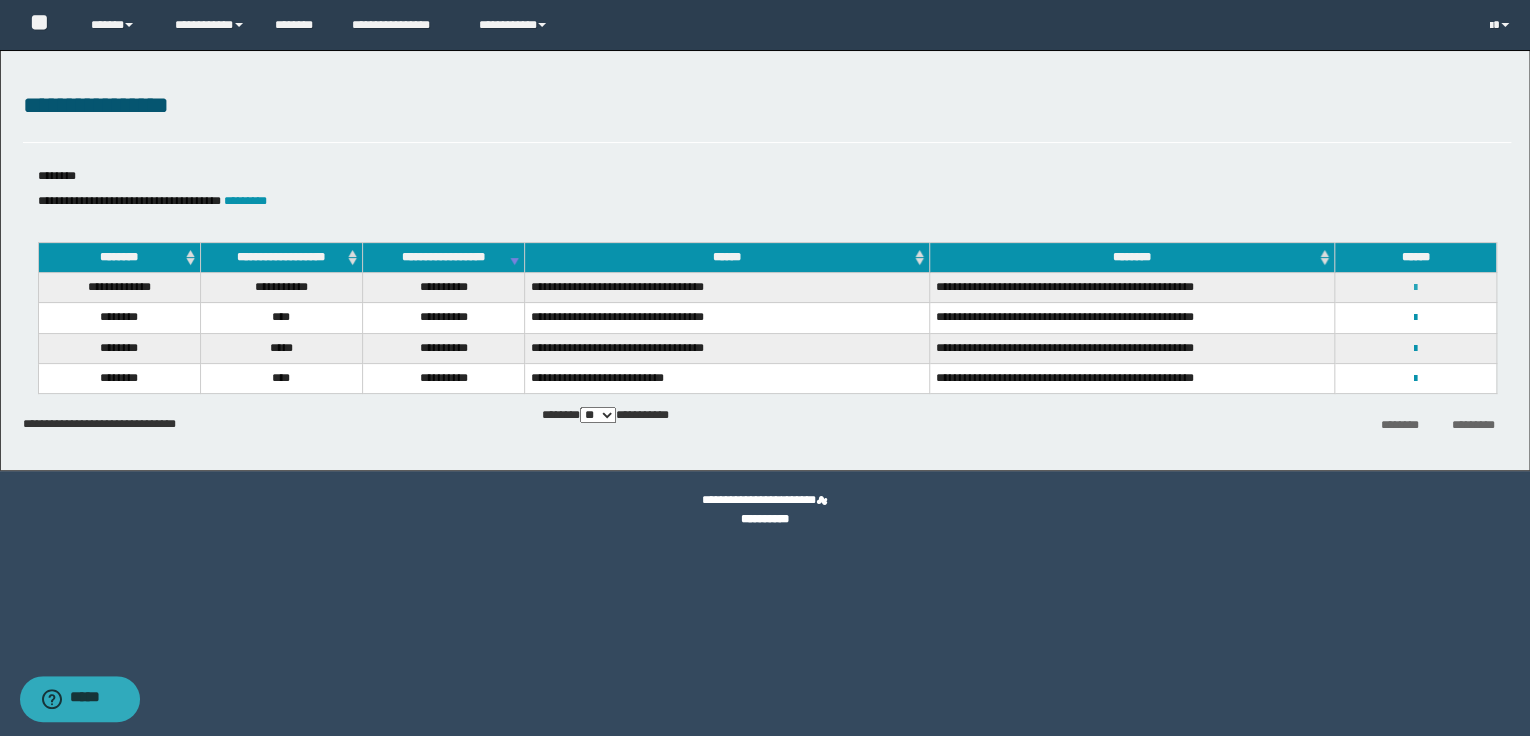 click at bounding box center (1415, 288) 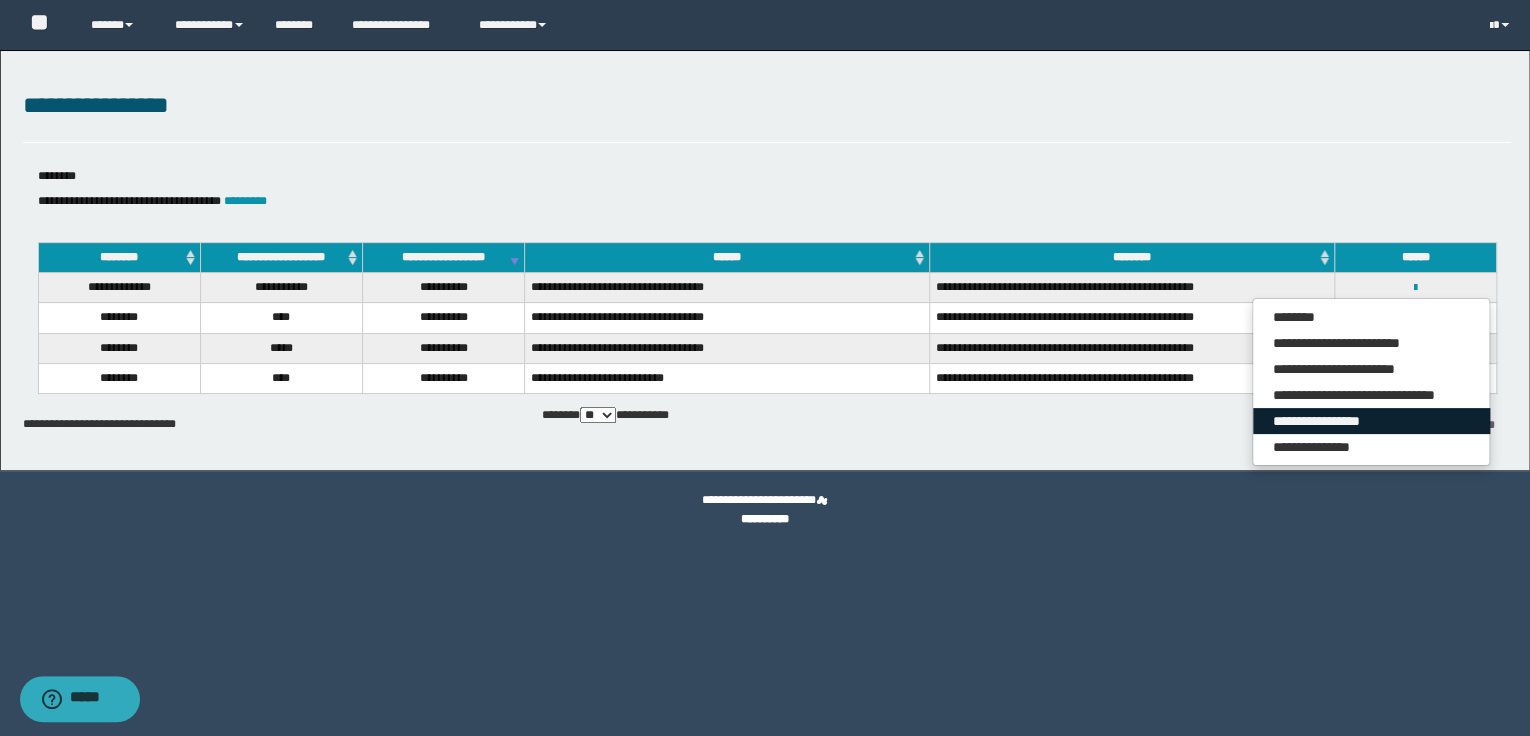 click on "**********" at bounding box center (1371, 421) 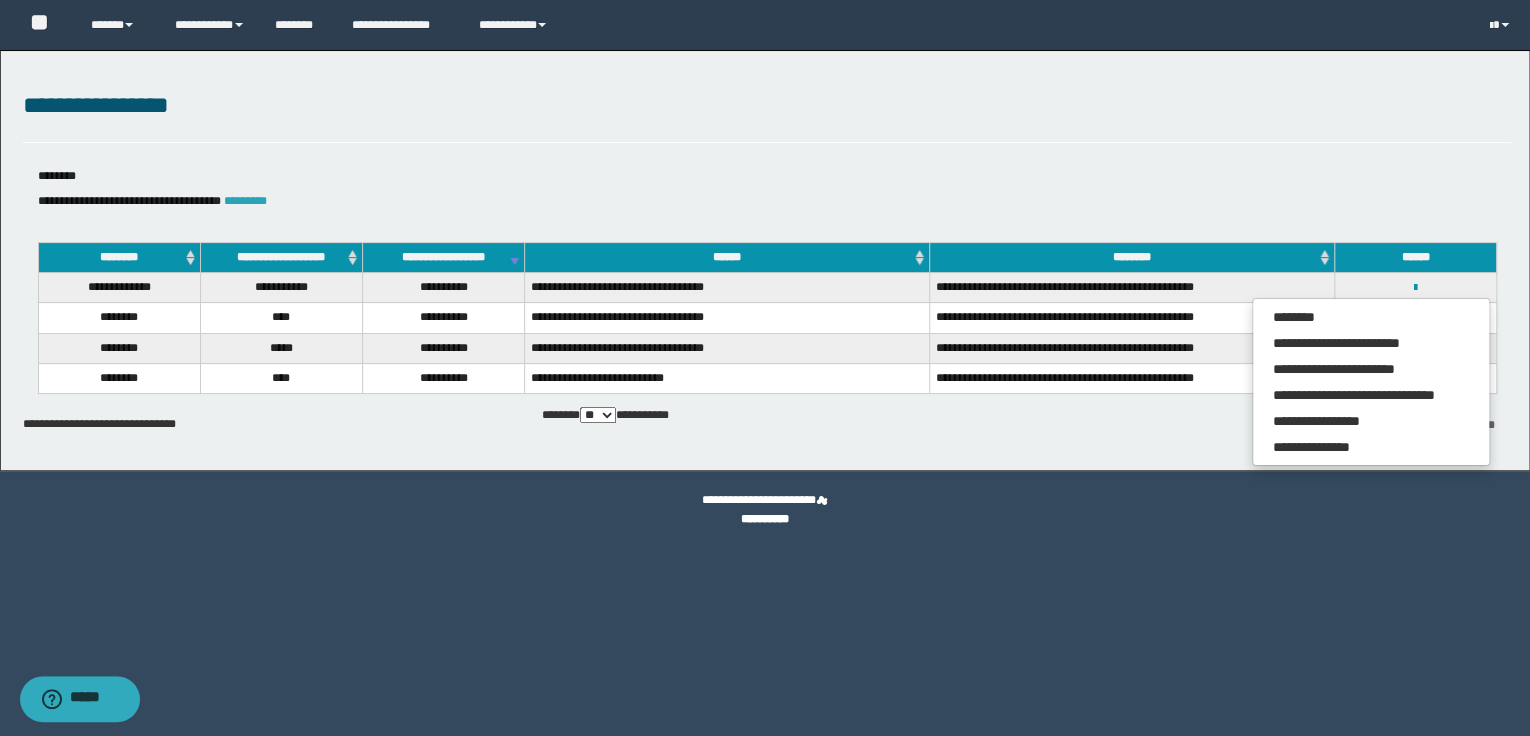 click on "*********" at bounding box center [245, 201] 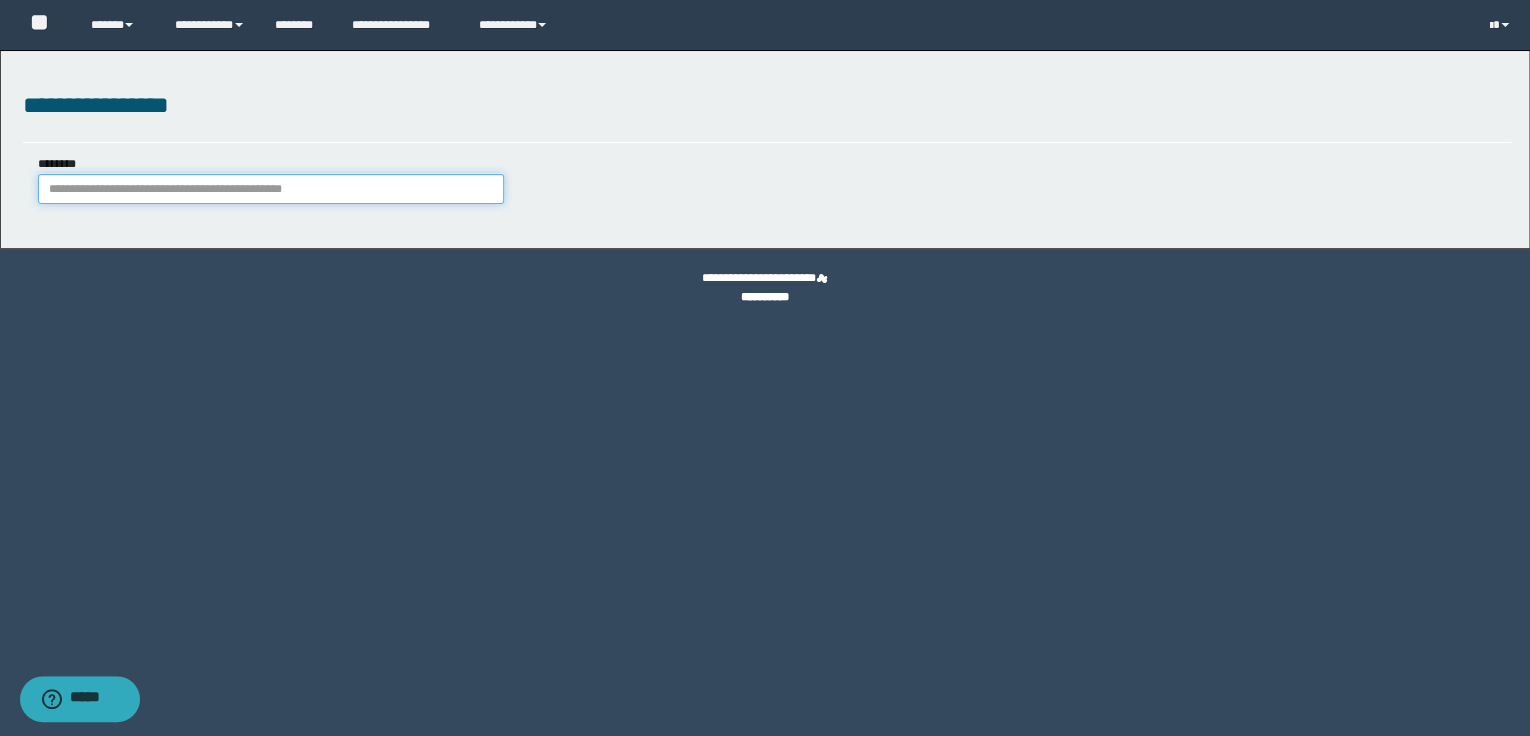 click on "********" at bounding box center (271, 189) 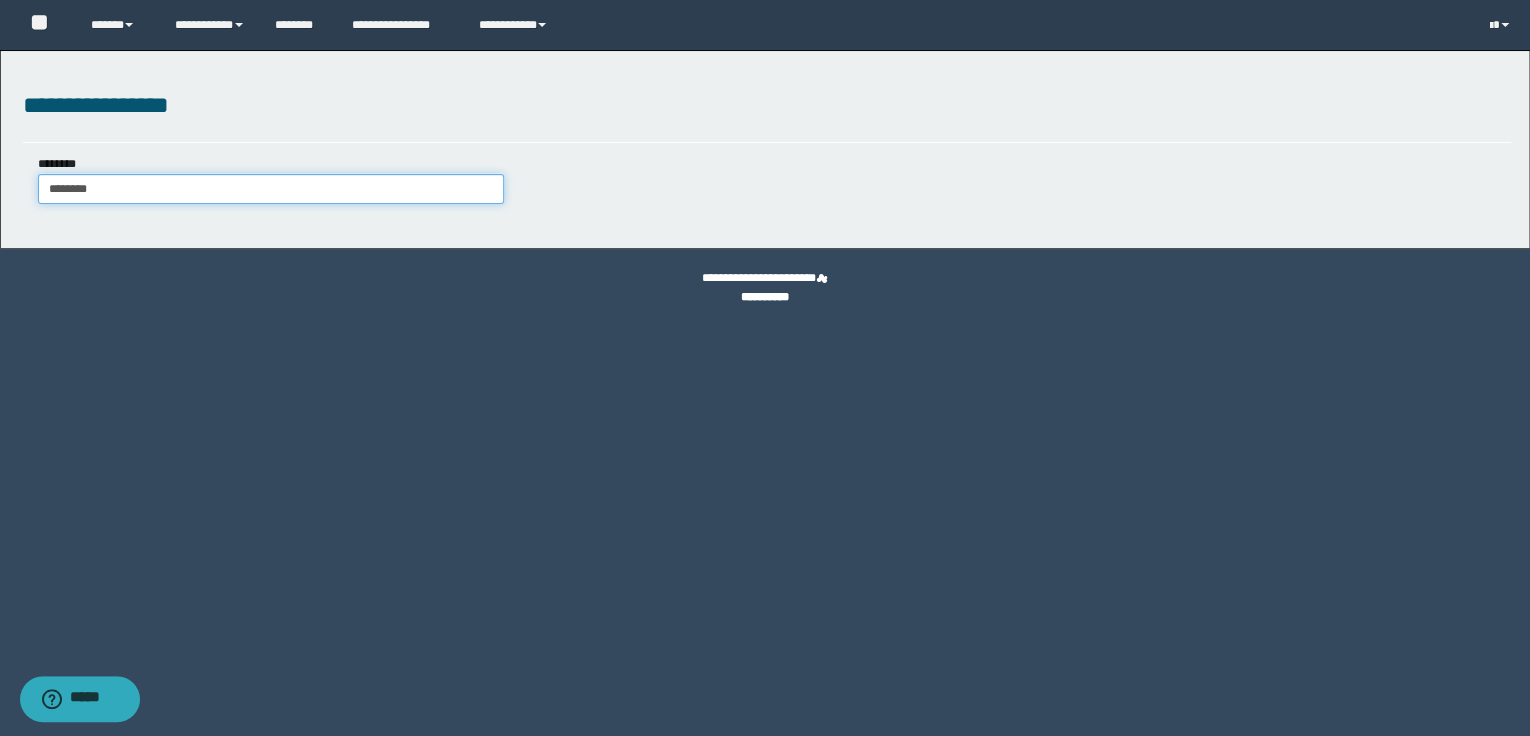 type on "********" 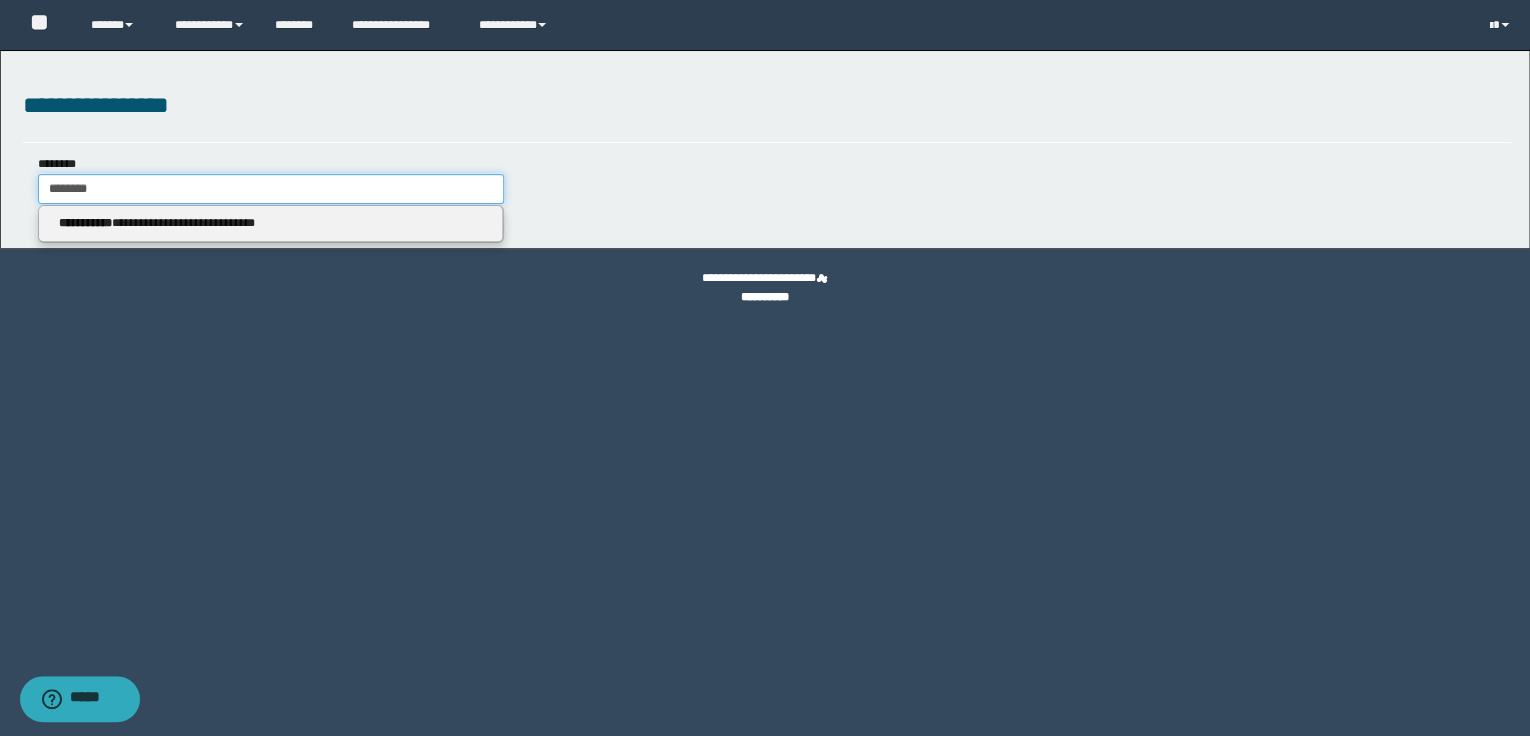 type on "********" 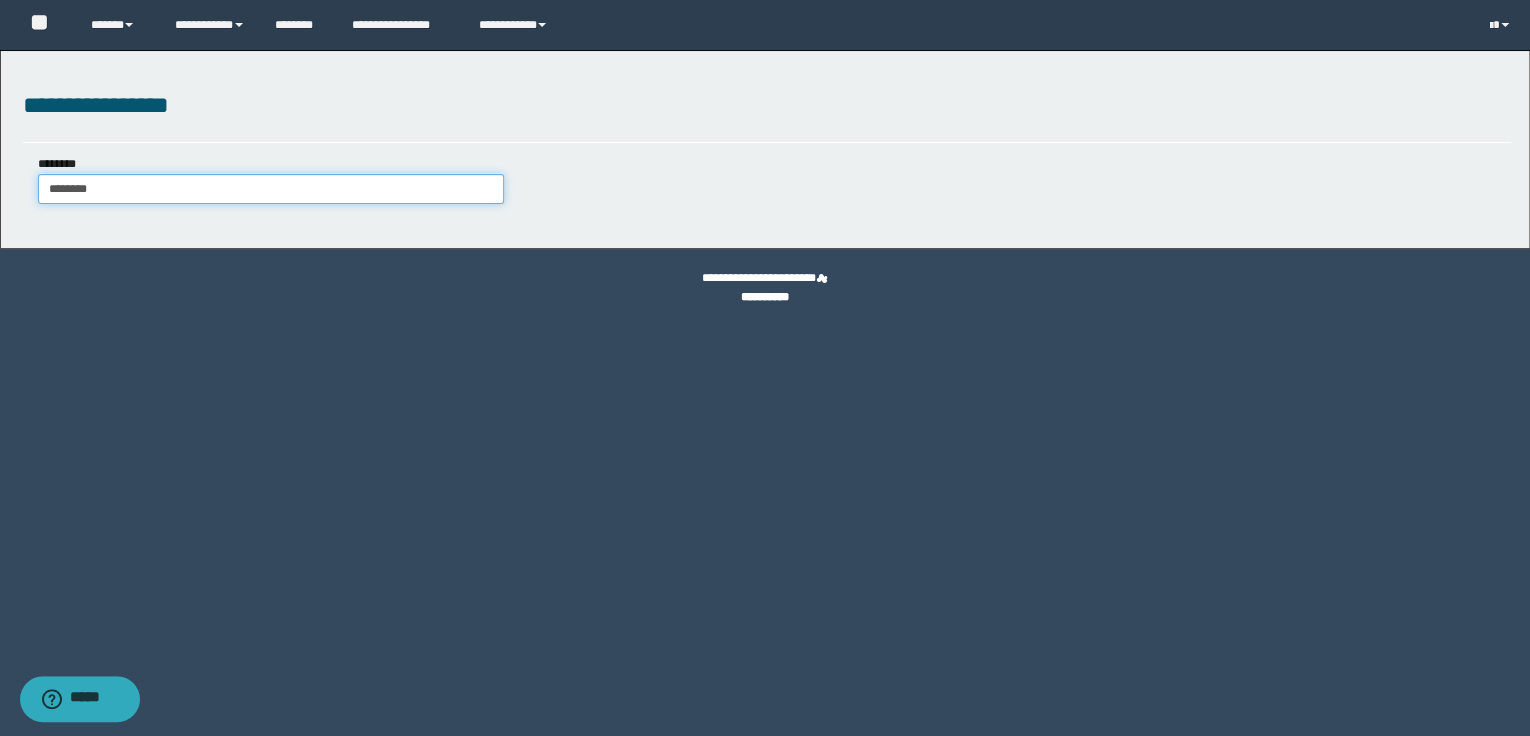 type on "********" 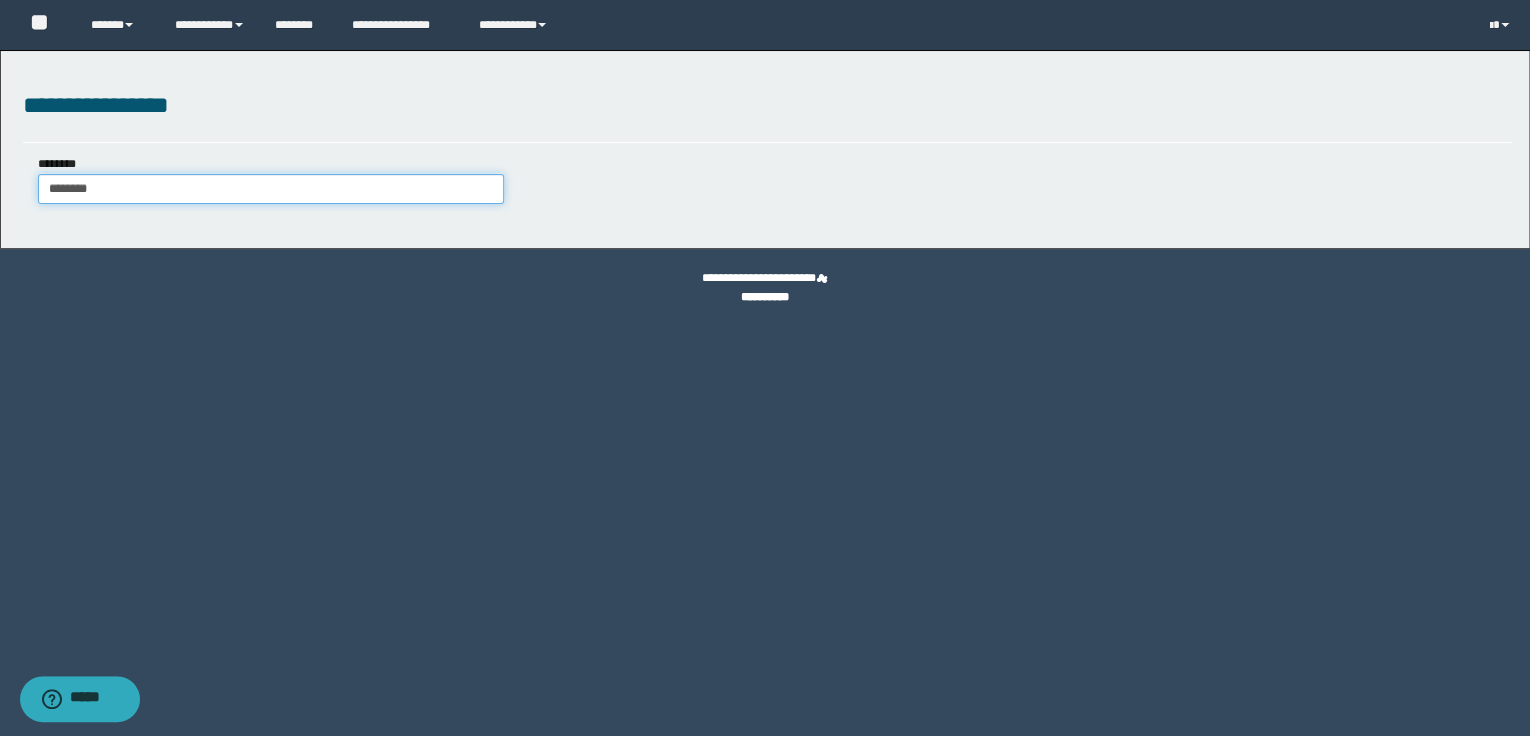 click on "********" at bounding box center [271, 189] 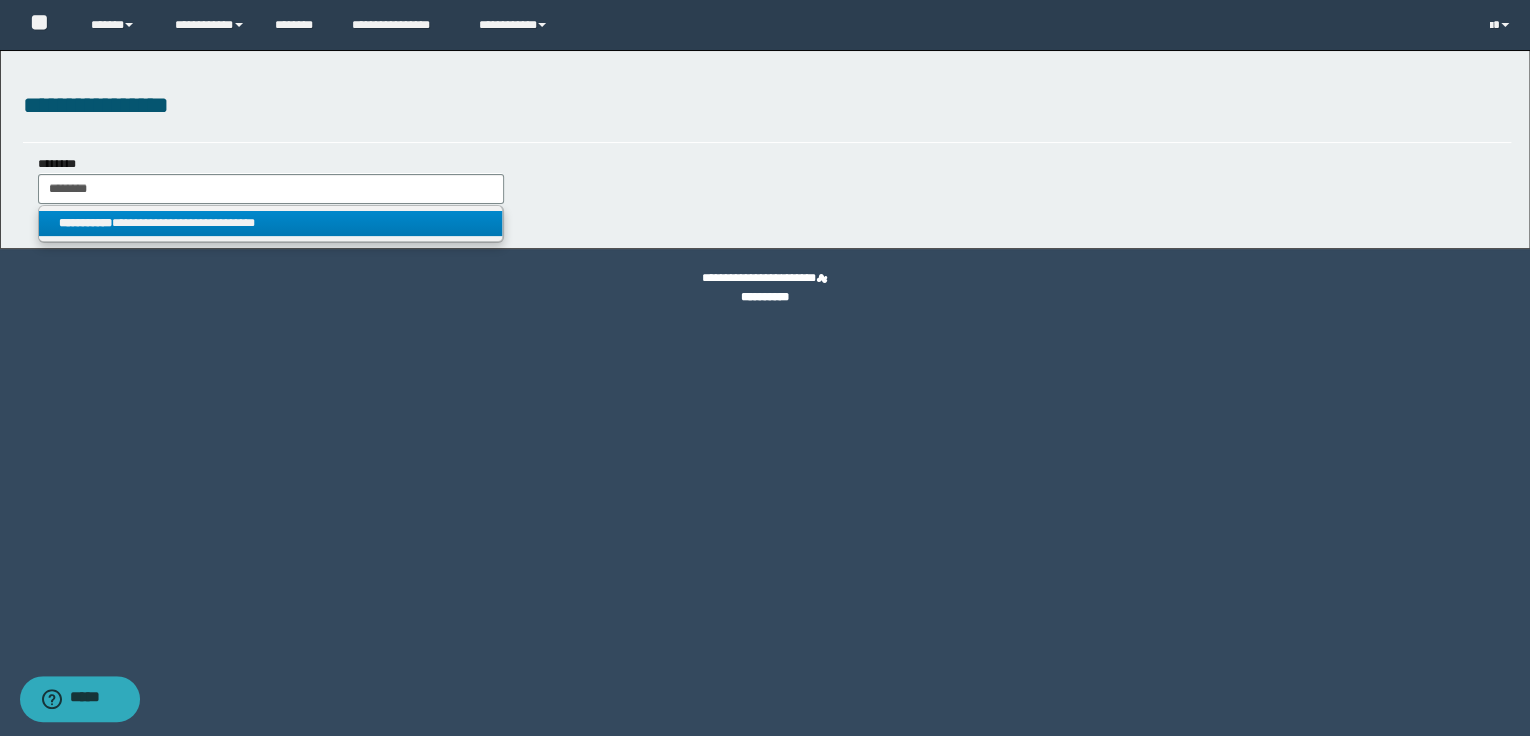 click on "**********" at bounding box center (271, 223) 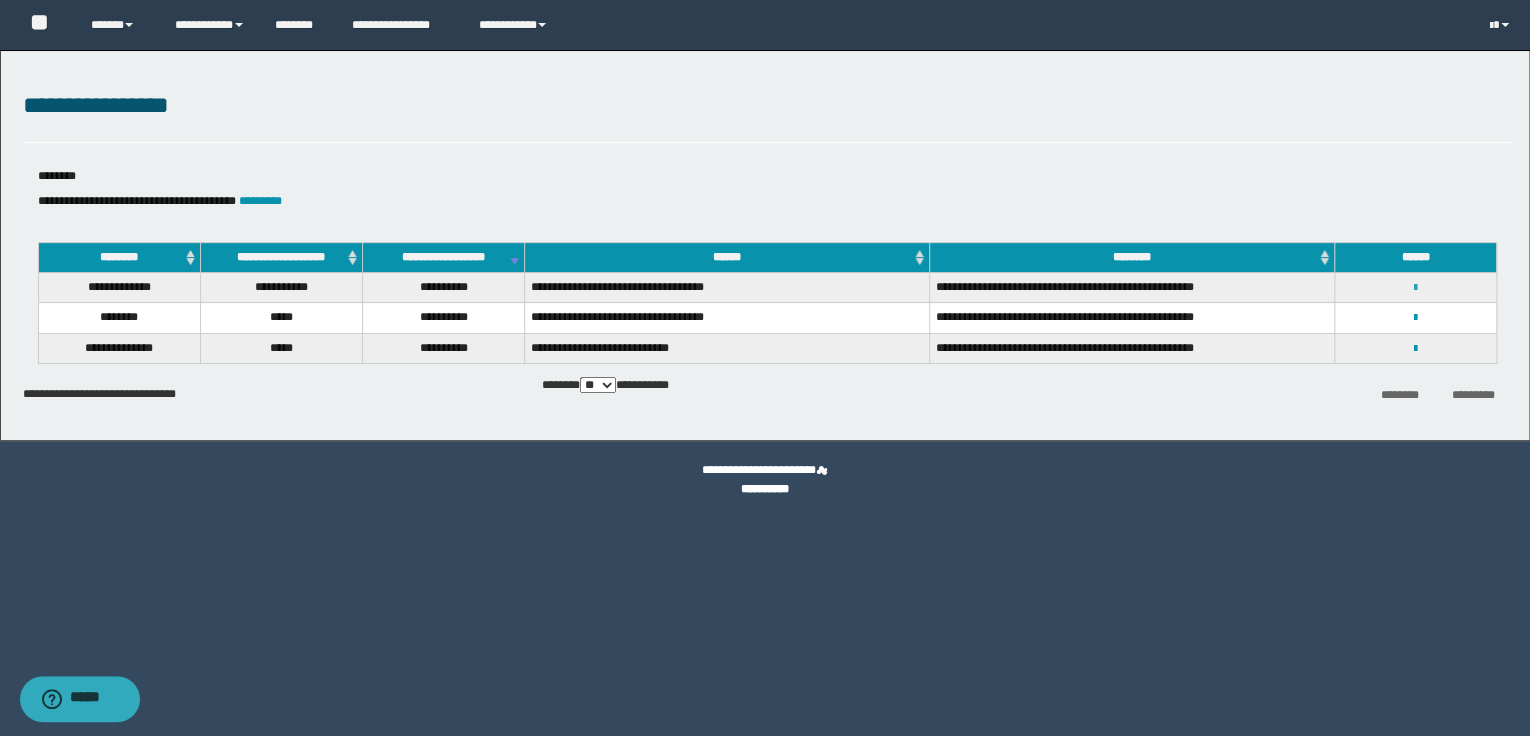 click at bounding box center [1415, 288] 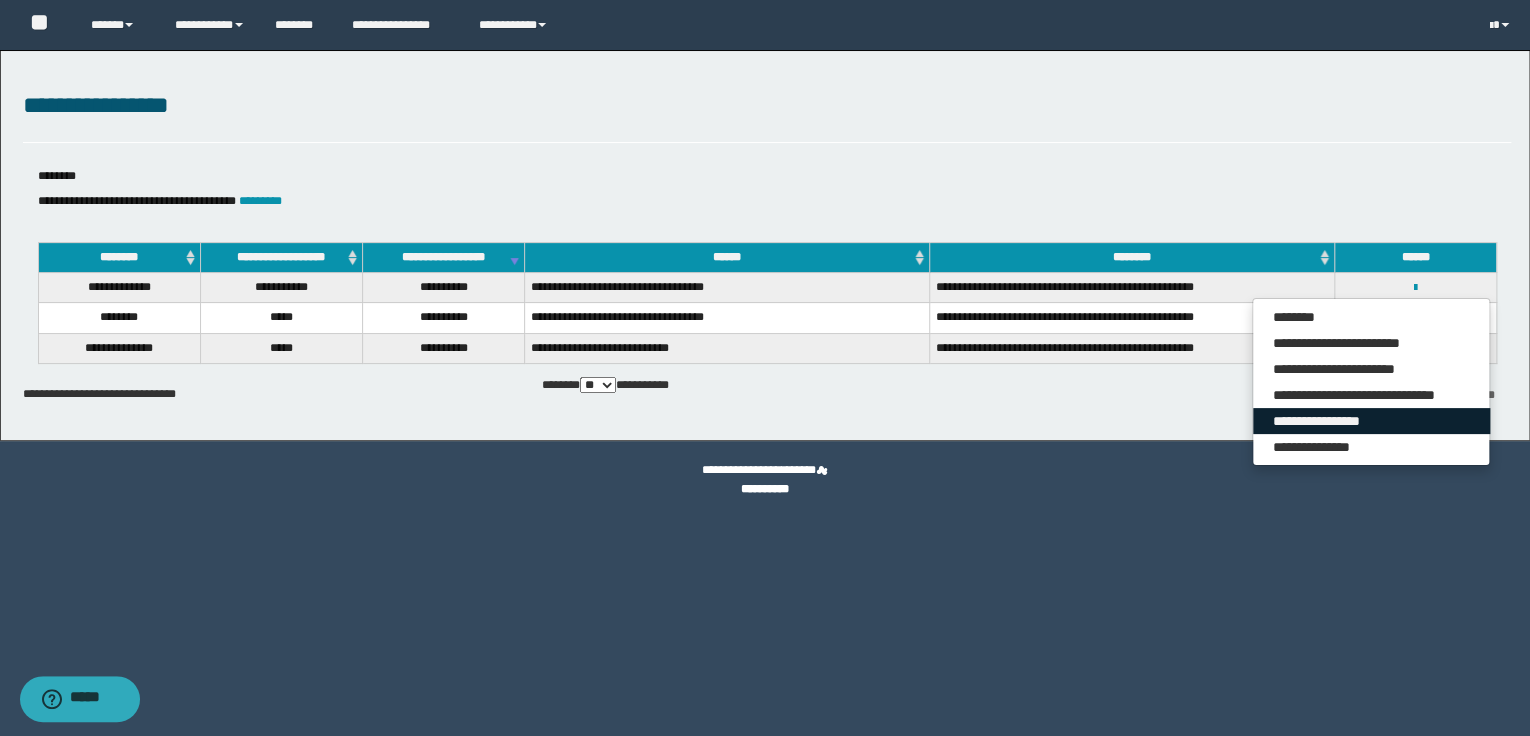 click on "**********" at bounding box center (1371, 421) 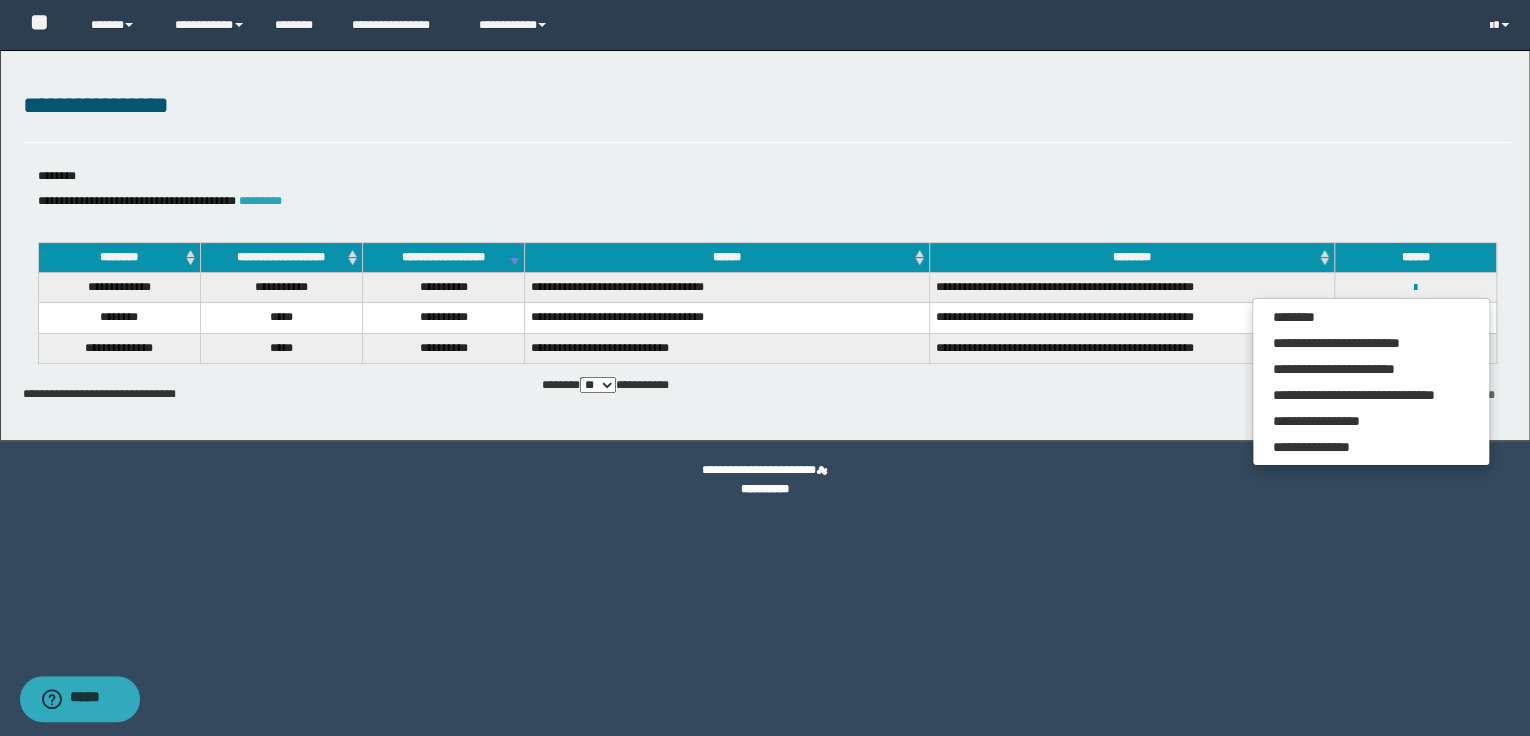 click on "*********" at bounding box center [260, 201] 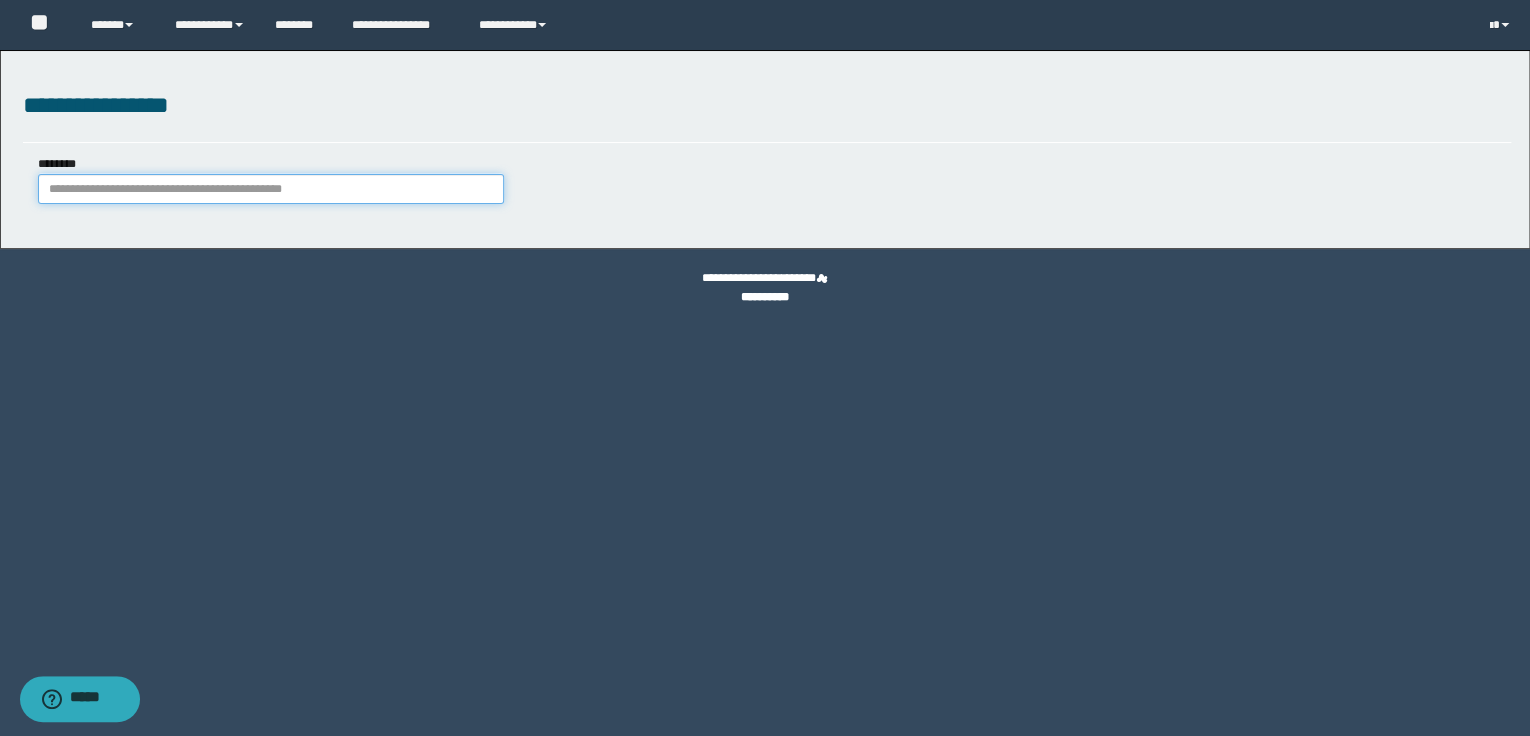 click on "********" at bounding box center (271, 189) 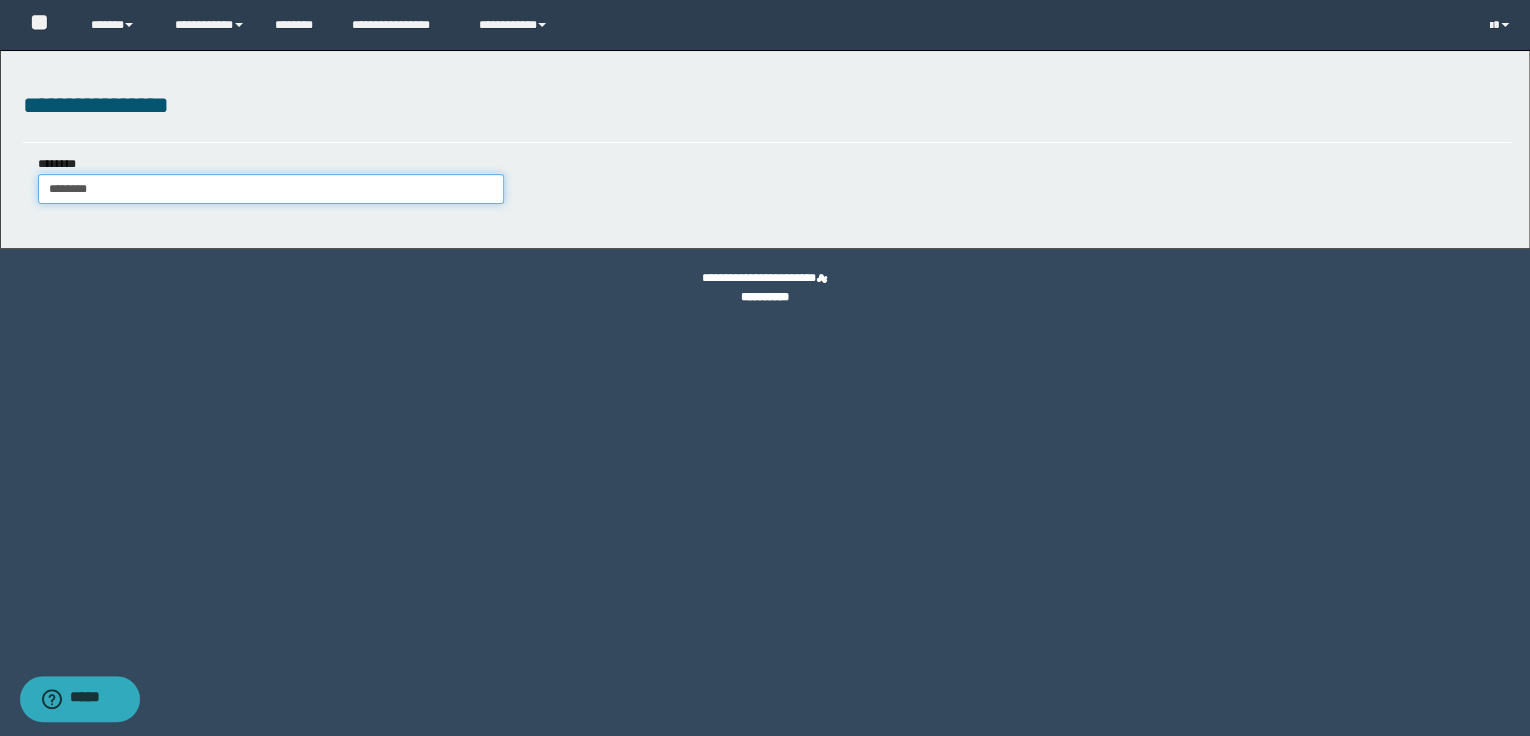 type on "********" 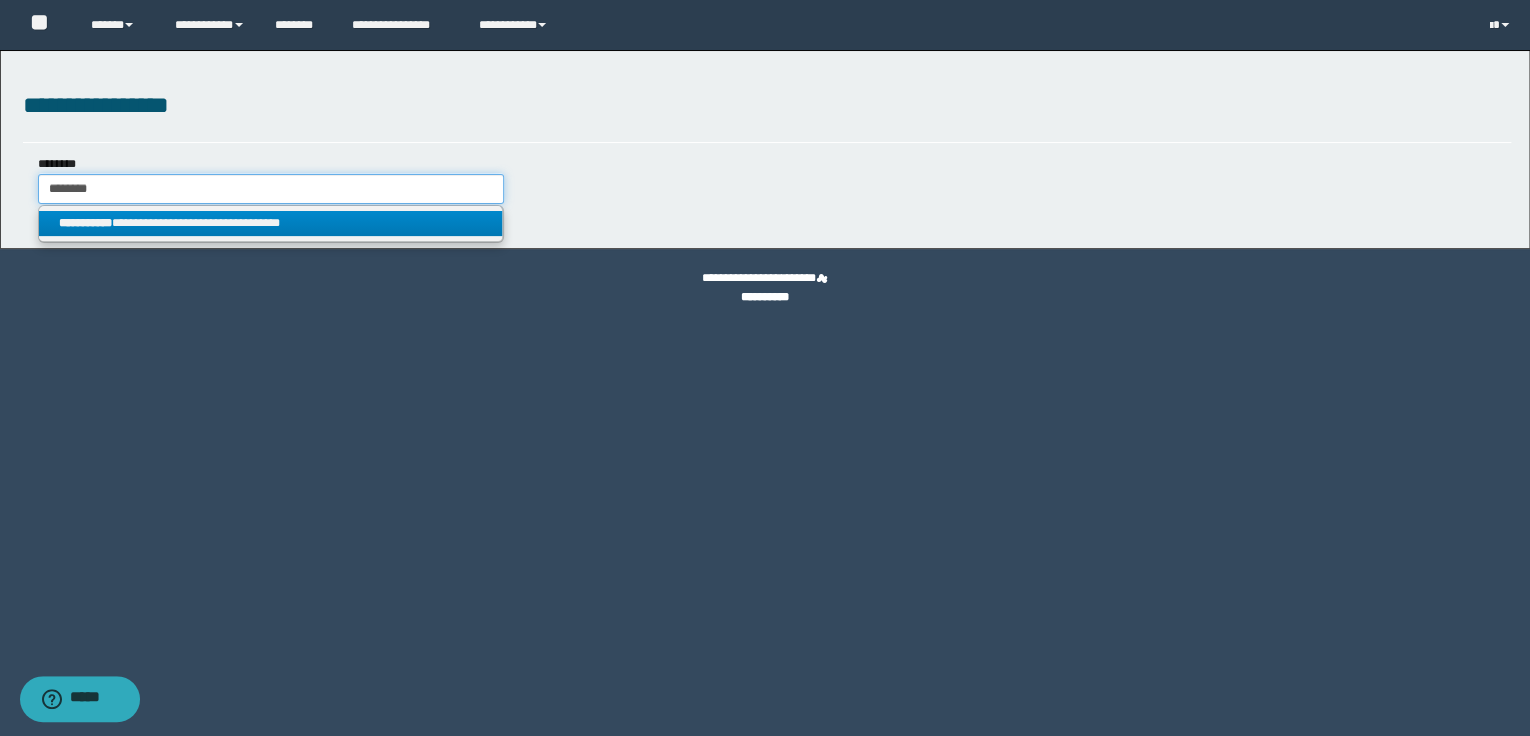 type on "********" 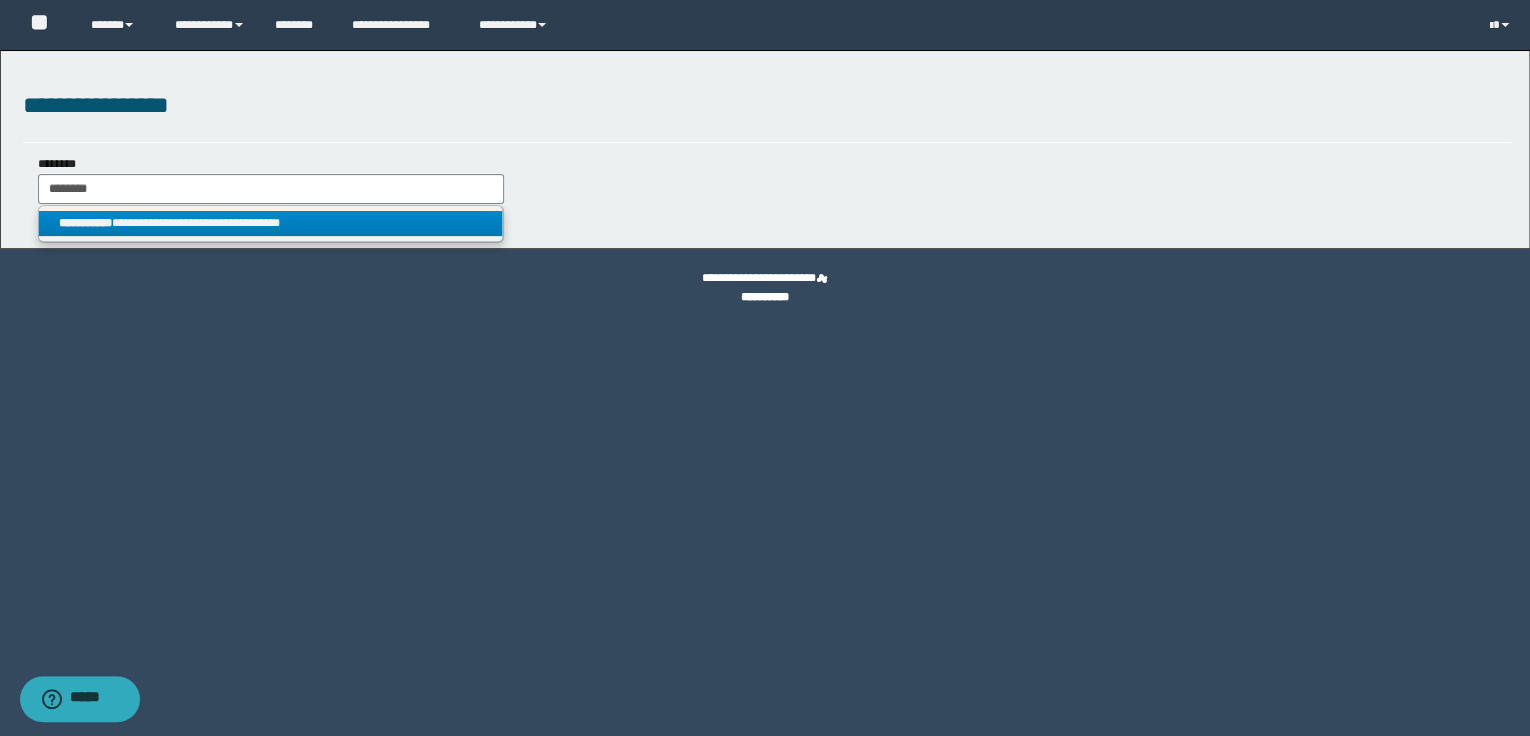 click on "**********" at bounding box center (271, 223) 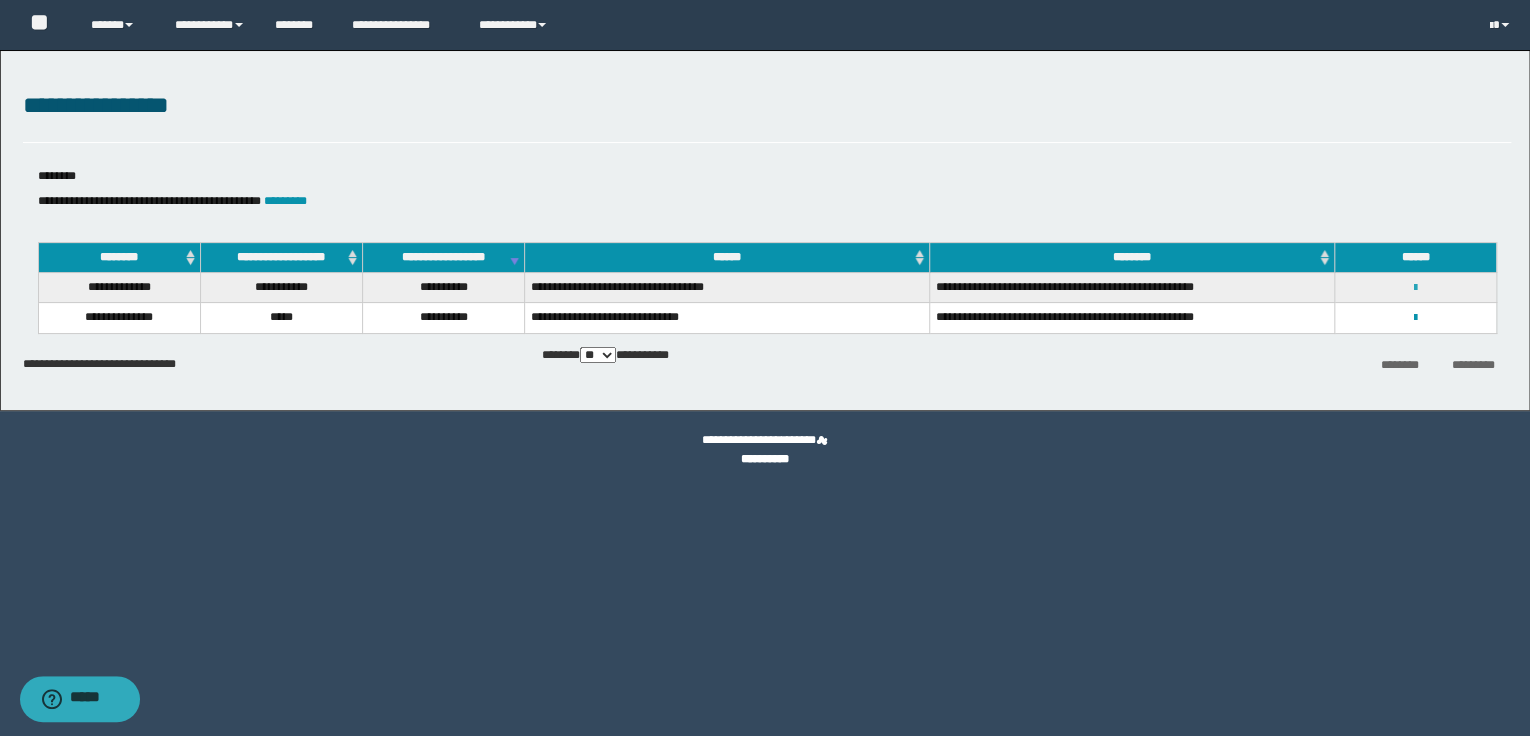 click at bounding box center (1415, 288) 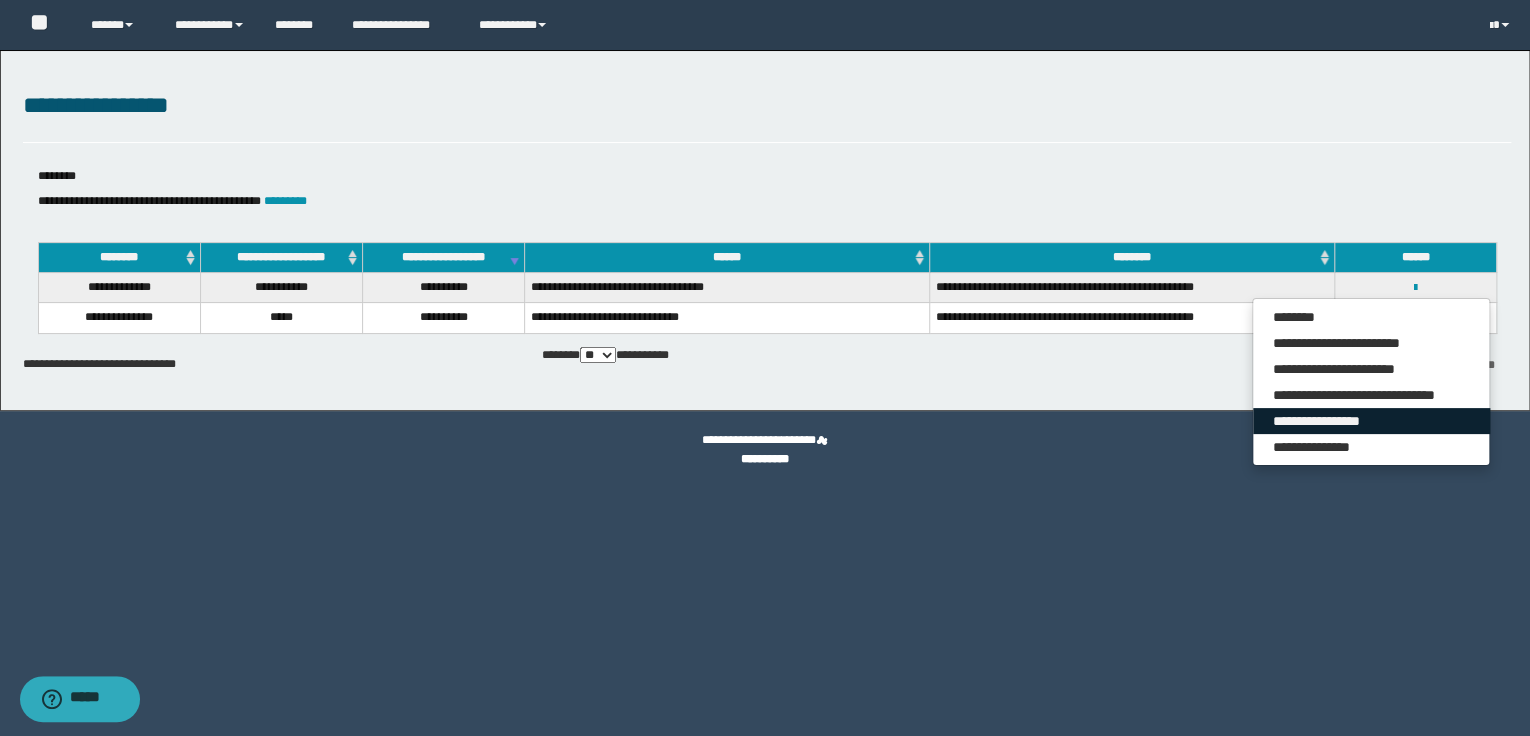 click on "**********" at bounding box center (1371, 421) 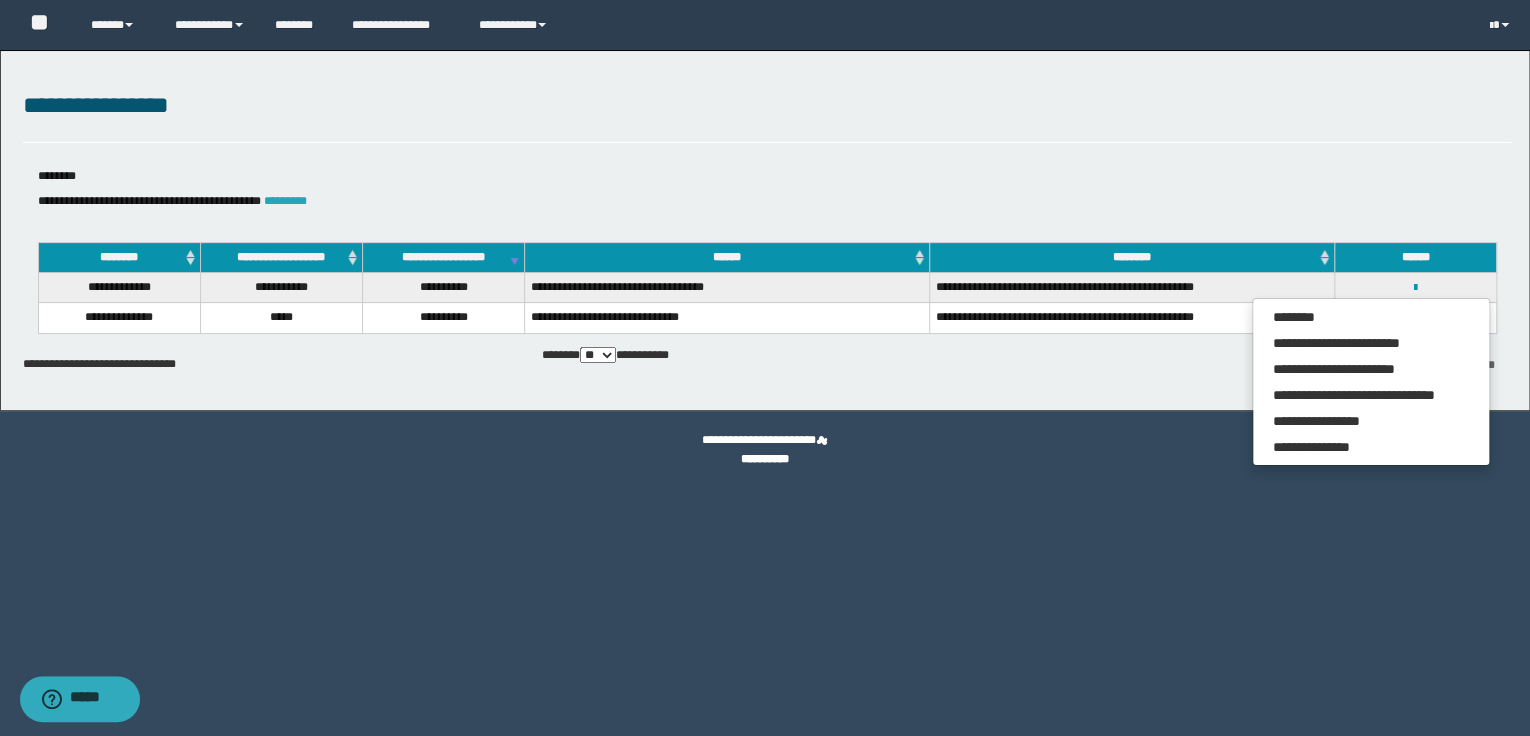 click on "*********" at bounding box center (285, 201) 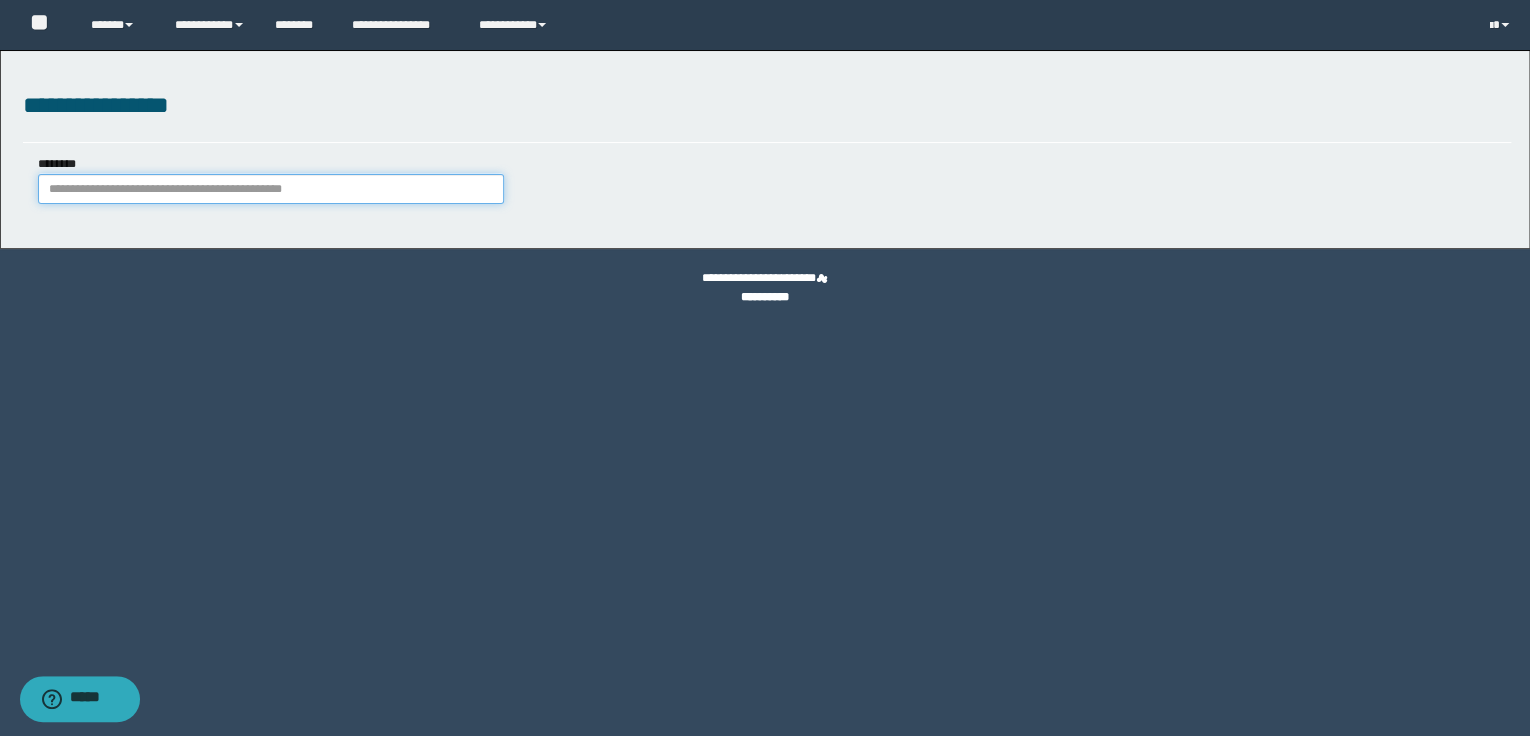 click on "********" at bounding box center (271, 189) 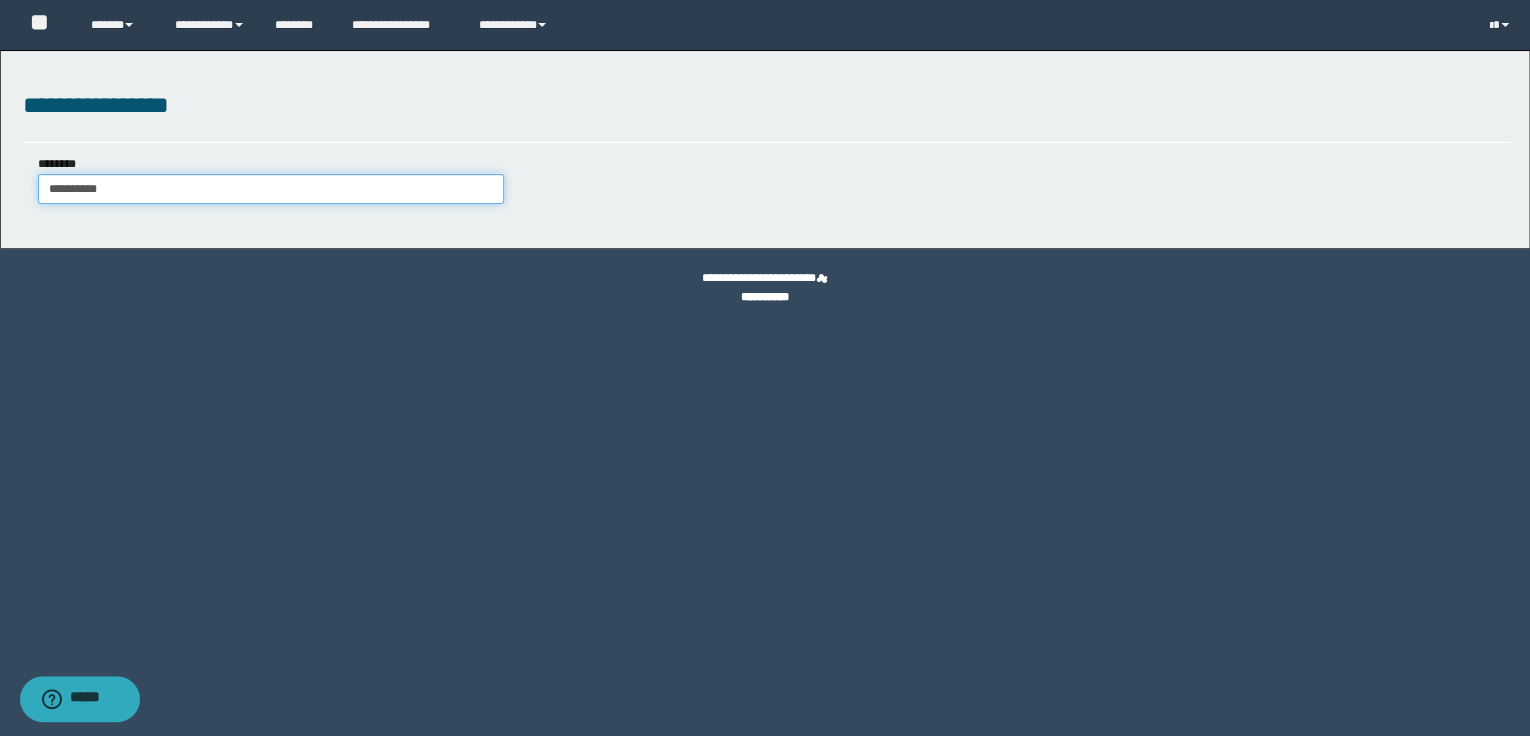type on "**********" 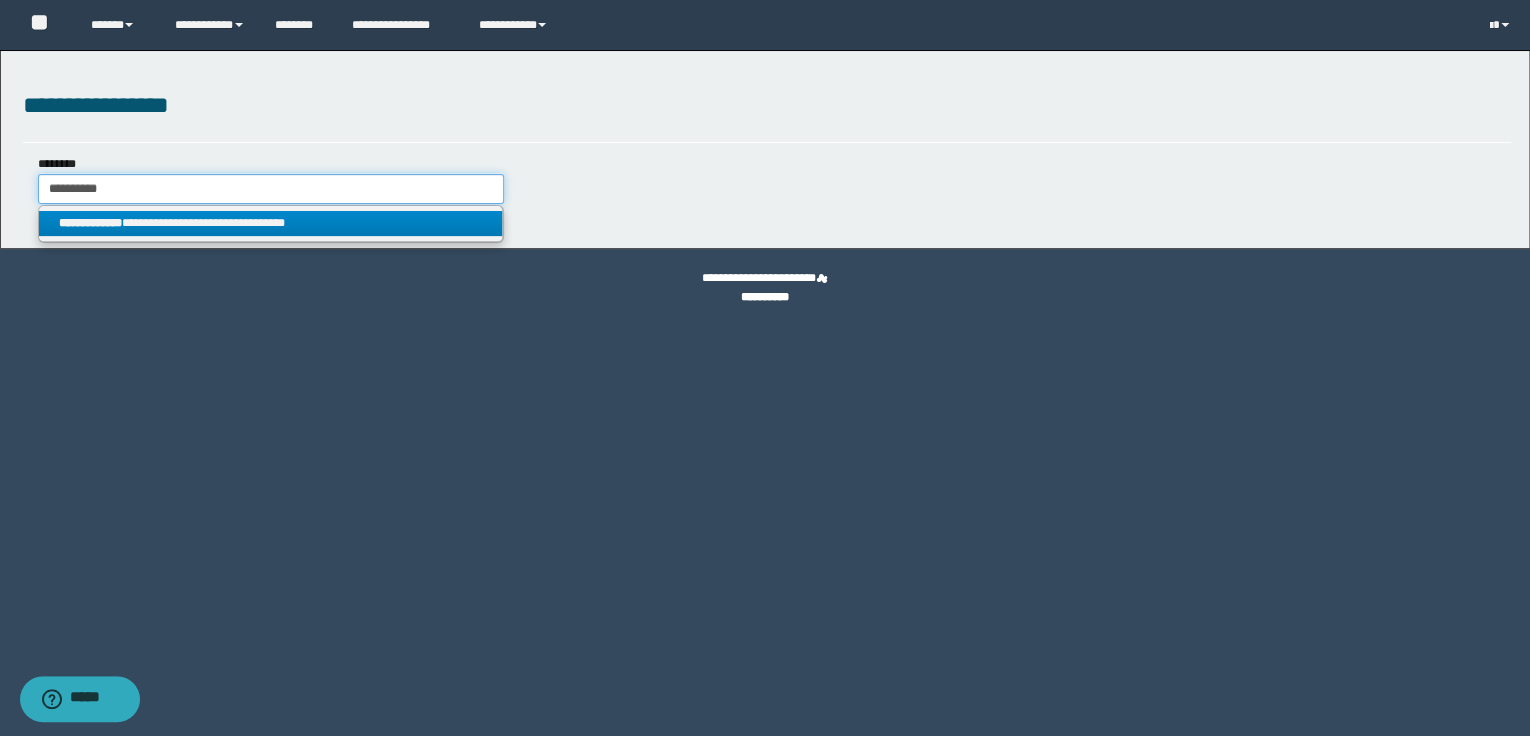 type on "**********" 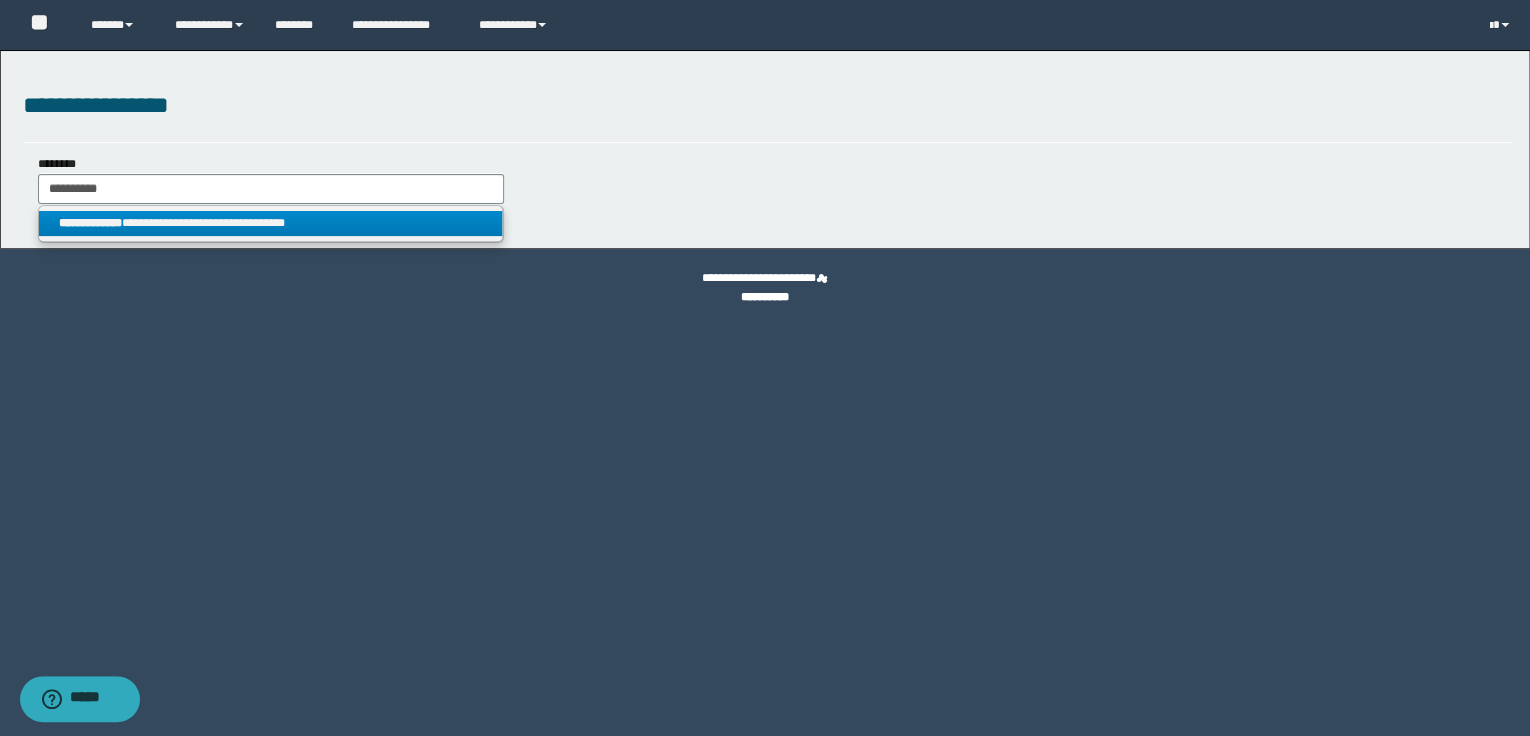 click on "**********" at bounding box center (271, 223) 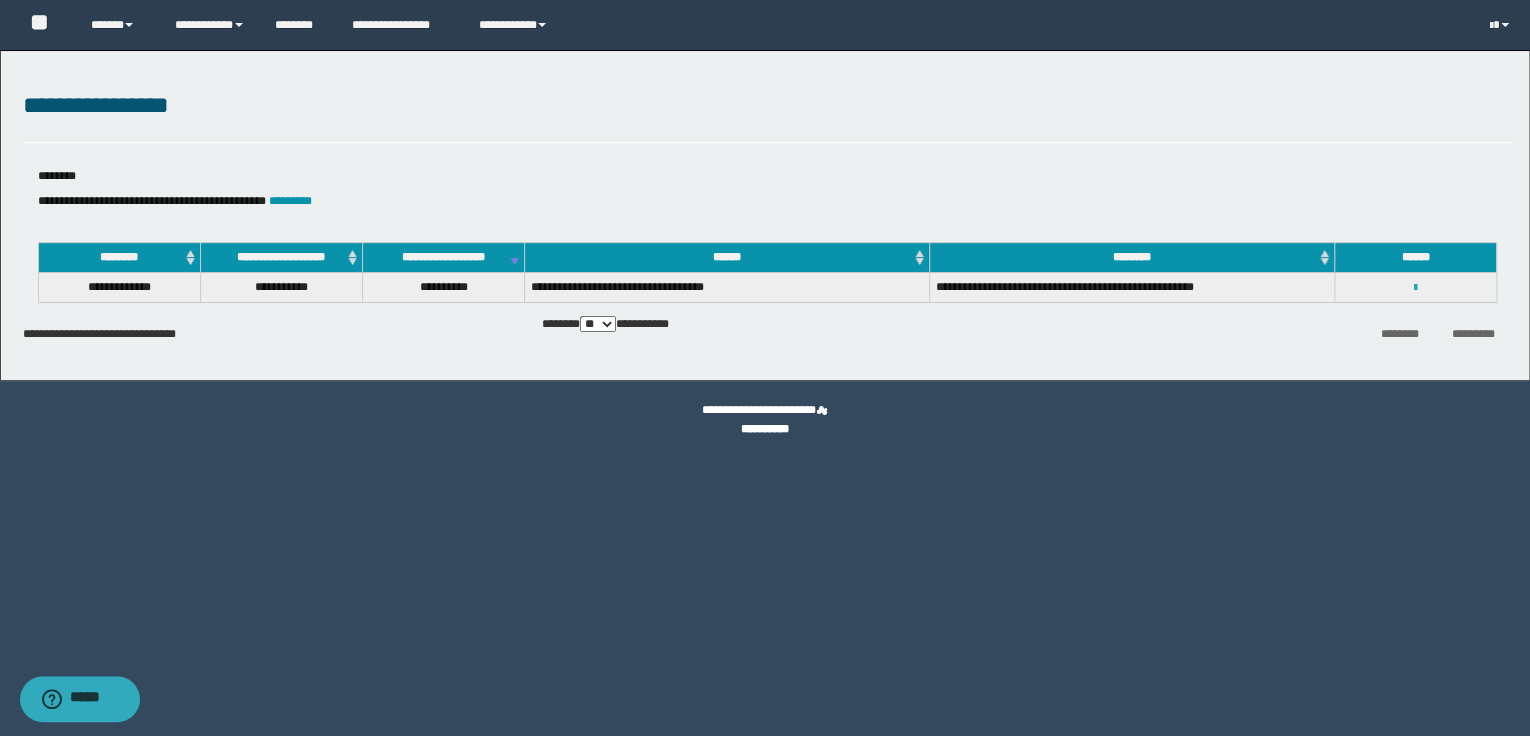 click at bounding box center (1415, 288) 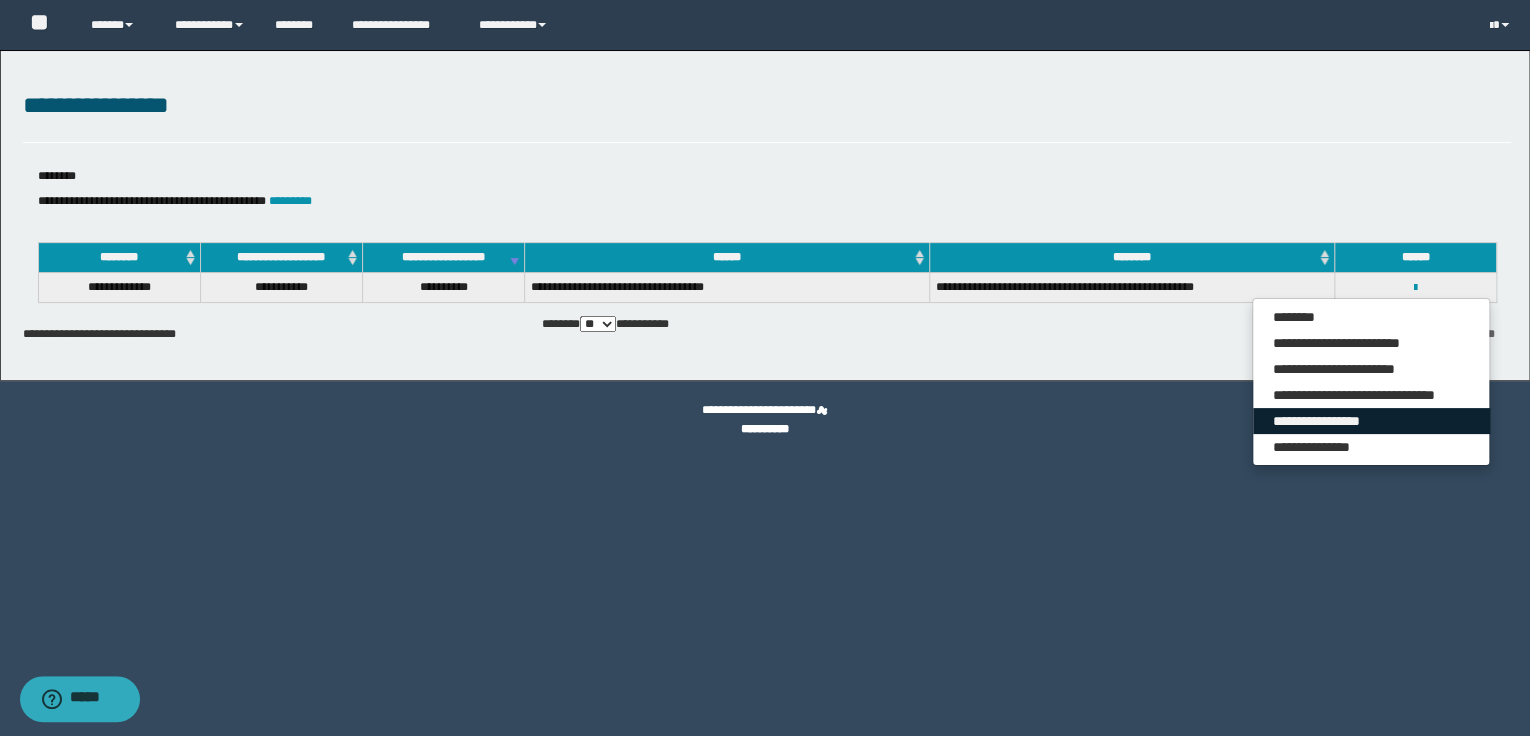 click on "**********" at bounding box center [1371, 421] 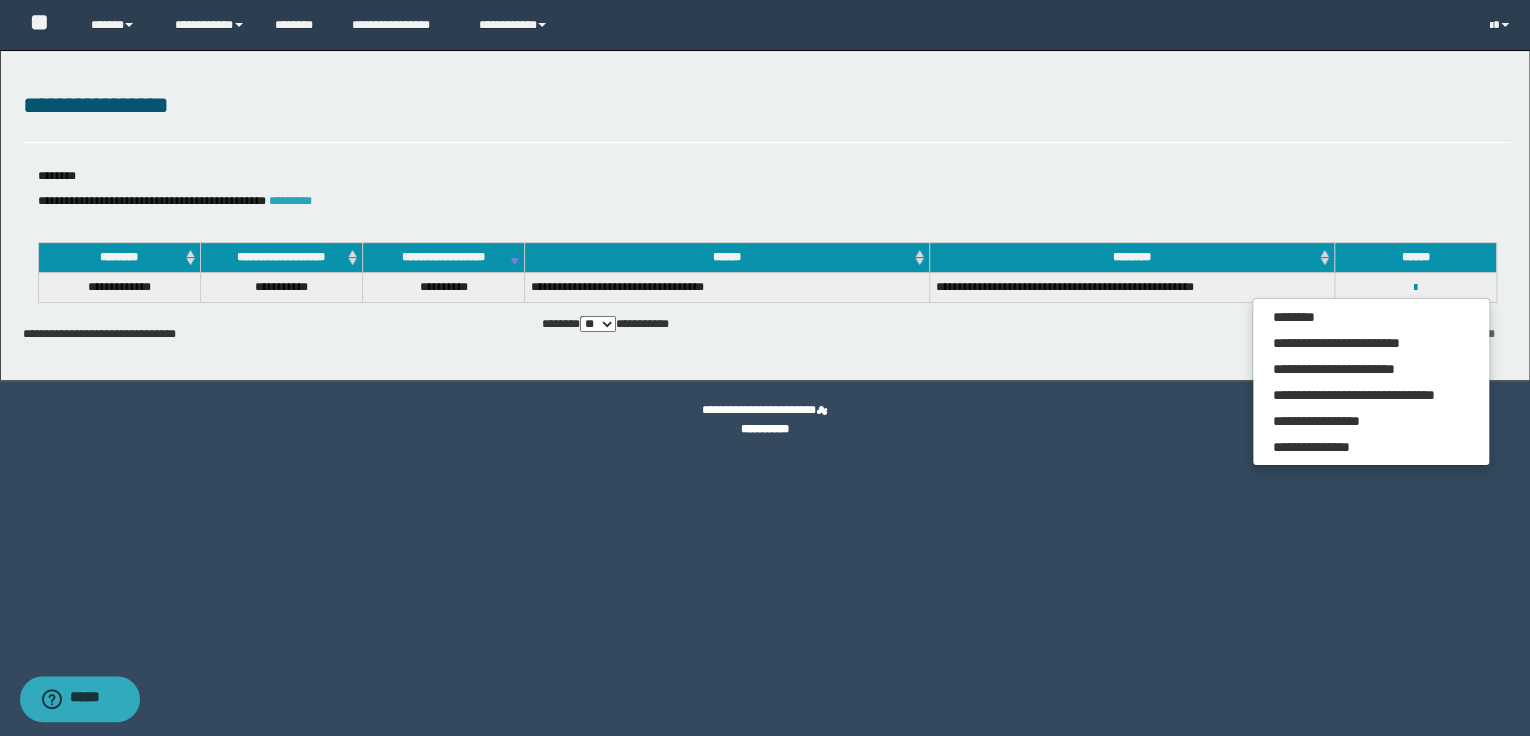 click on "*********" at bounding box center (290, 201) 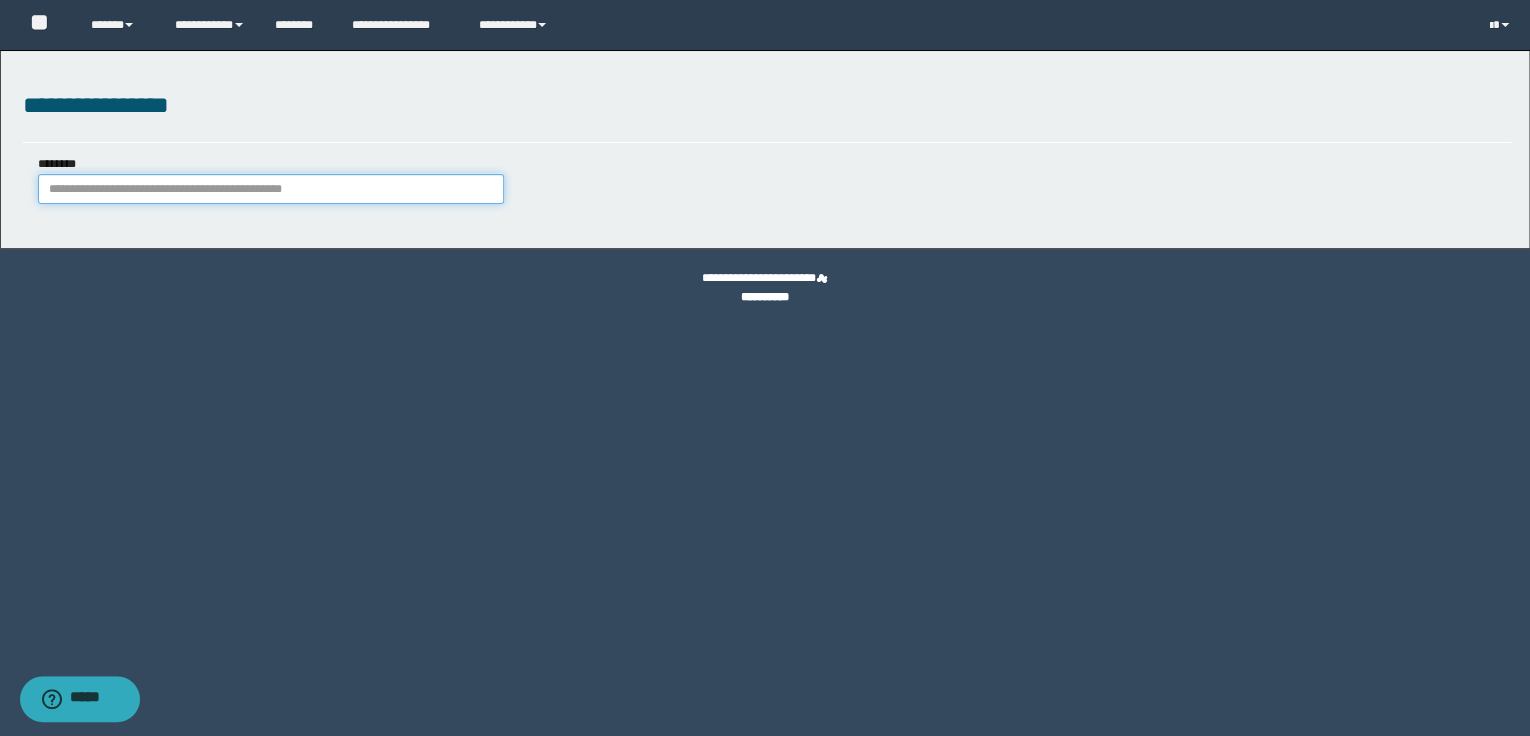 click on "********" at bounding box center [271, 189] 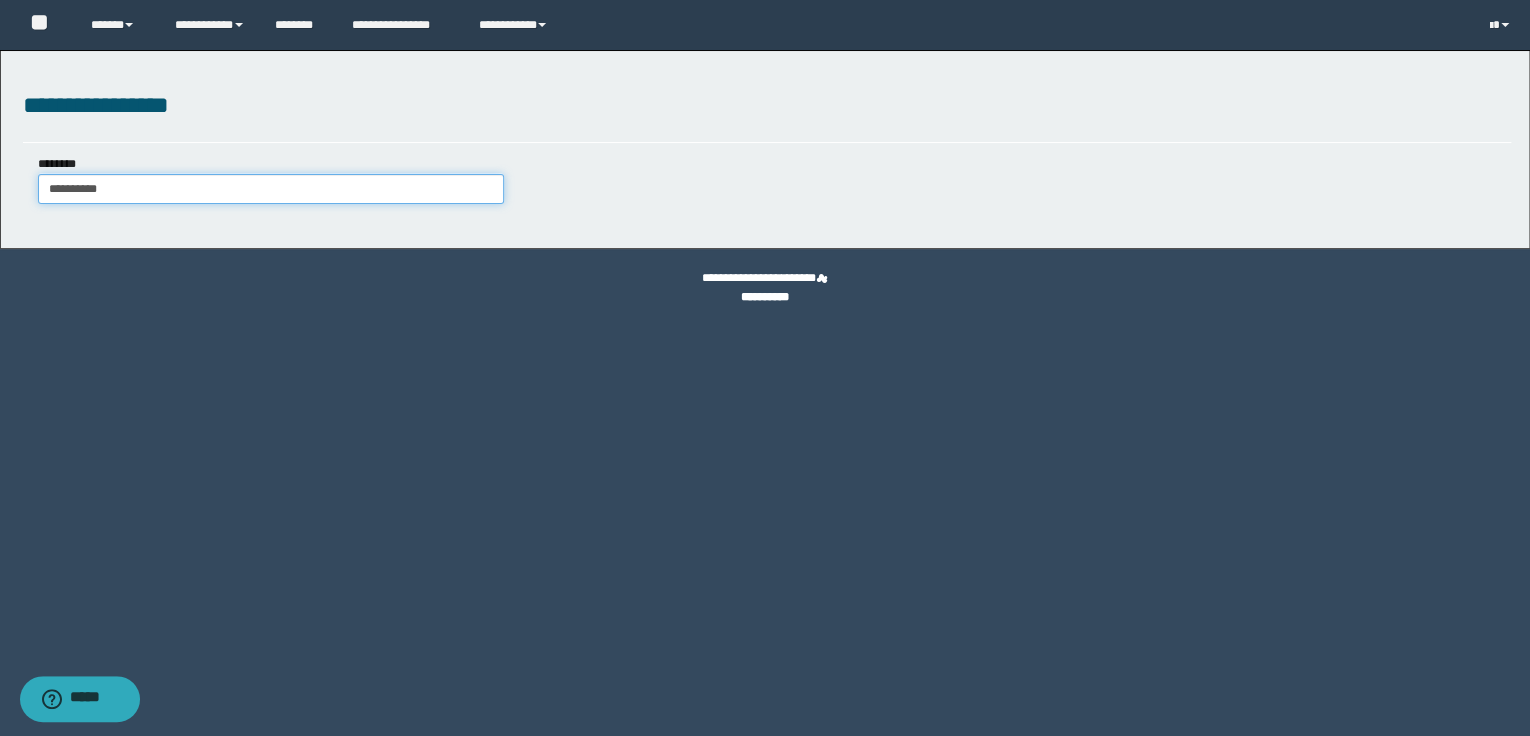 type on "**********" 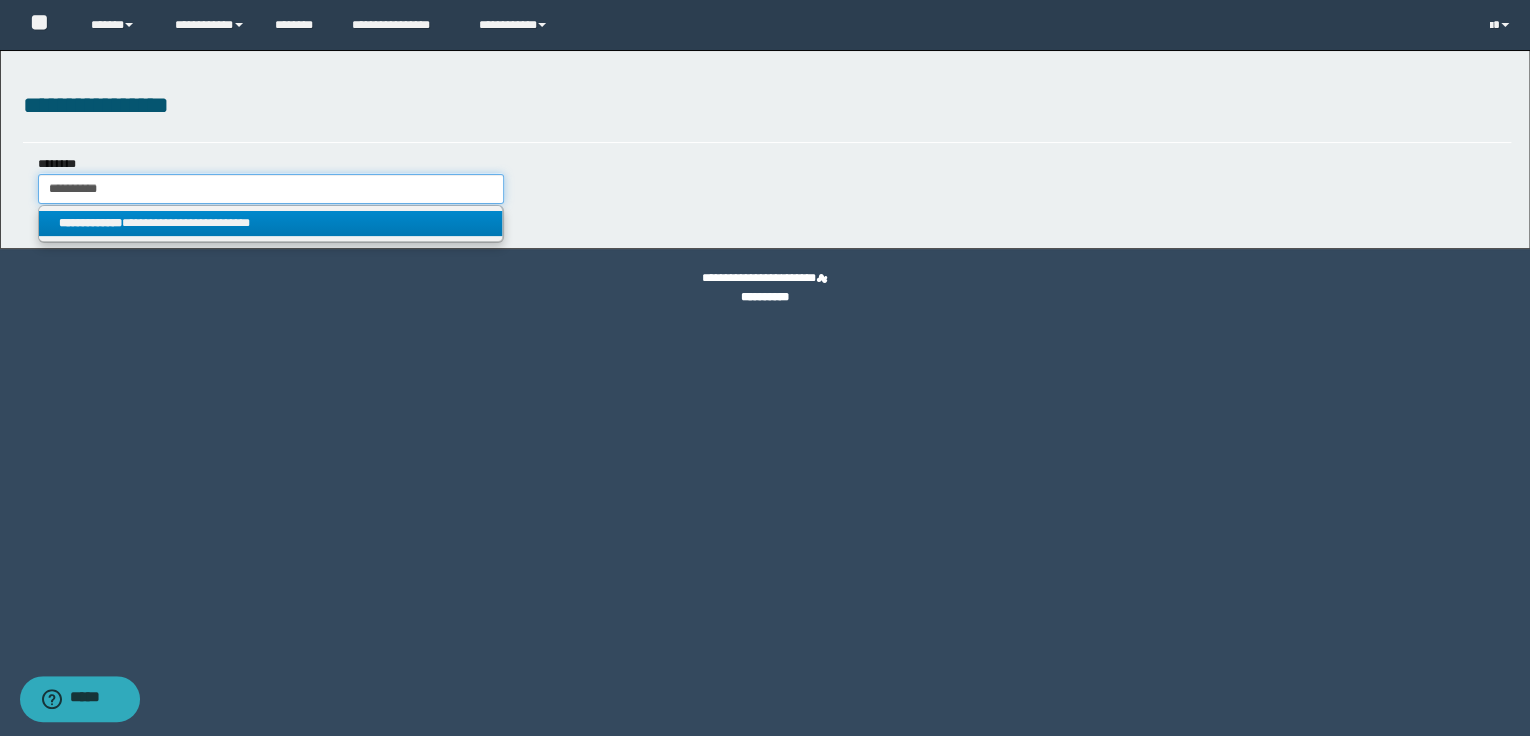 type on "**********" 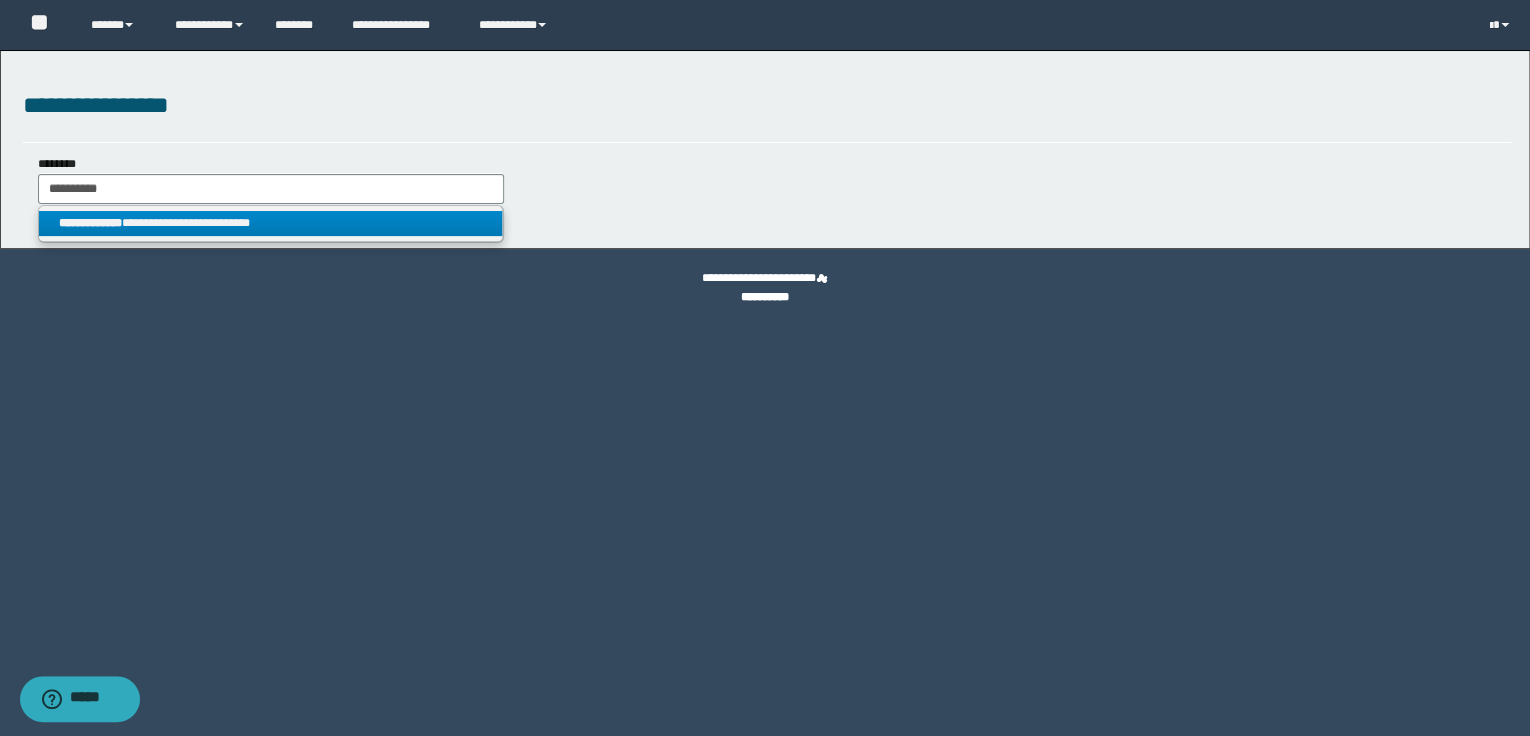 click on "**********" at bounding box center [271, 223] 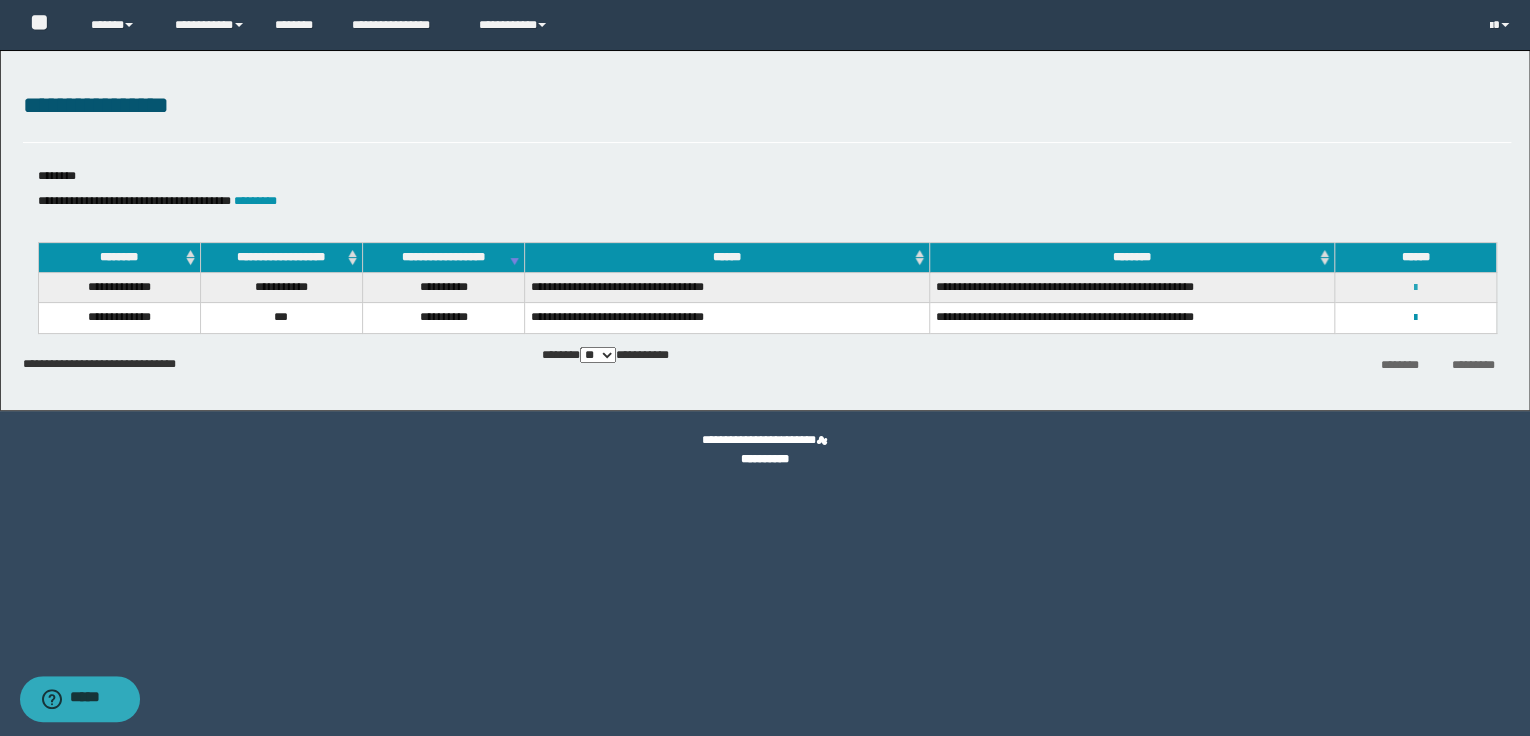 click at bounding box center (1415, 288) 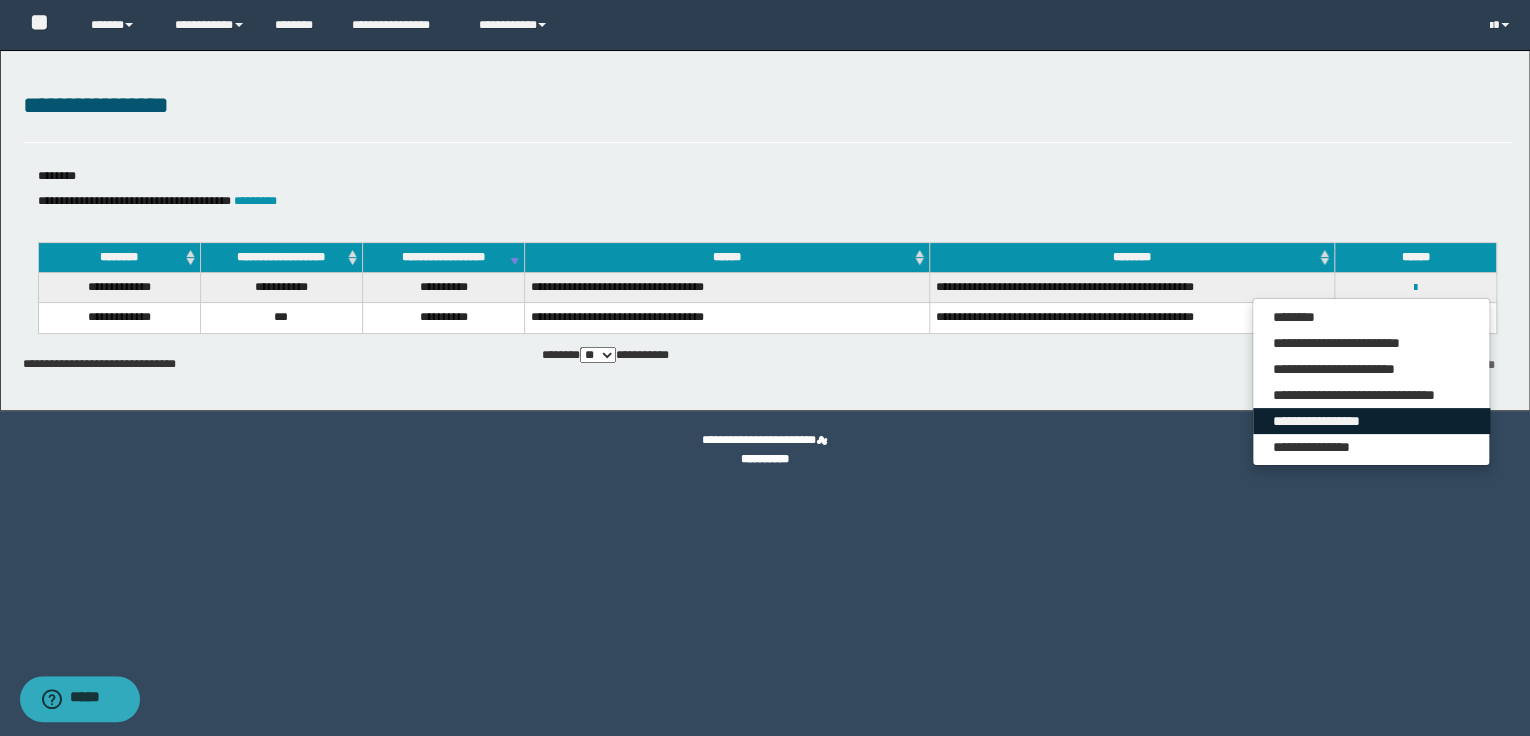 click on "**********" at bounding box center (1371, 421) 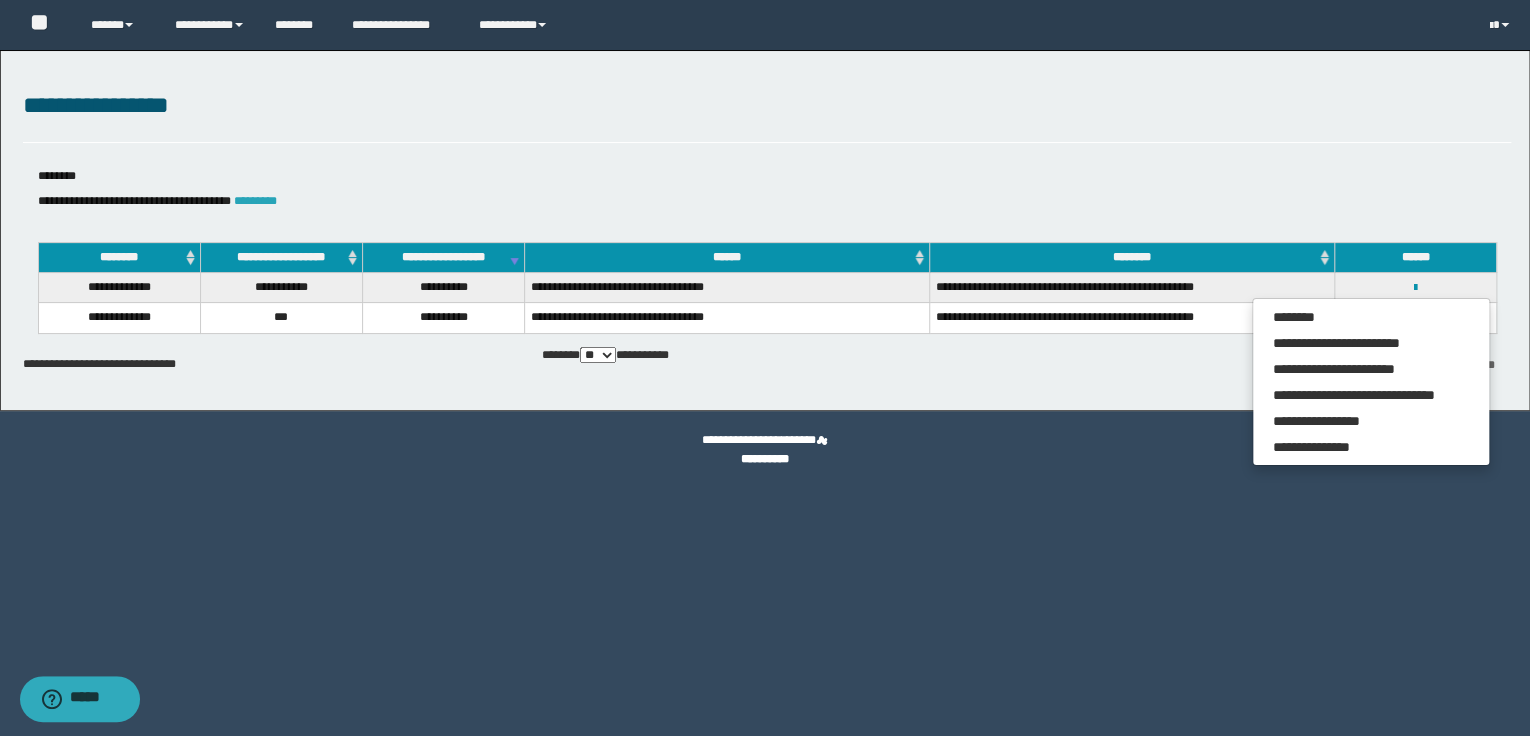 click on "*********" at bounding box center (255, 201) 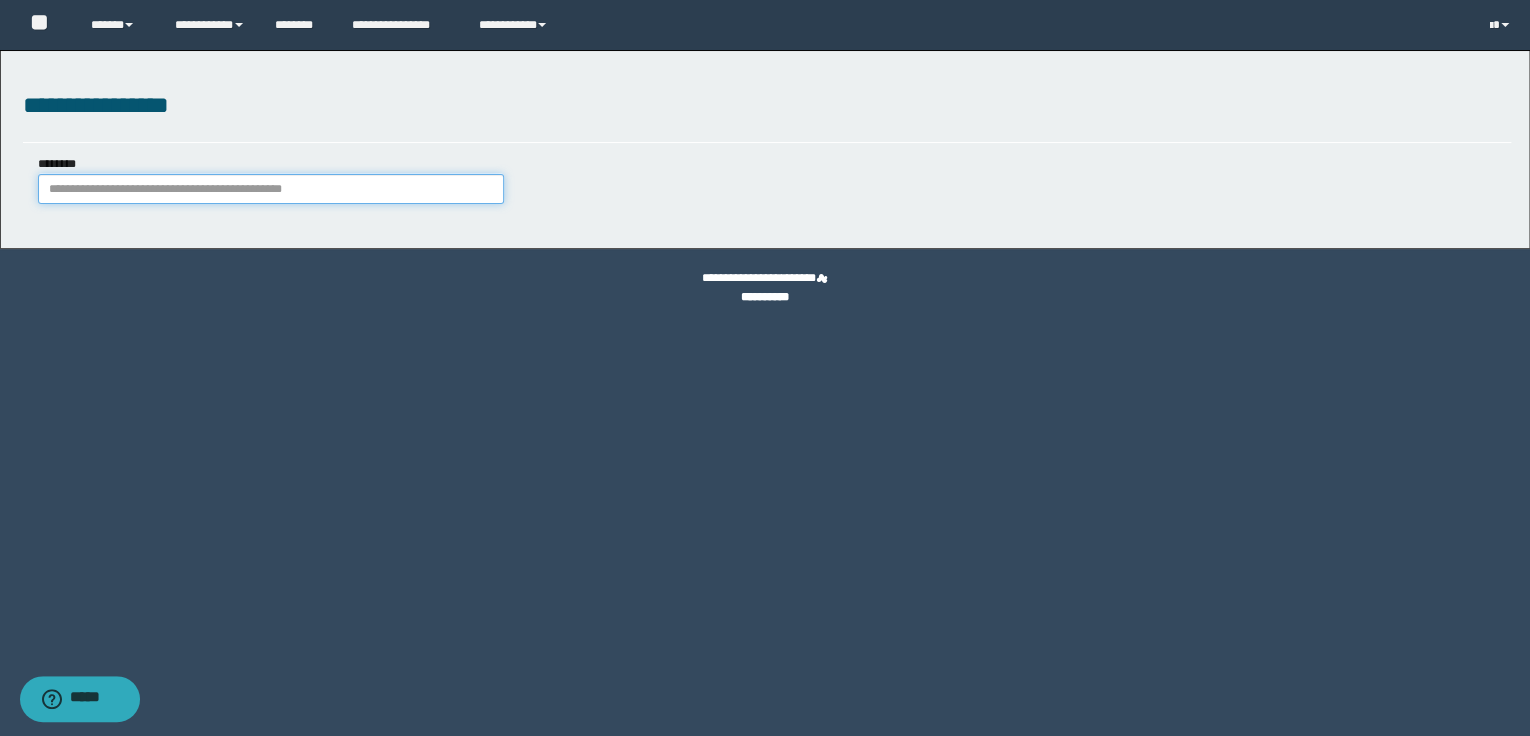 click on "********" at bounding box center [271, 189] 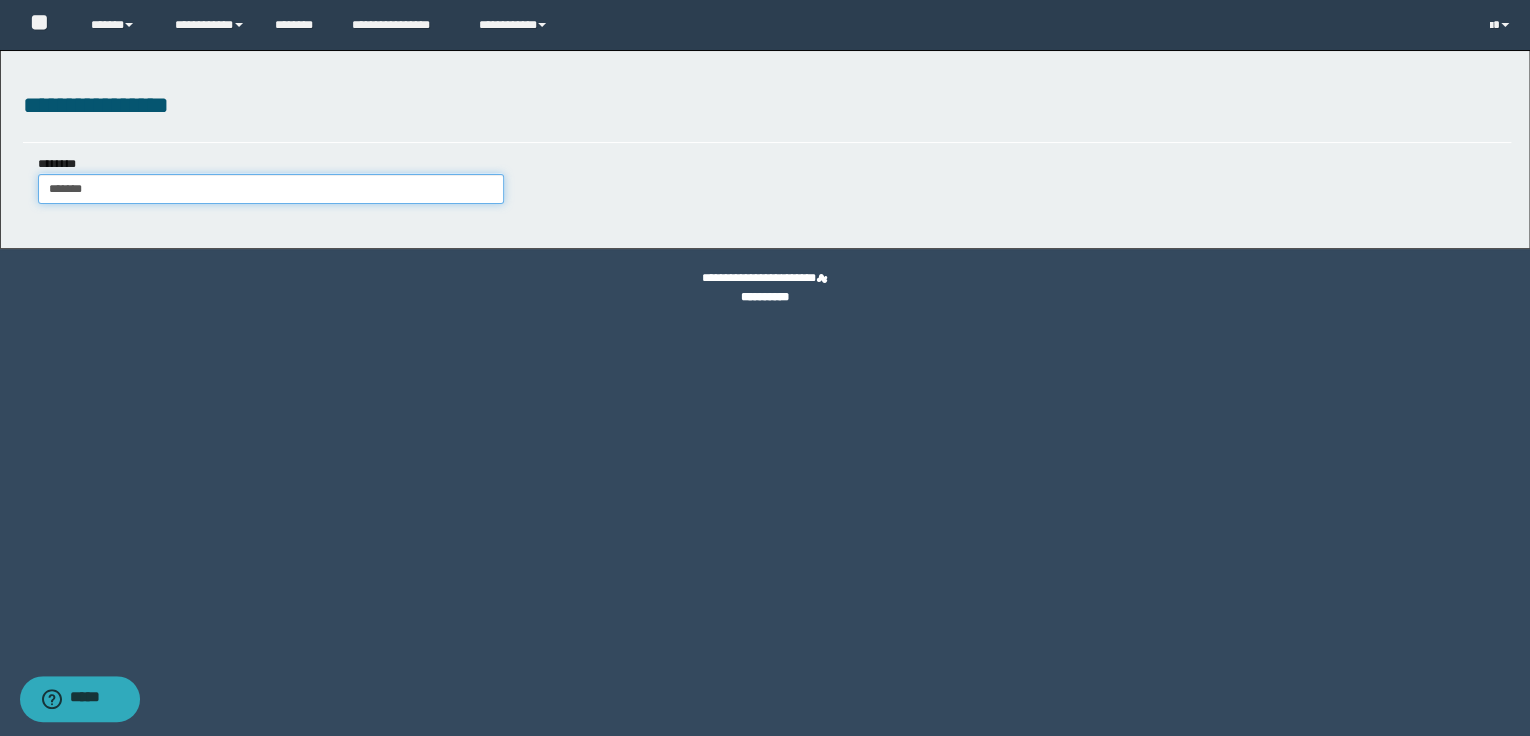 type on "*******" 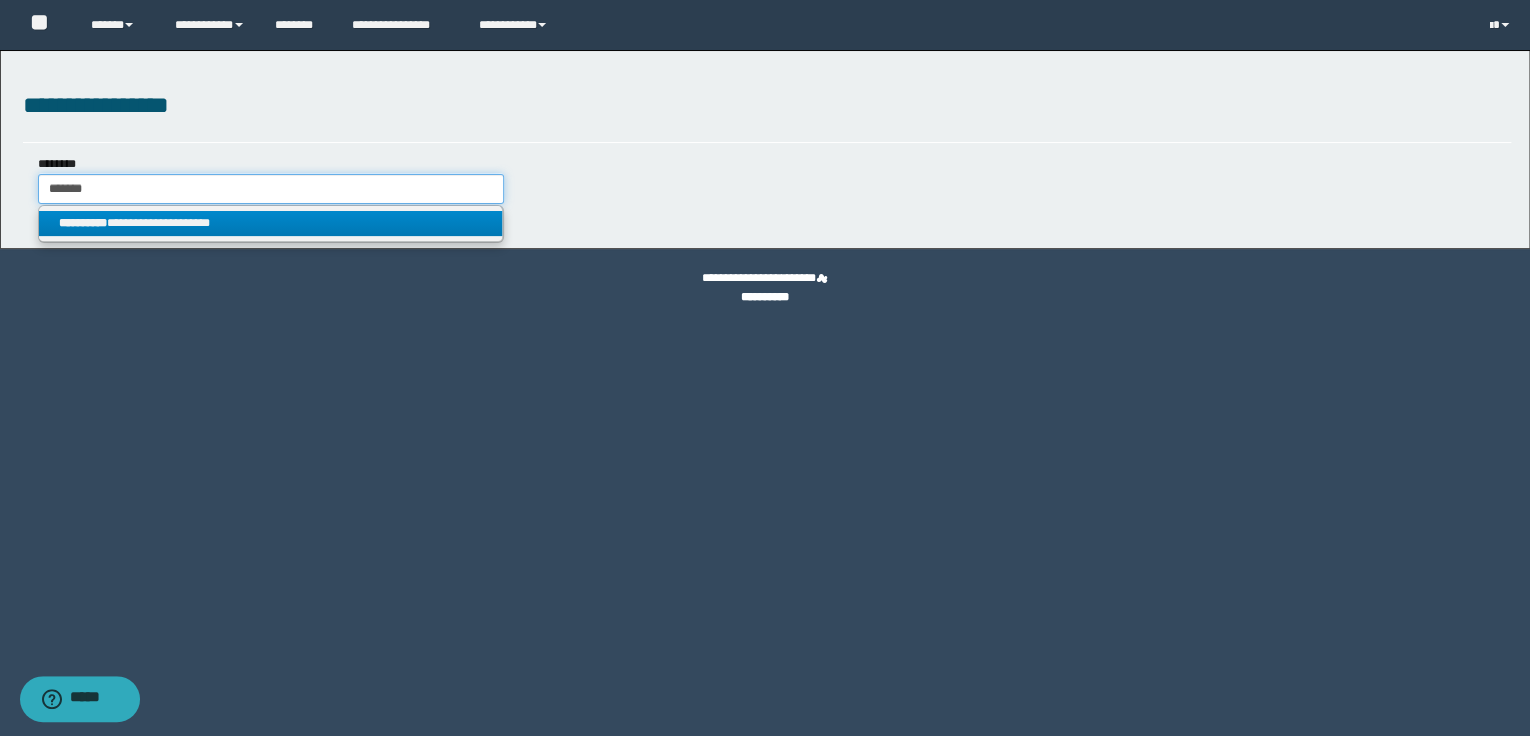 type on "*******" 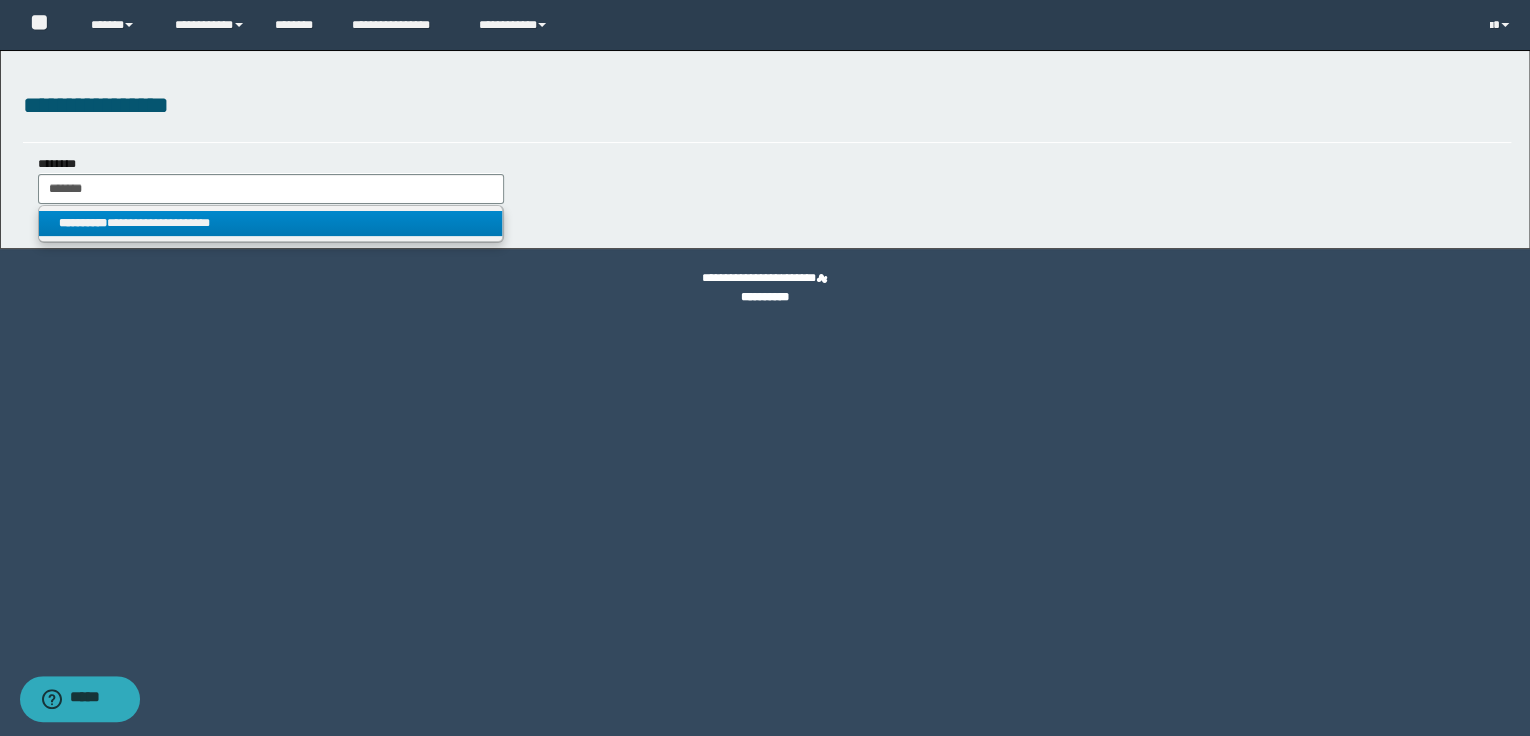 click on "**********" at bounding box center [271, 223] 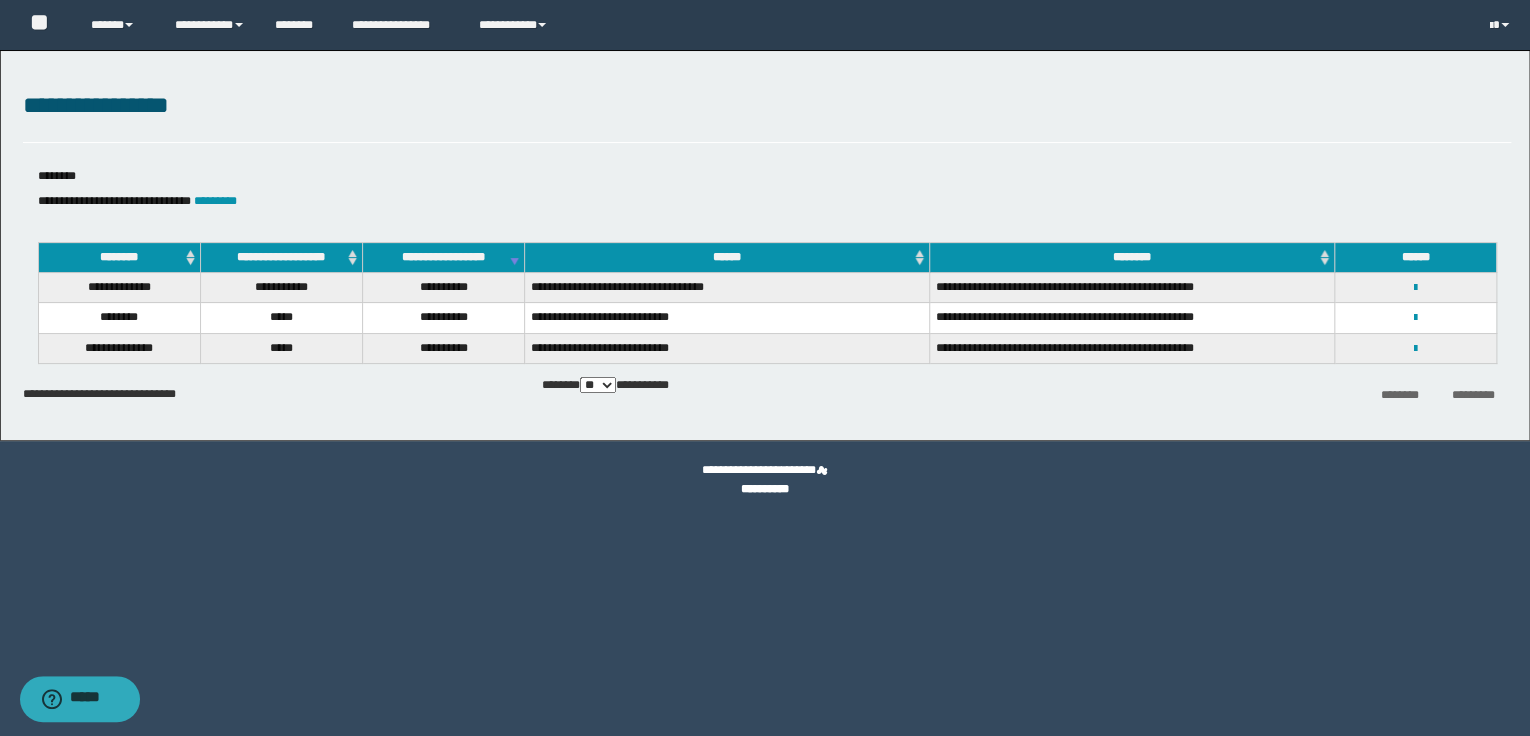 click on "**********" at bounding box center [1415, 287] 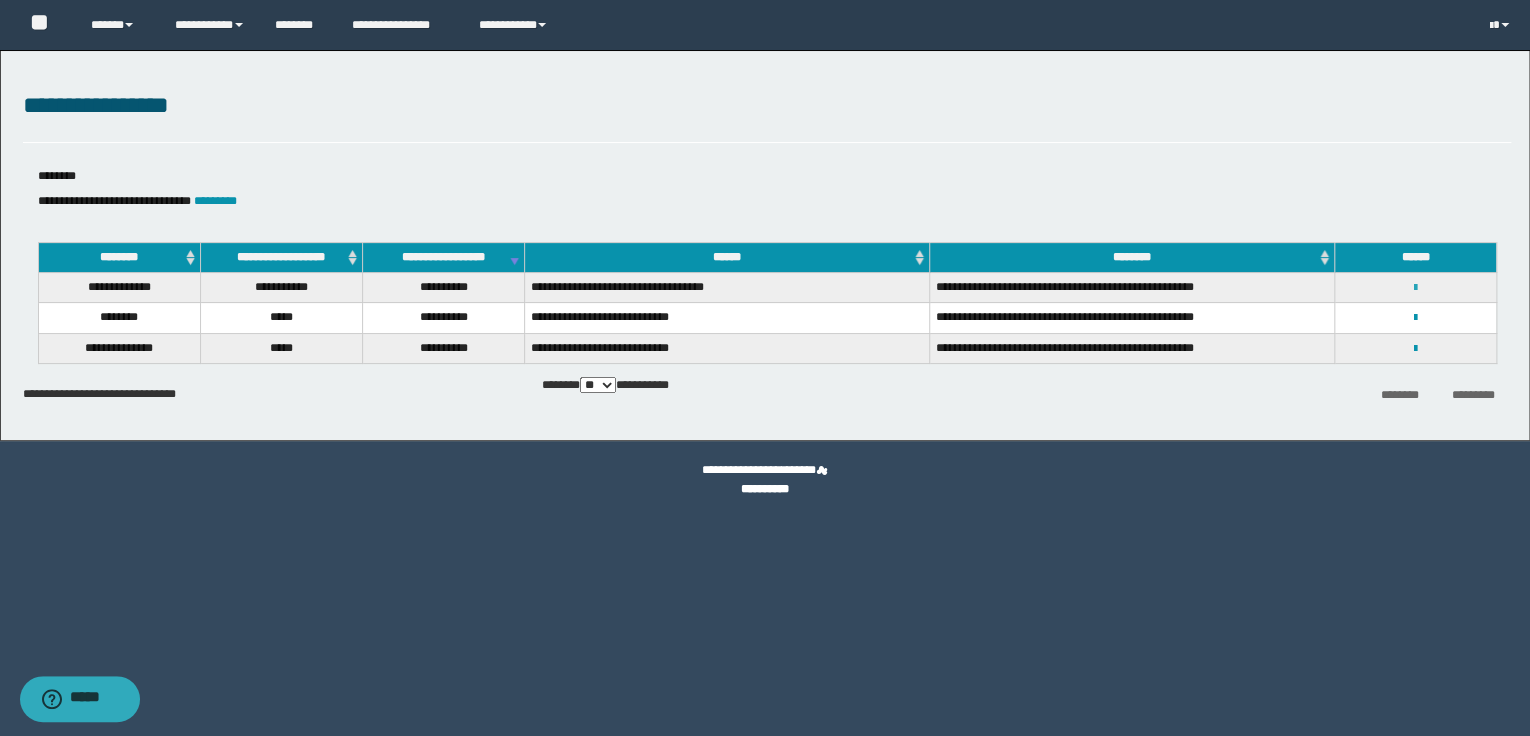 click at bounding box center [1415, 288] 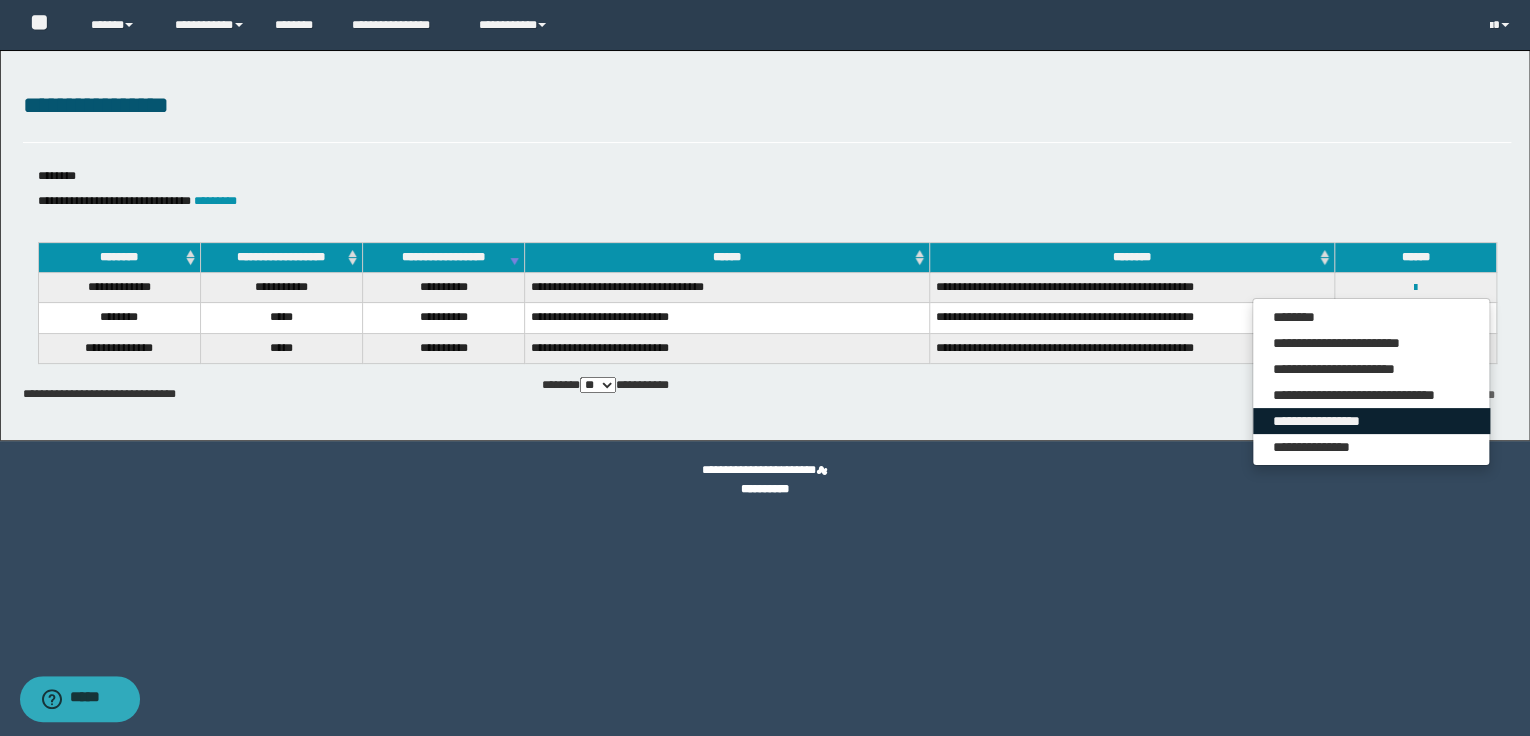 click on "**********" at bounding box center (1371, 421) 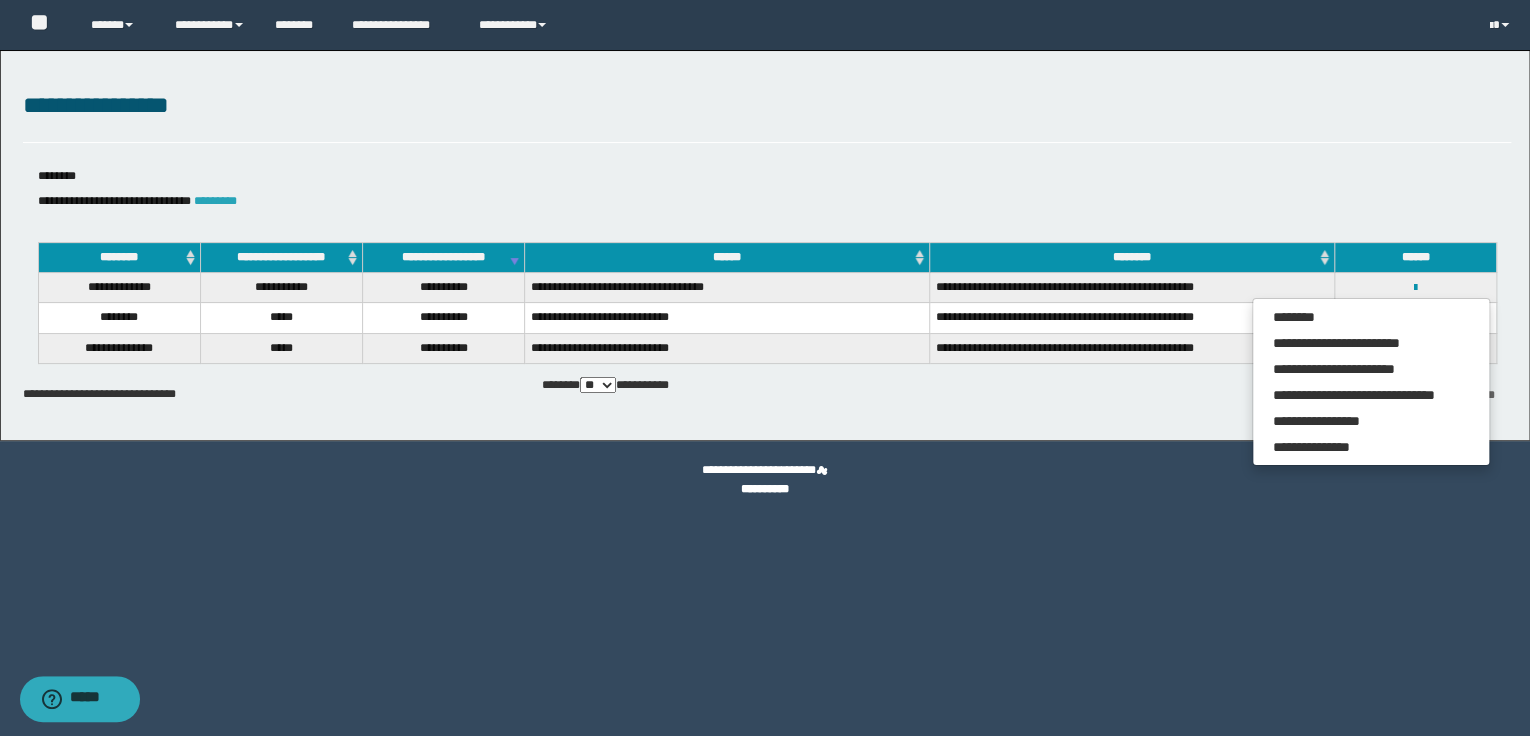 click on "*********" at bounding box center [215, 201] 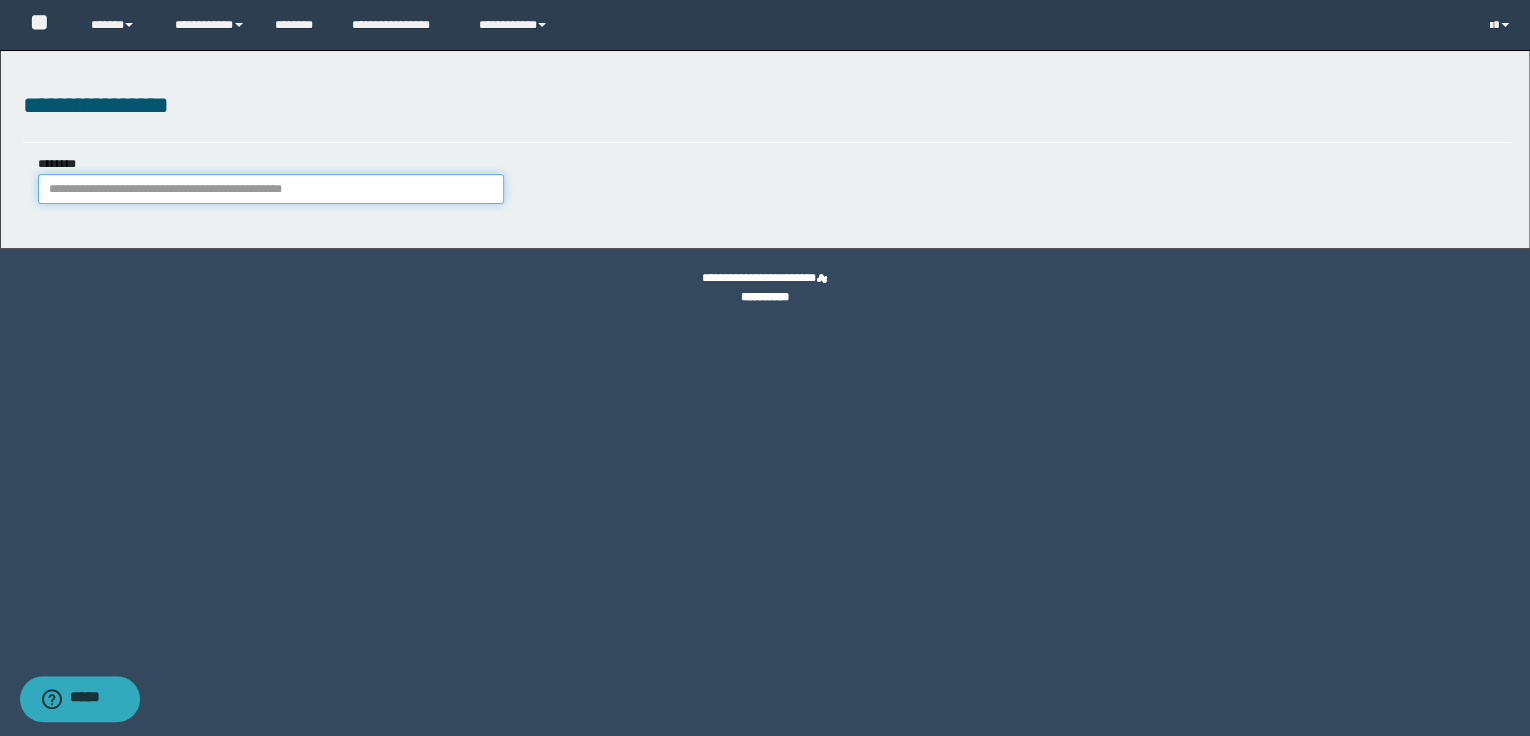 click on "********" at bounding box center [271, 189] 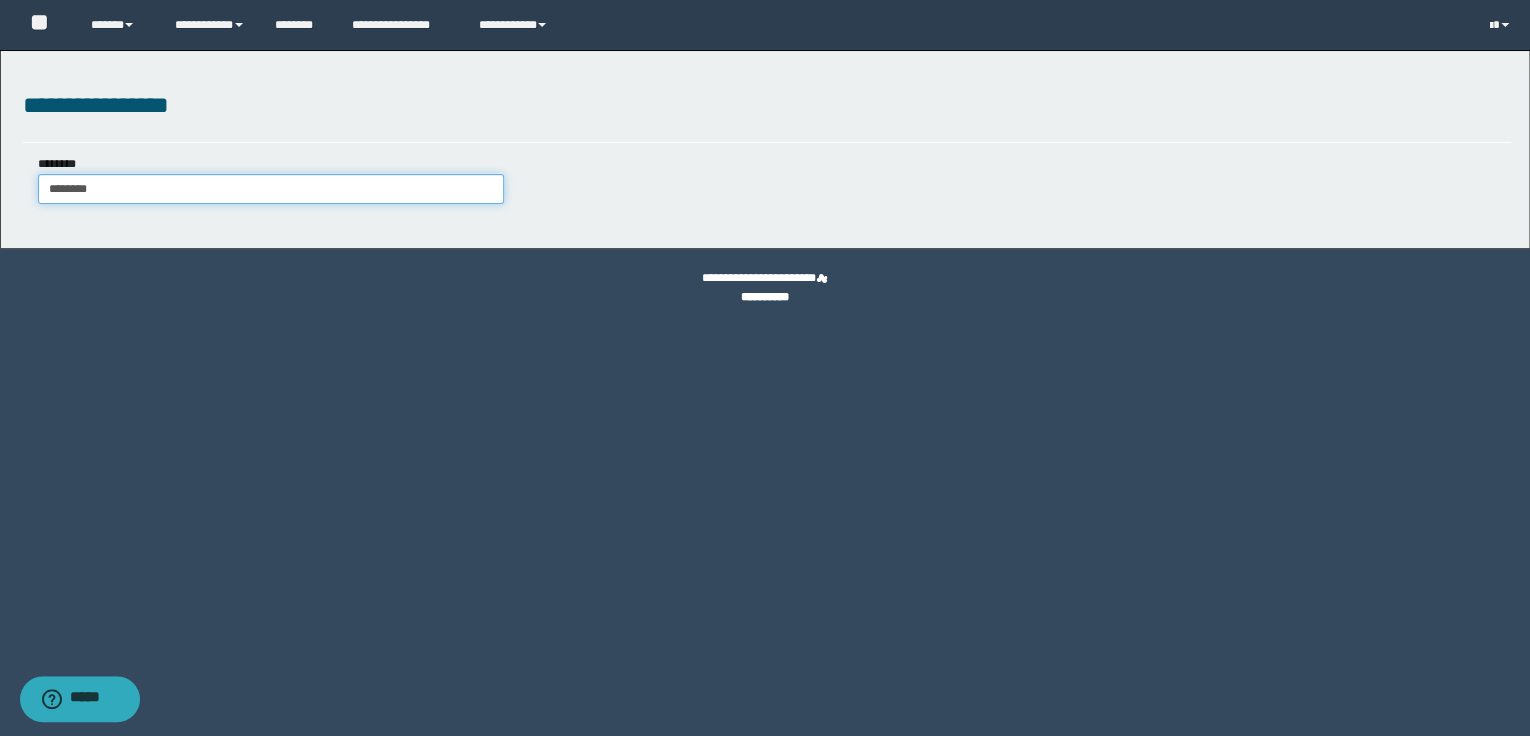 type on "********" 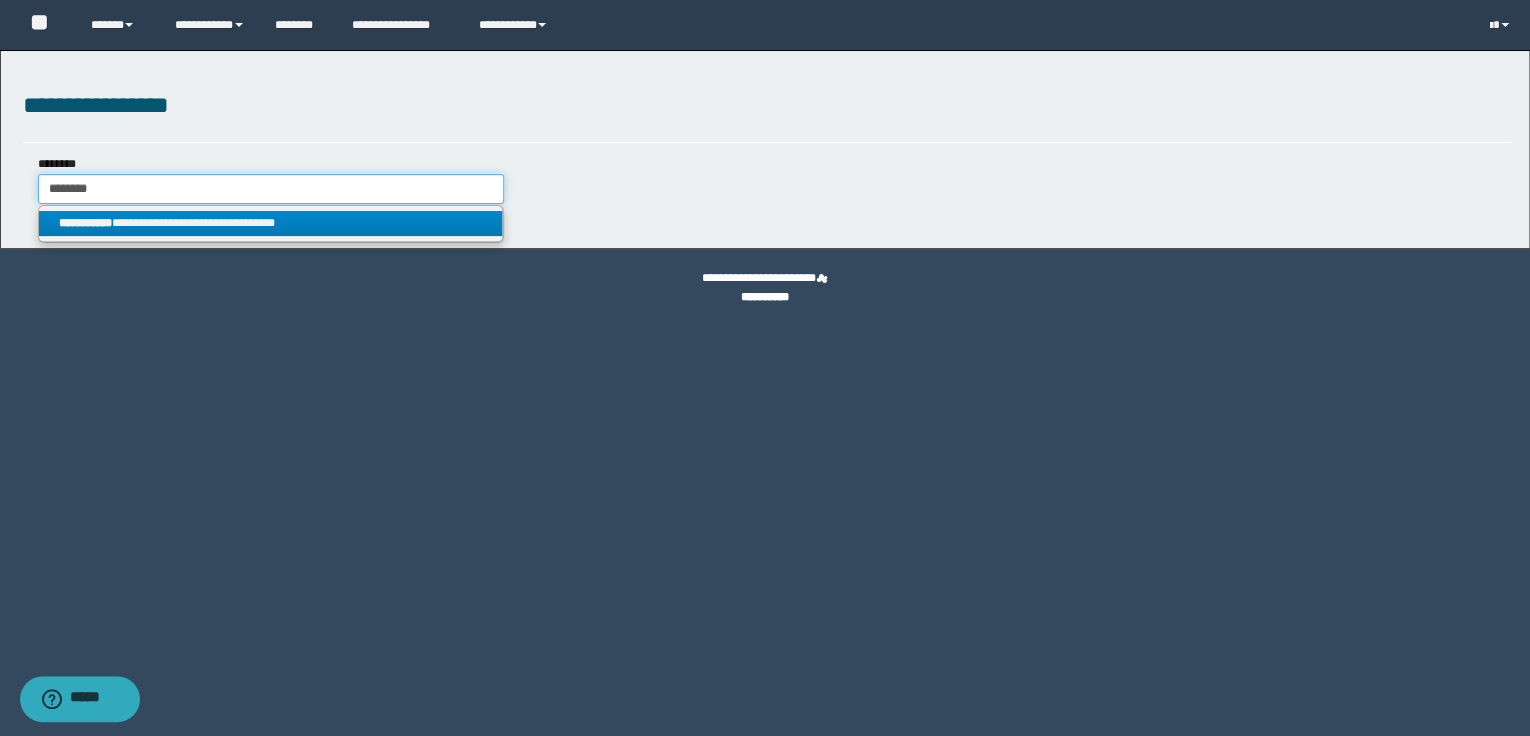 type on "********" 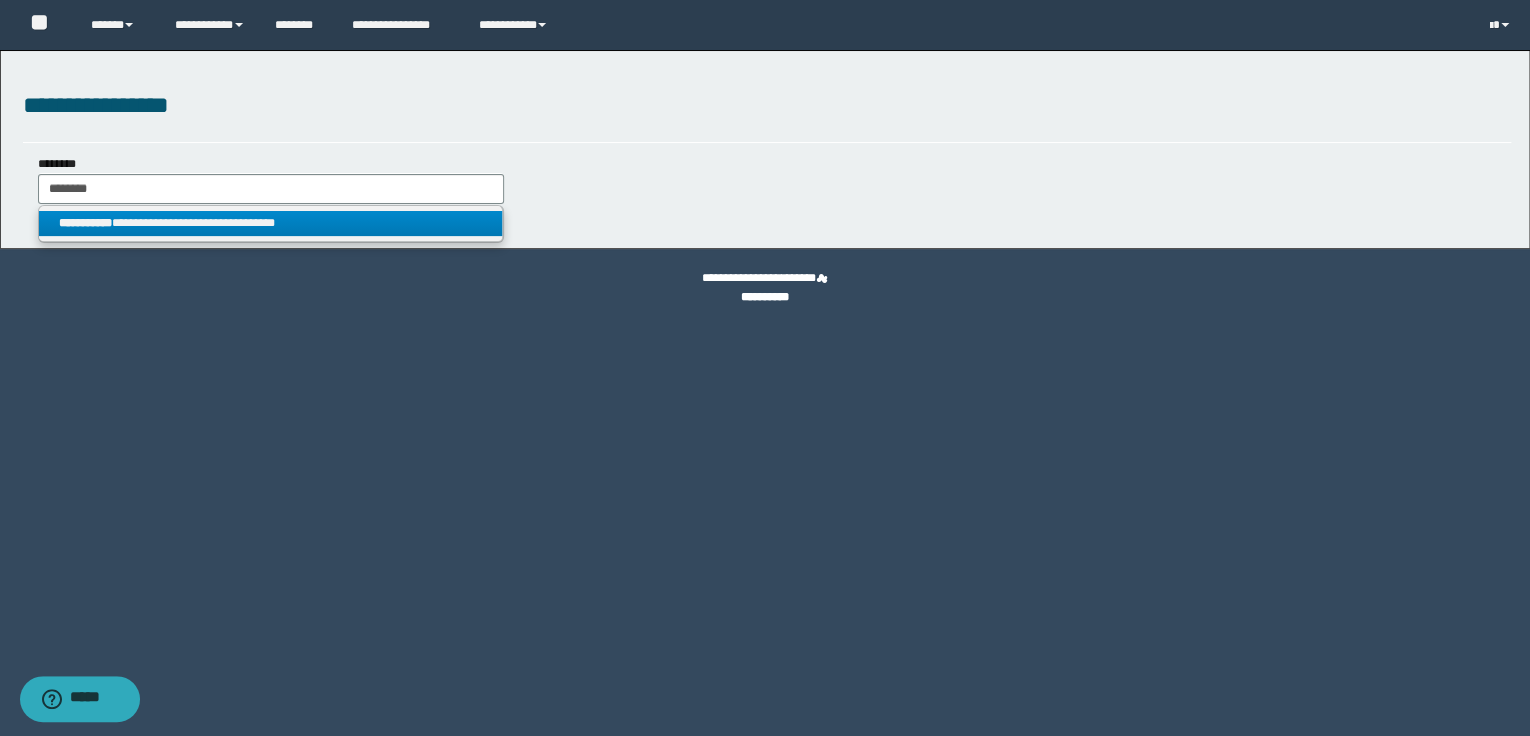 click on "**********" at bounding box center [271, 223] 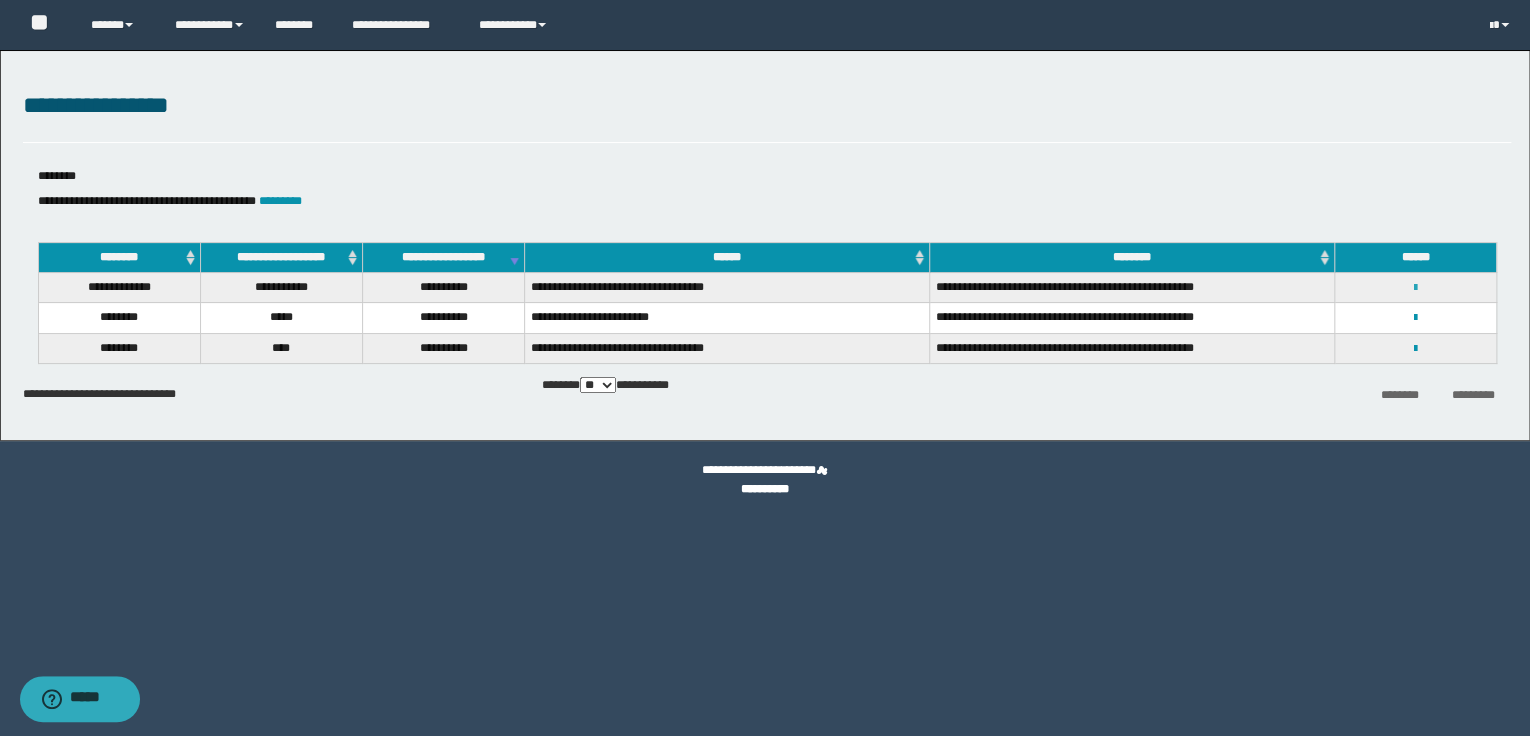 click at bounding box center [1415, 288] 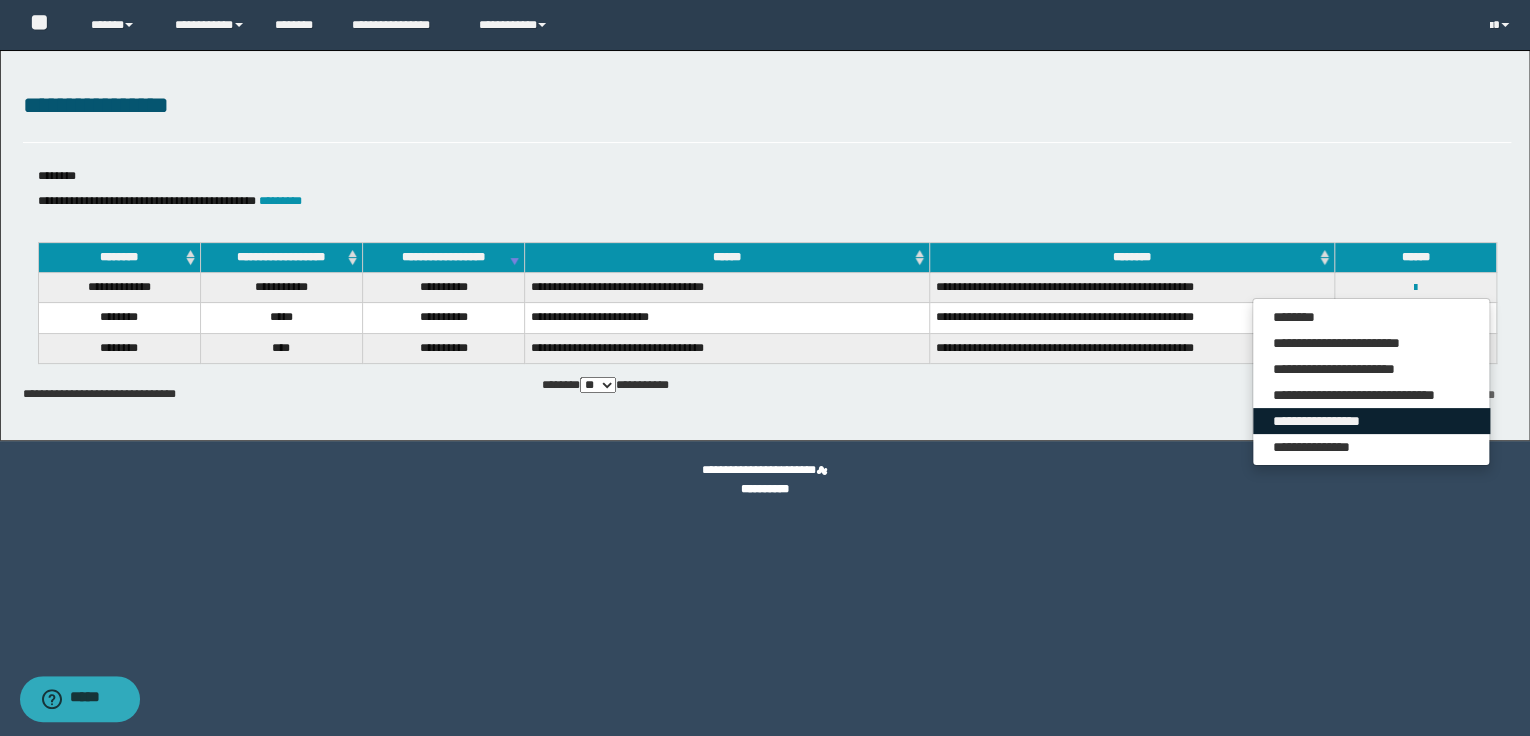 click on "**********" at bounding box center [1371, 421] 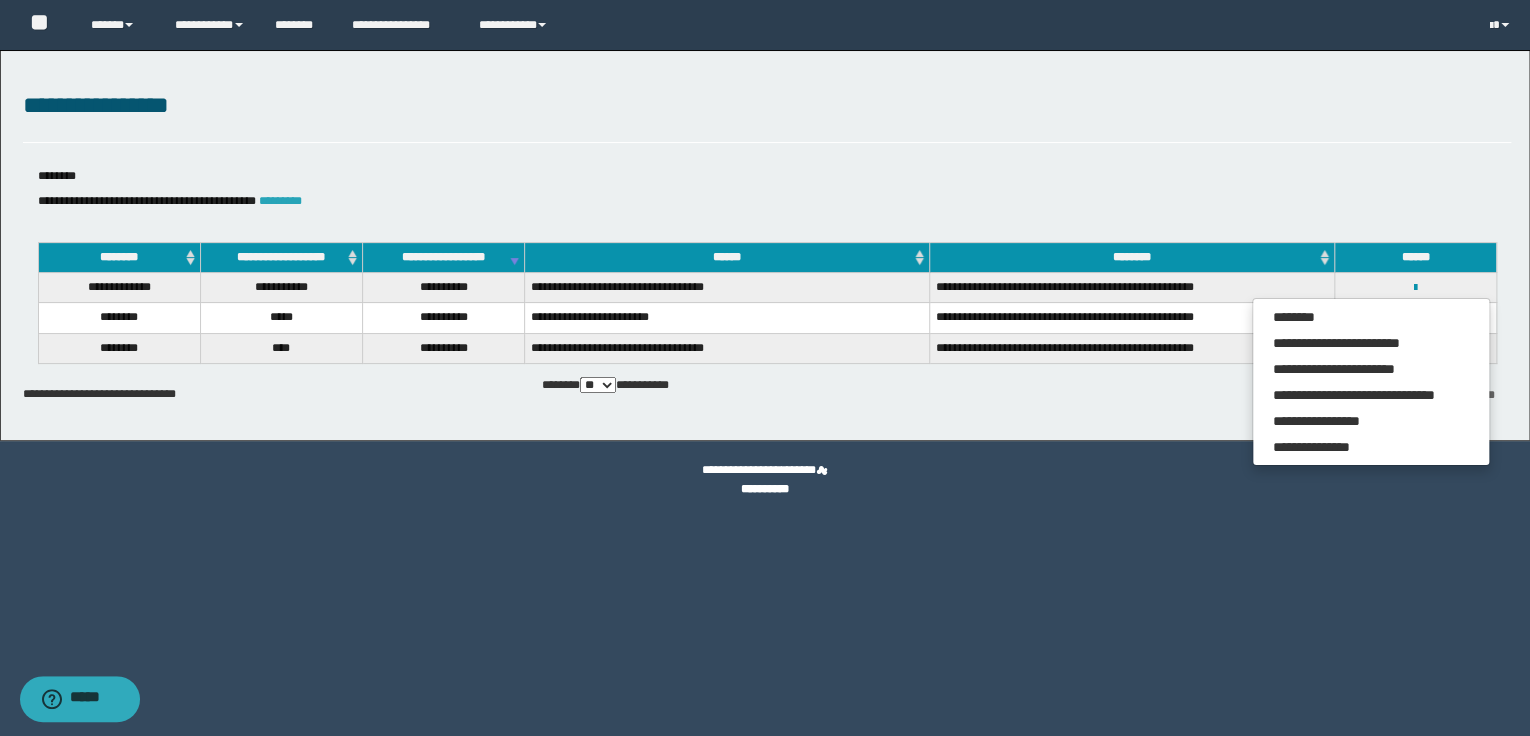 click on "*********" at bounding box center (280, 201) 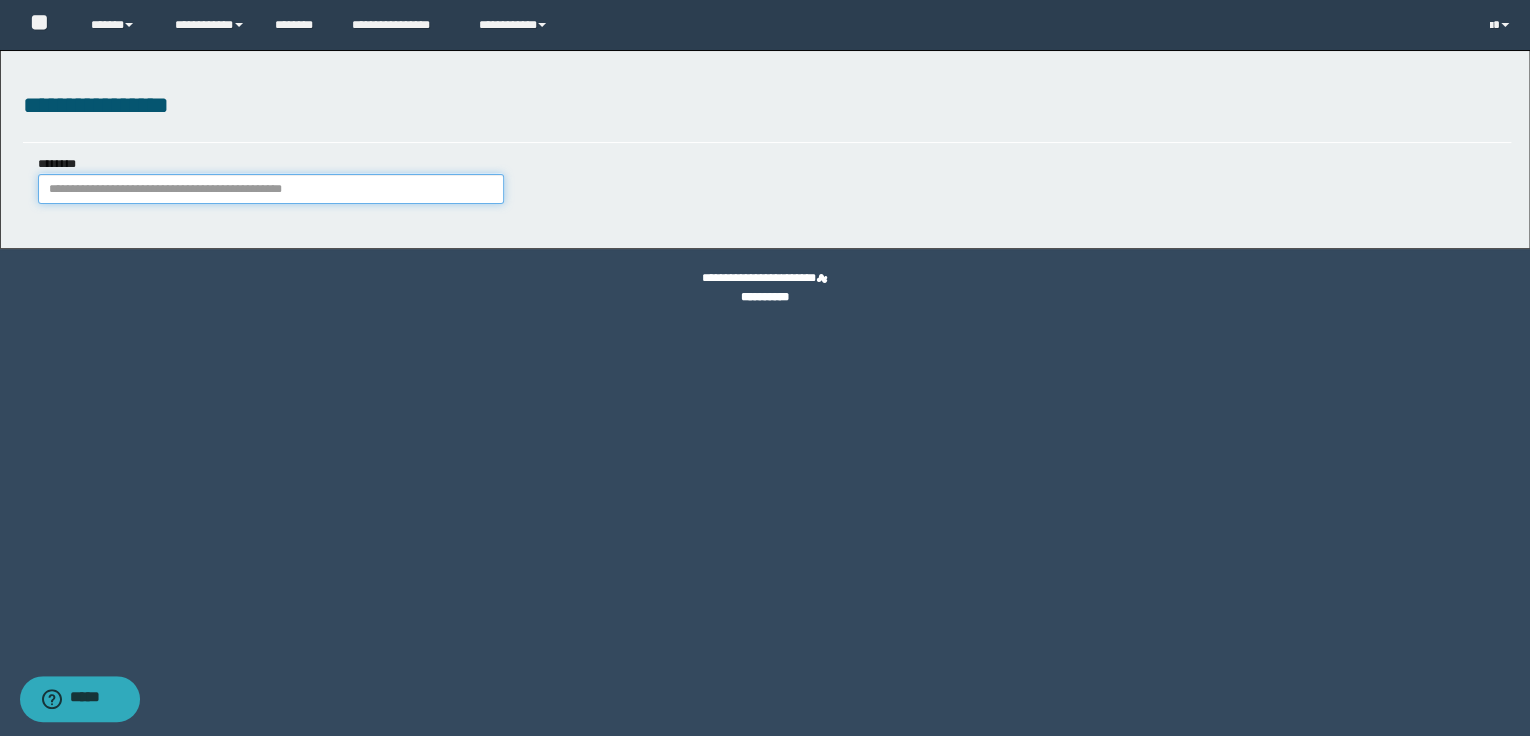 click on "********" at bounding box center (271, 189) 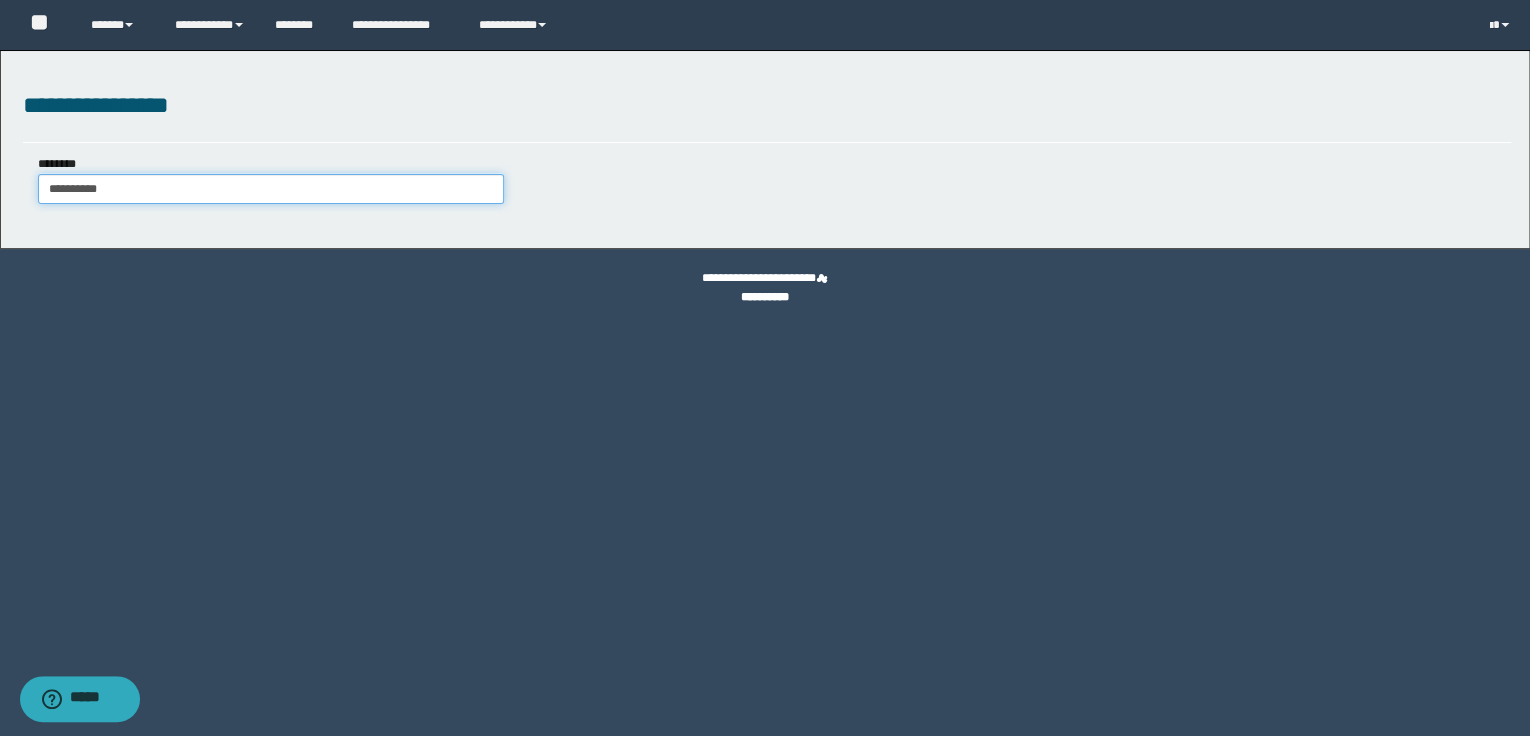 type on "**********" 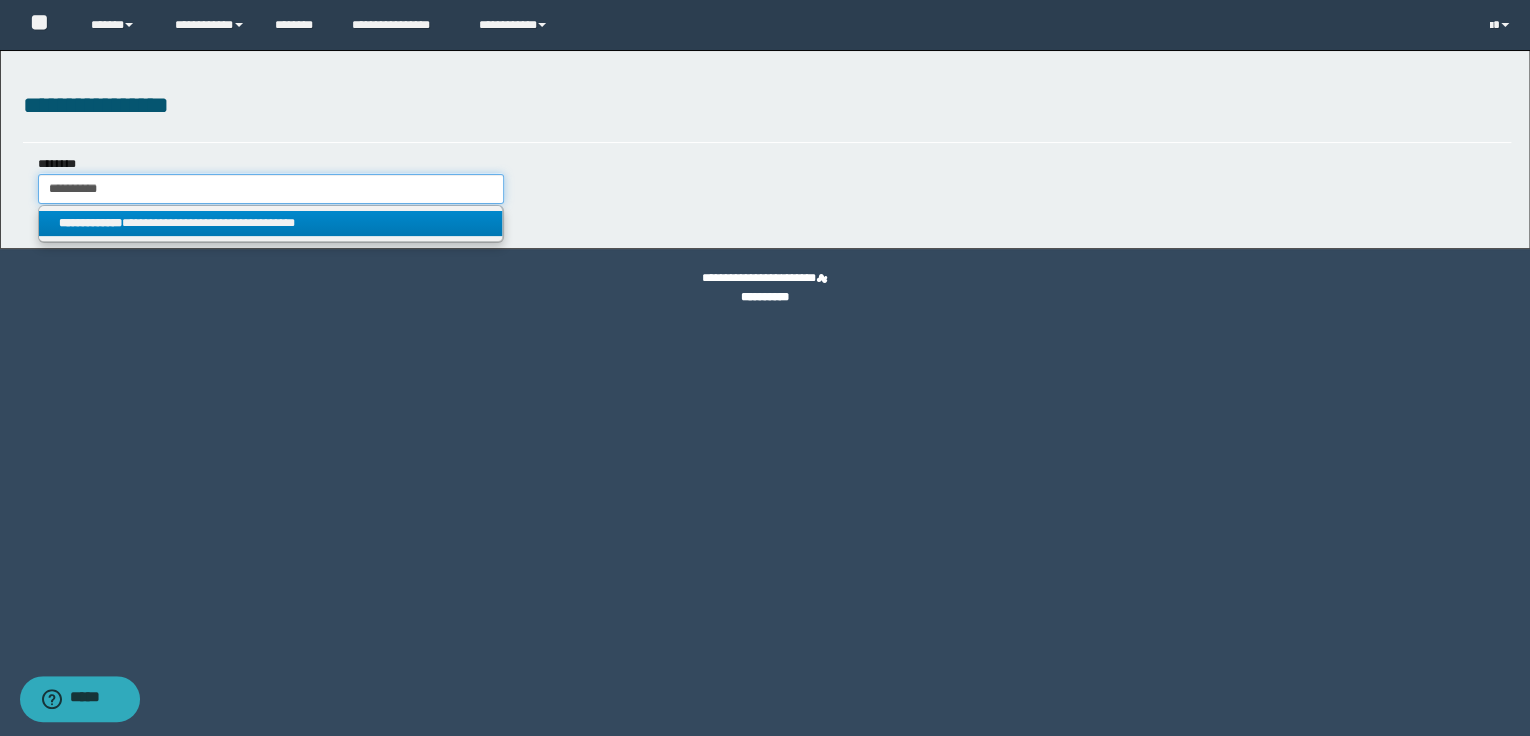 type on "**********" 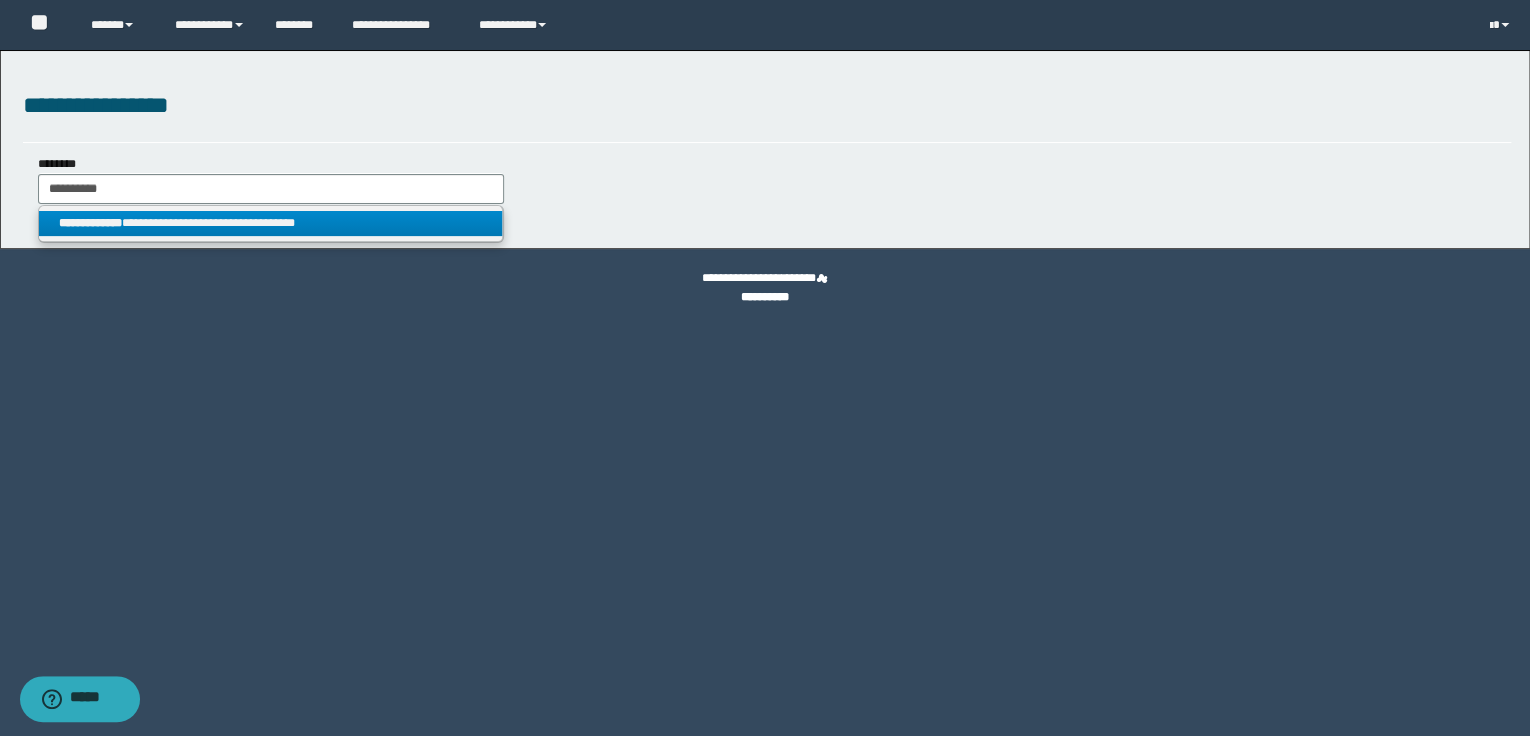click on "**********" at bounding box center [271, 223] 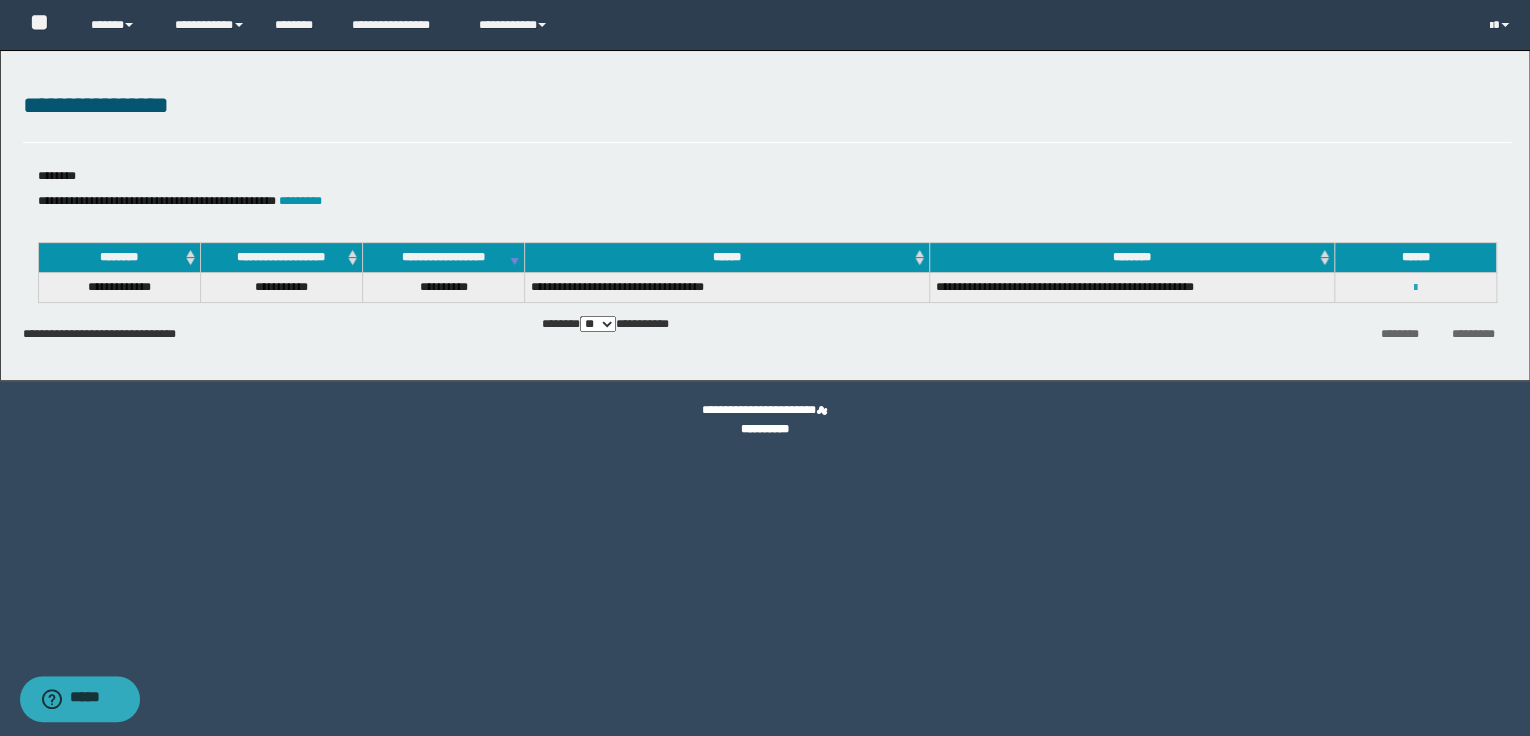 click at bounding box center [1415, 288] 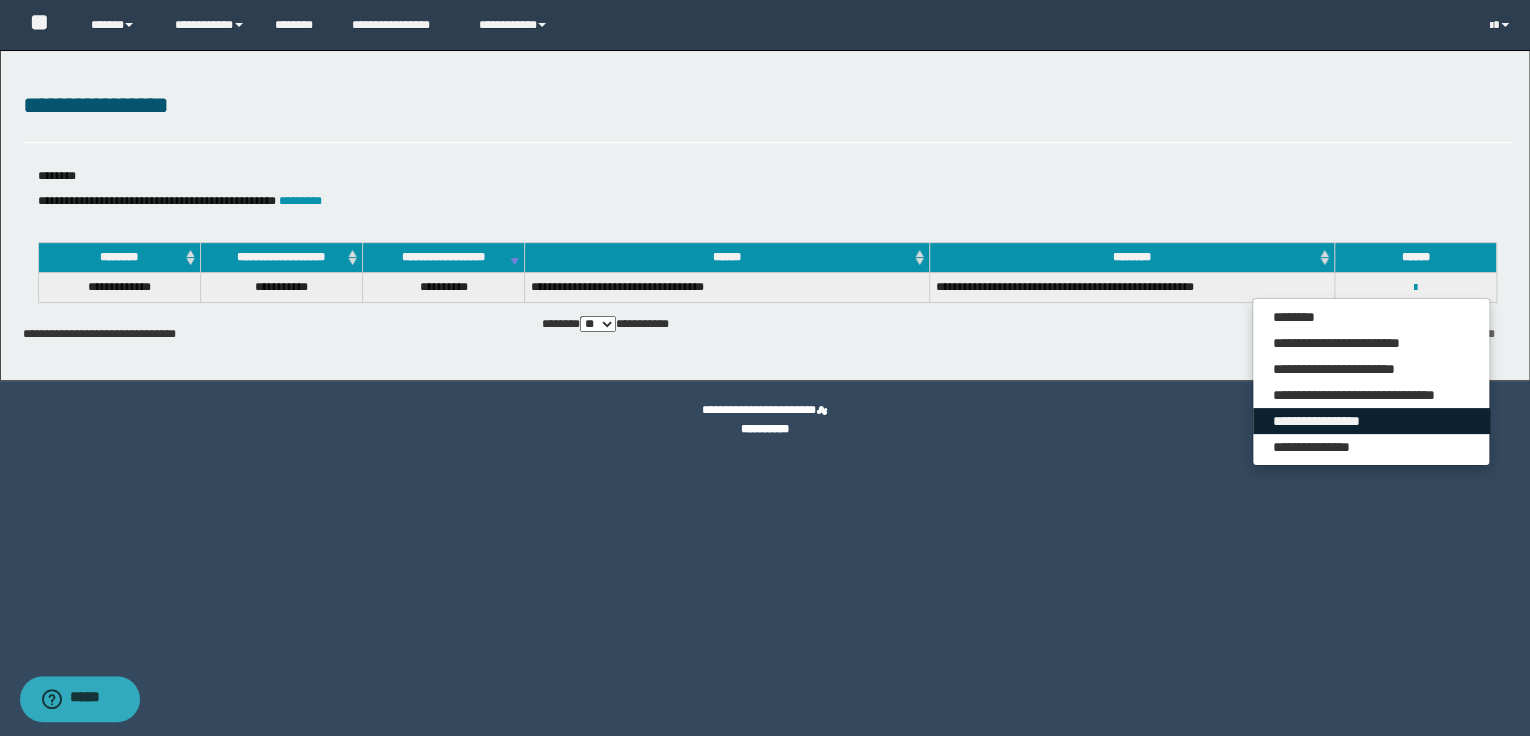 click on "**********" at bounding box center (1371, 421) 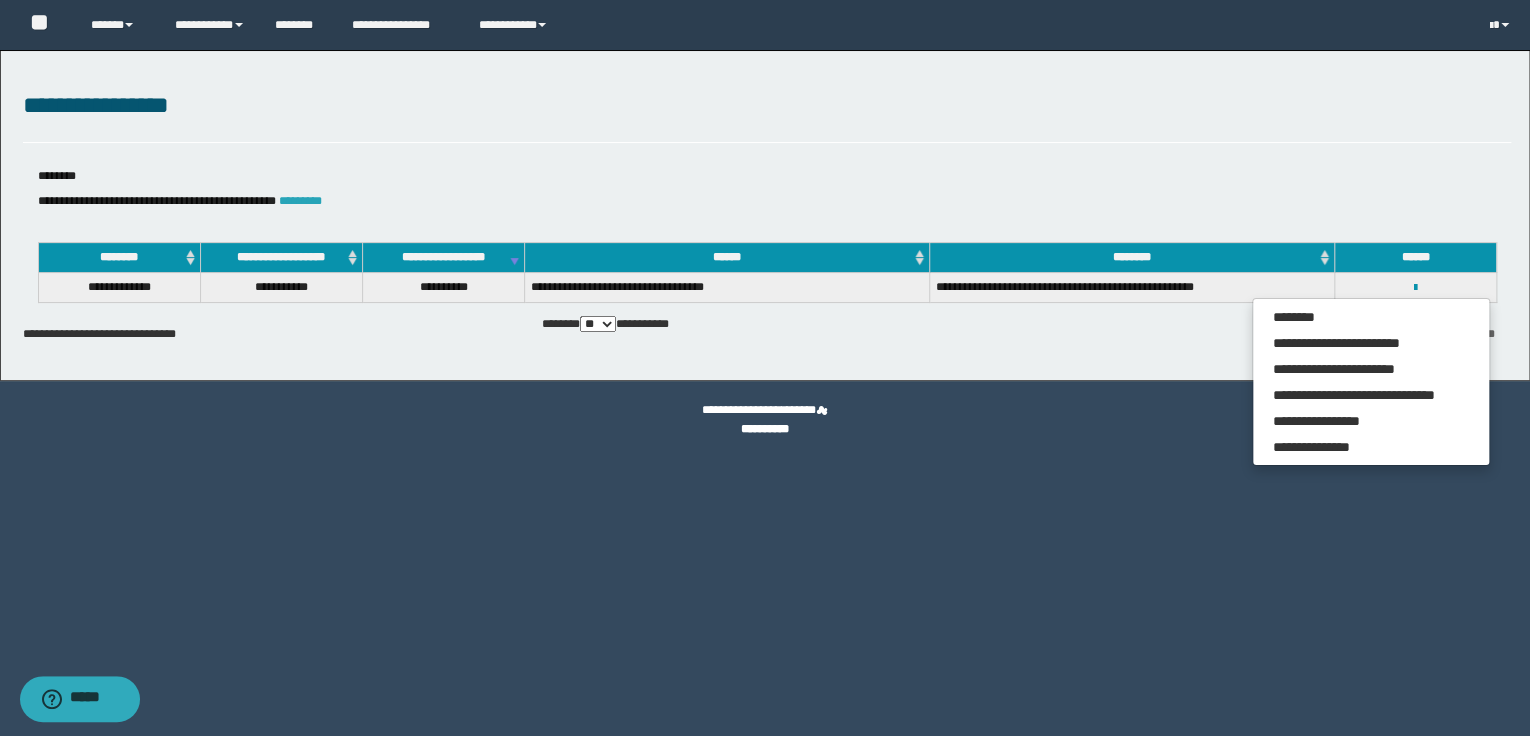 click on "*********" at bounding box center [300, 201] 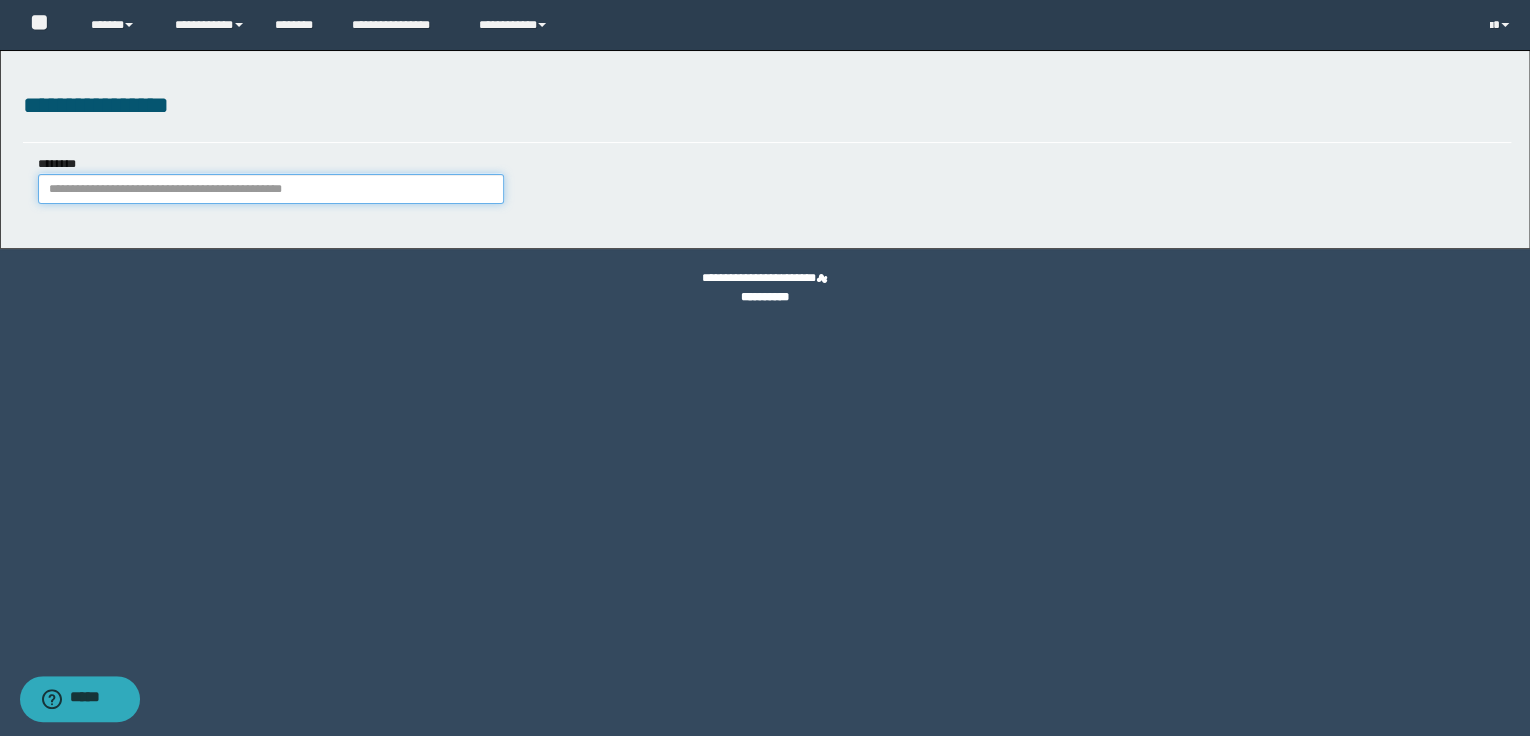 click on "********" at bounding box center (271, 189) 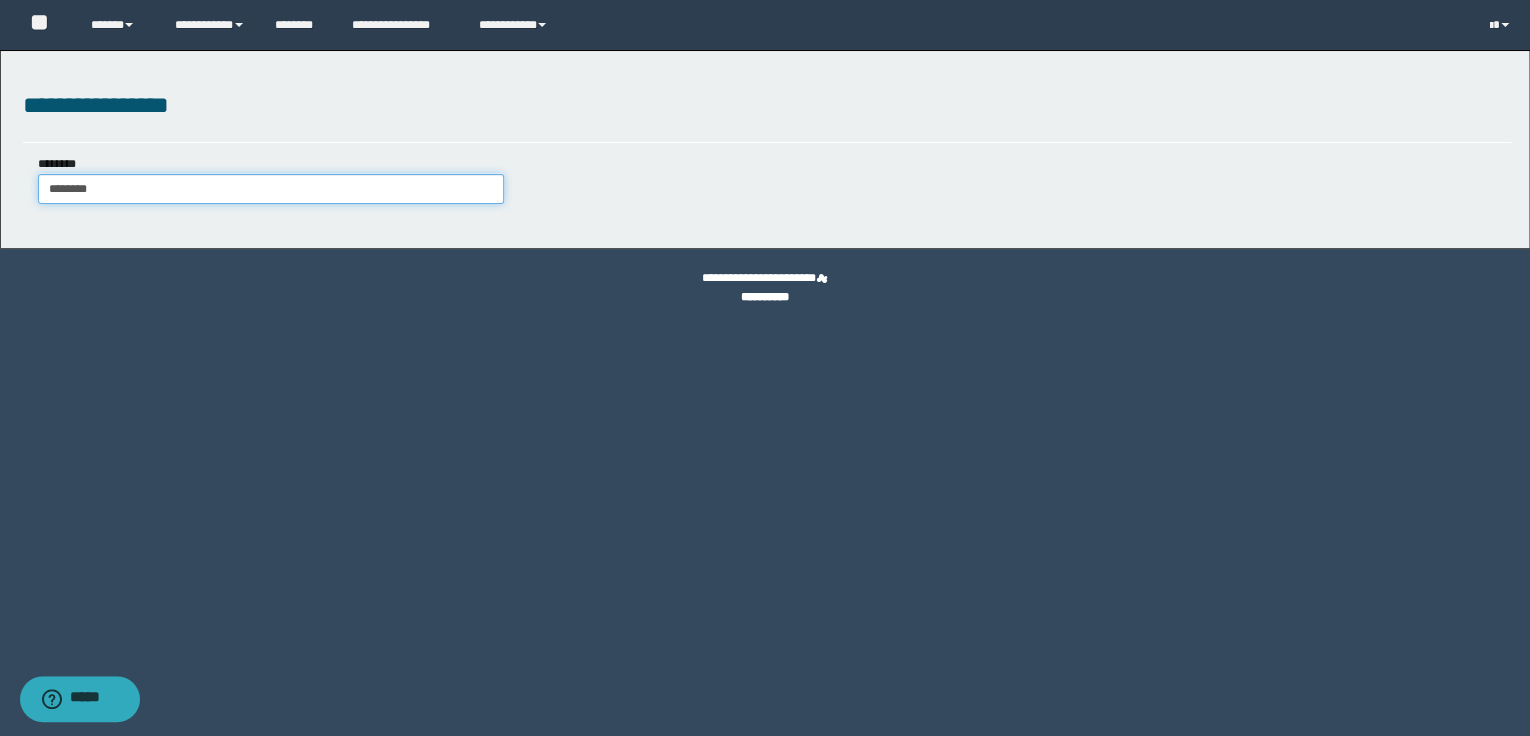 type on "********" 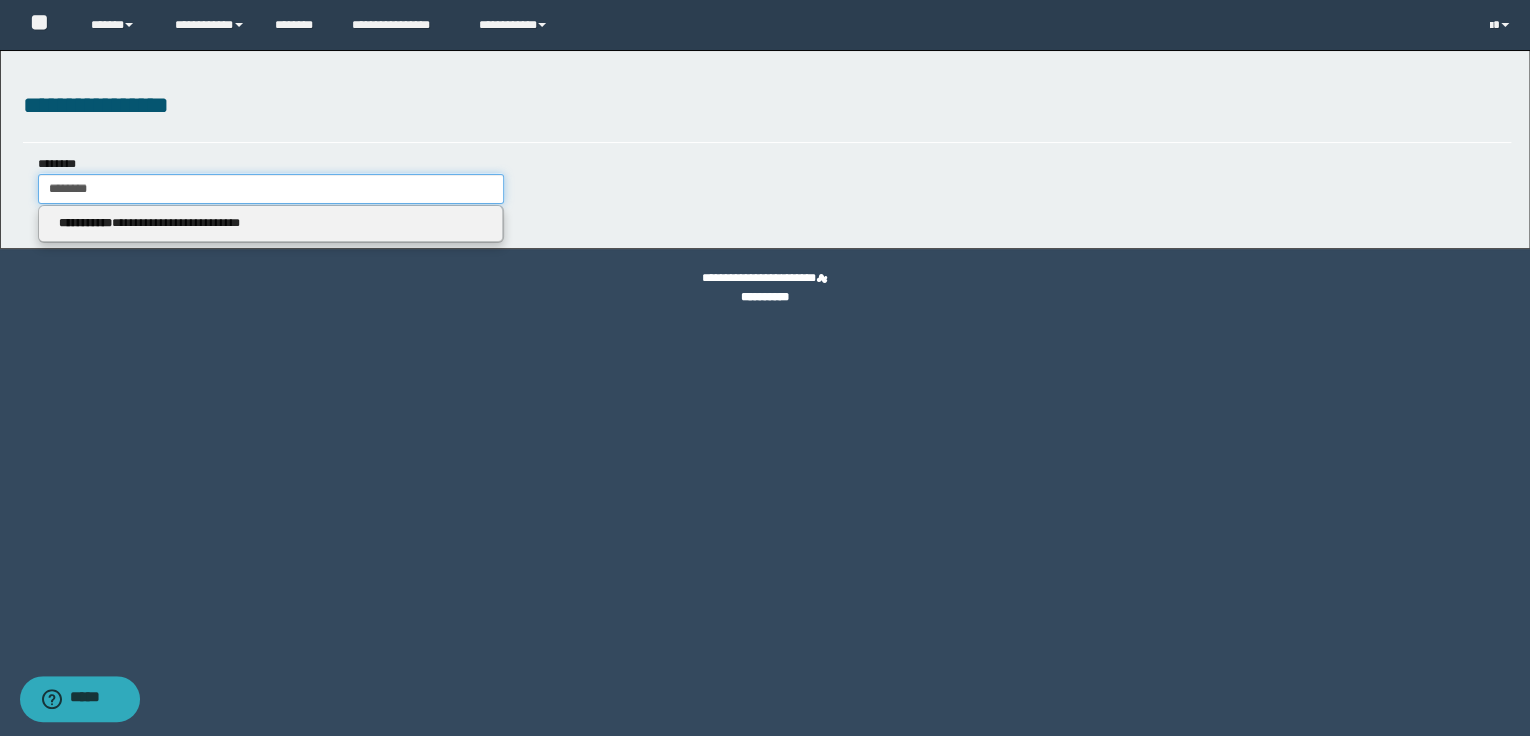 type on "********" 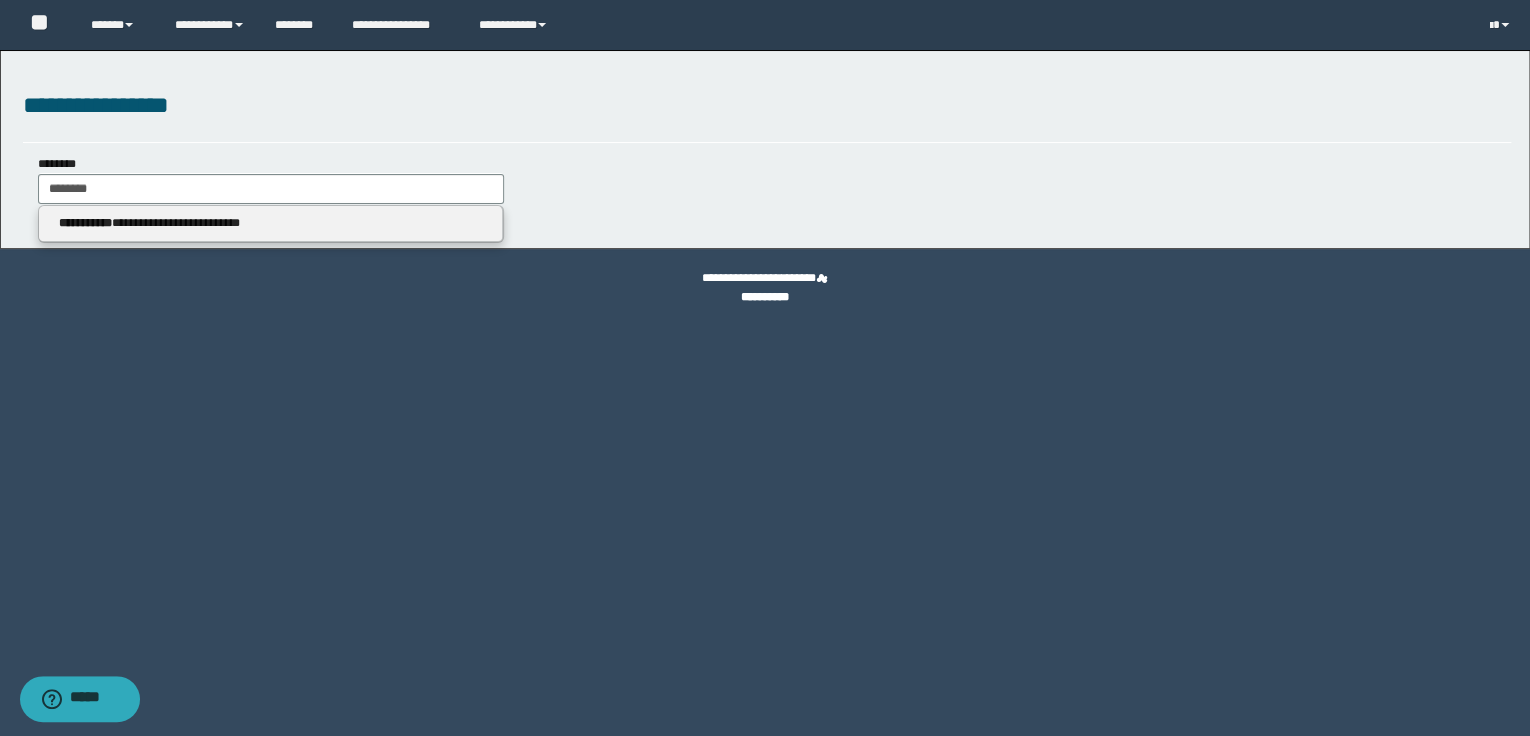 click on "**********" at bounding box center [271, 224] 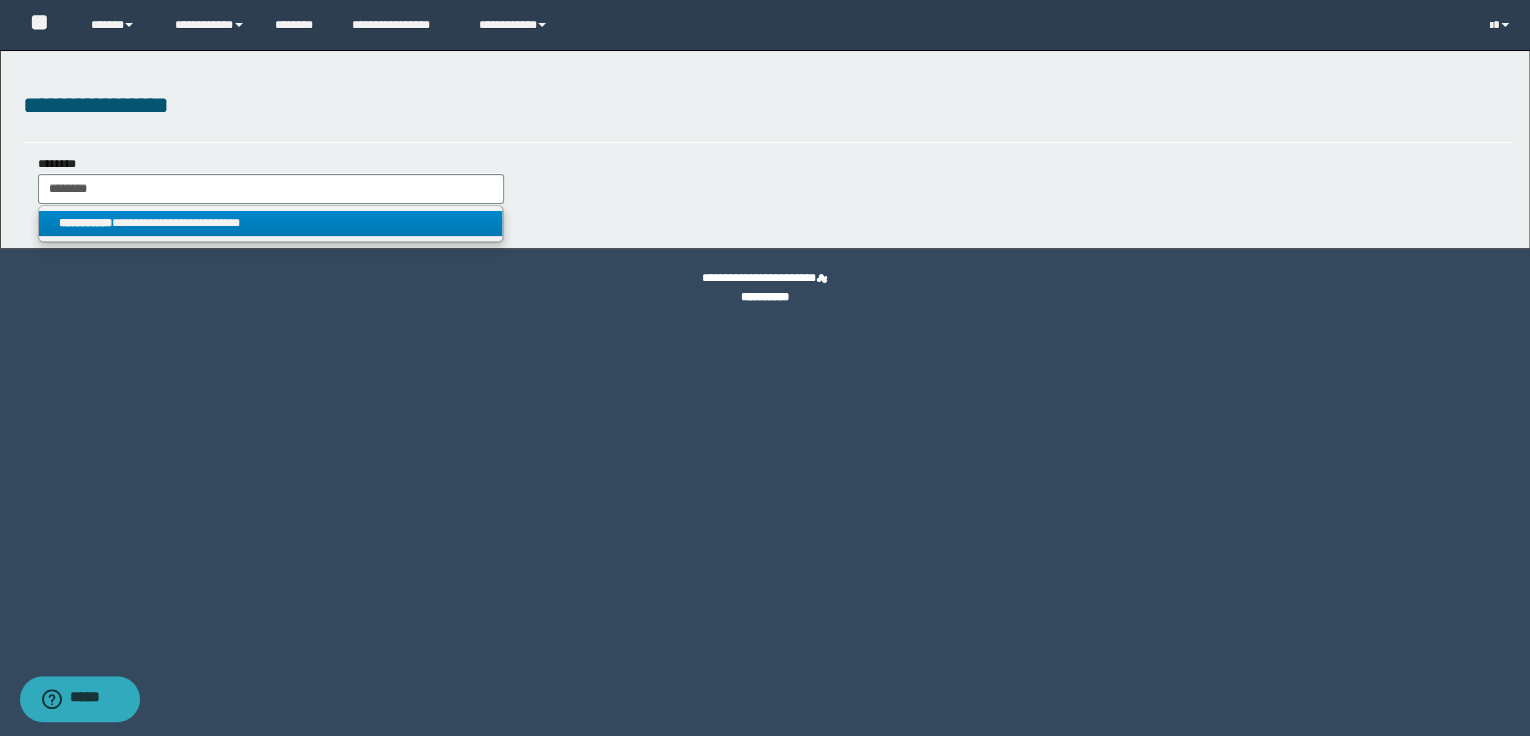 click on "**********" at bounding box center (271, 223) 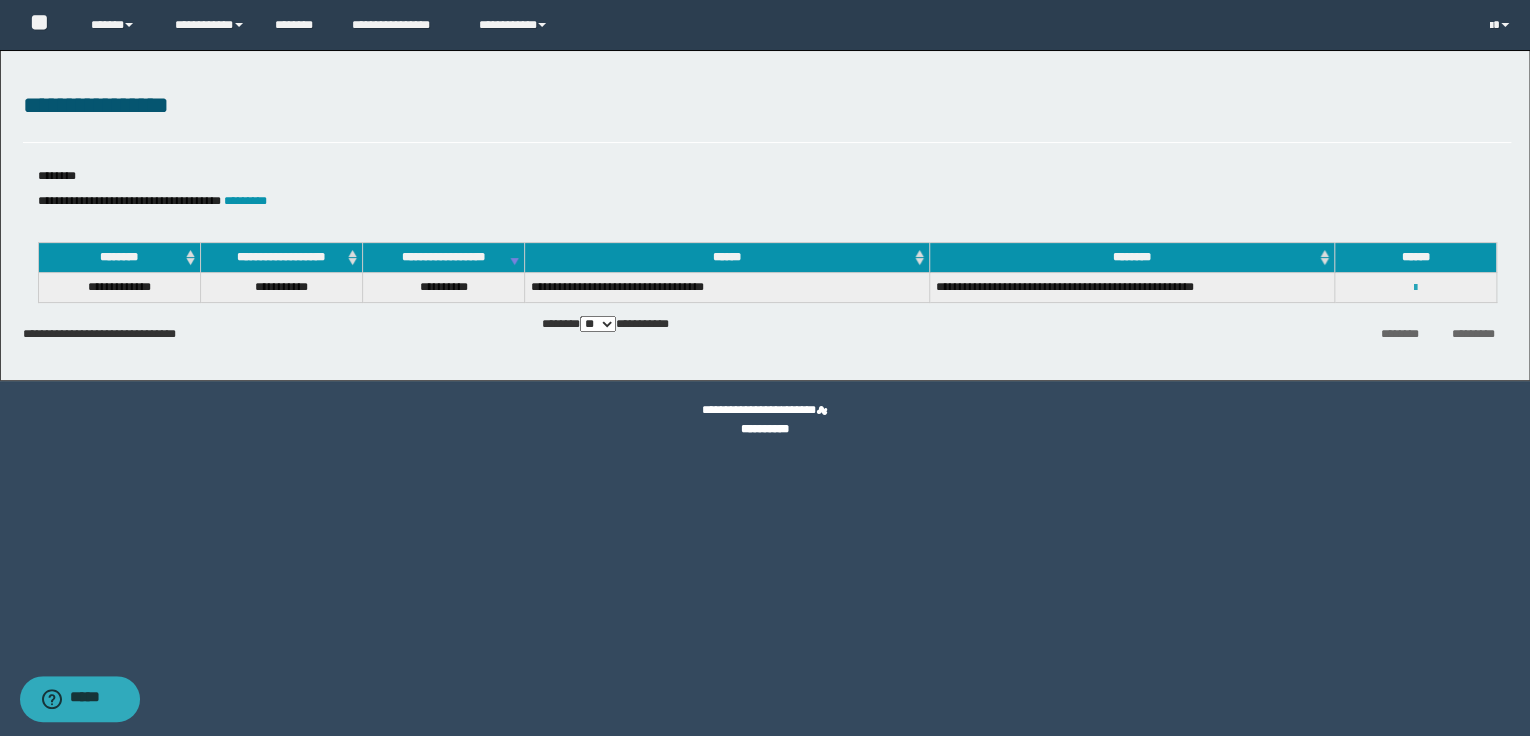 click at bounding box center (1415, 288) 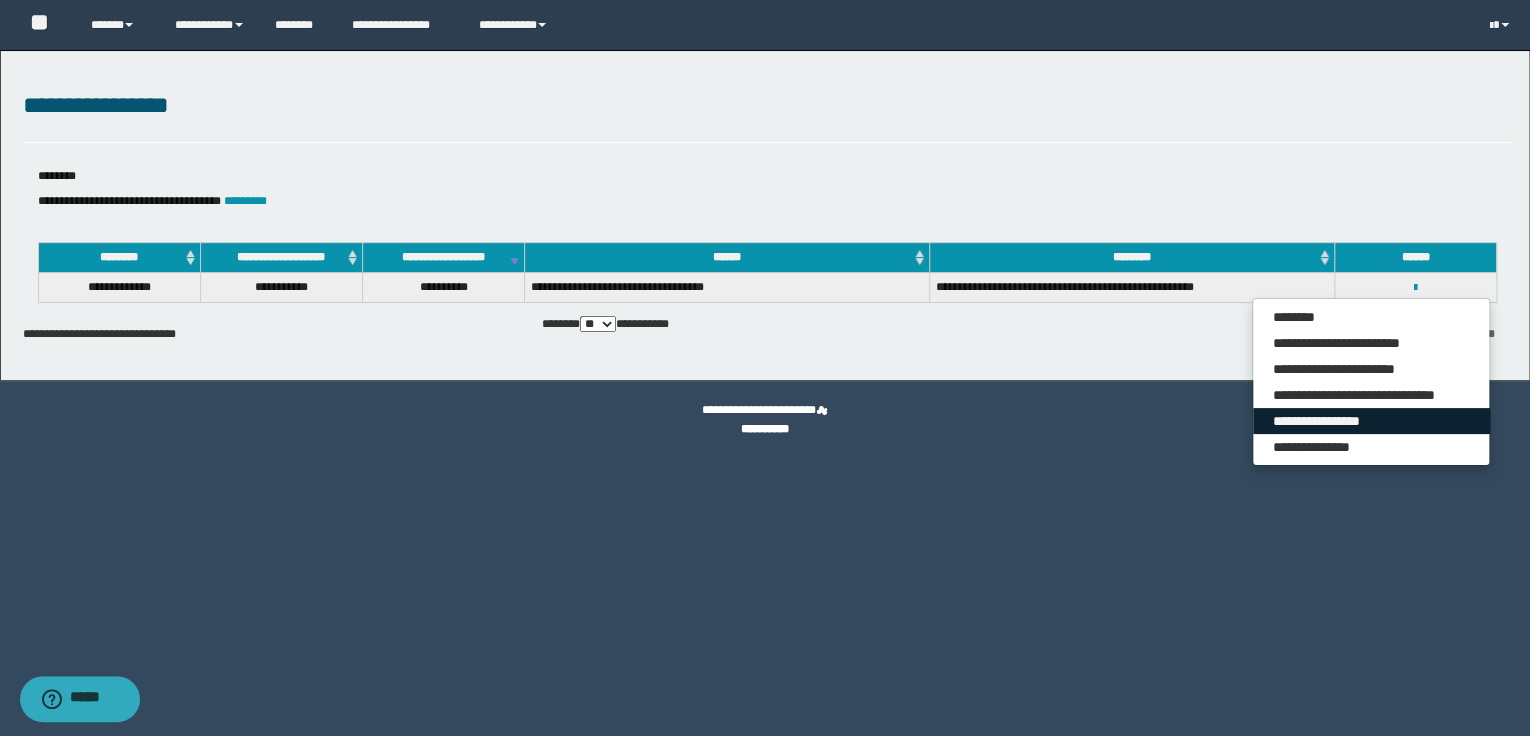 click on "**********" at bounding box center [1371, 421] 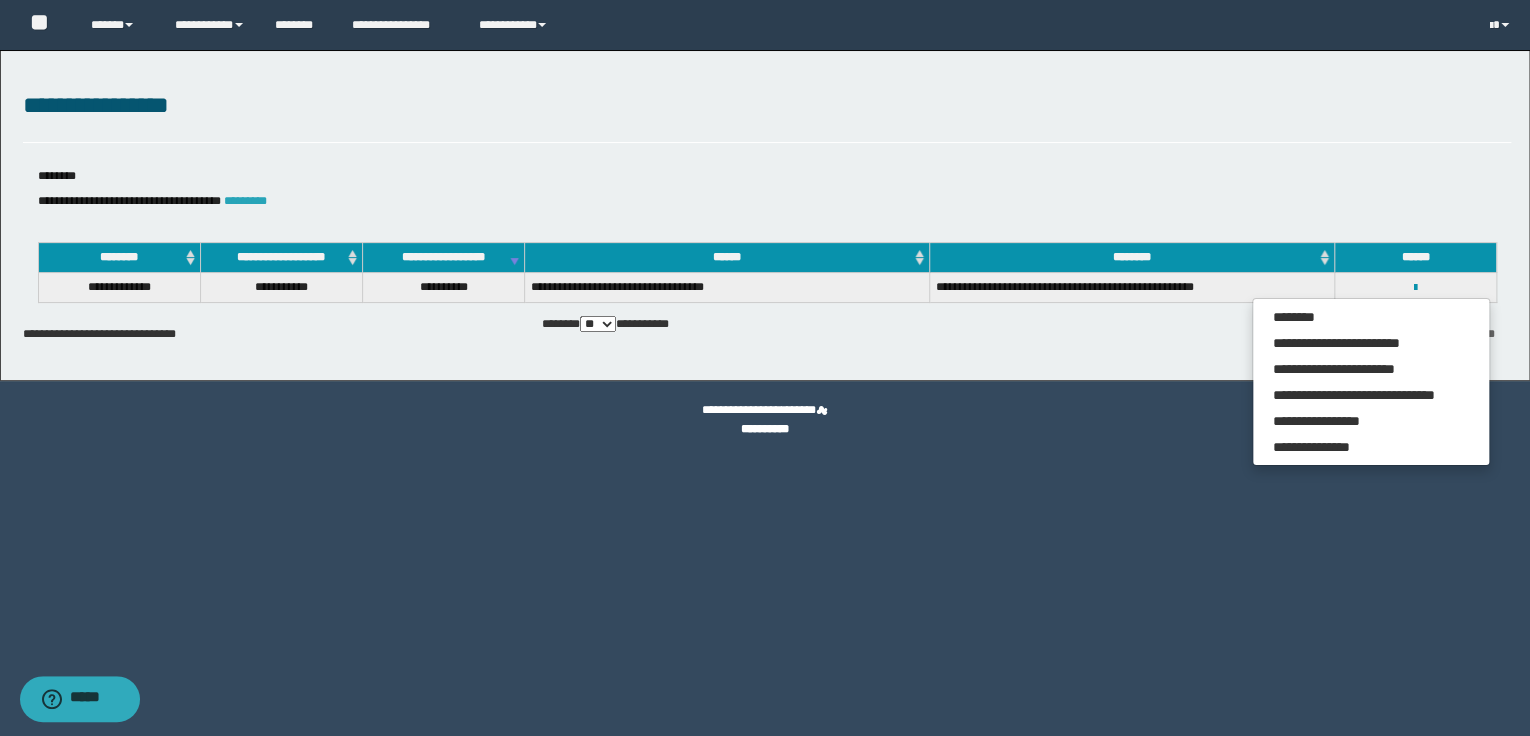 click on "*********" at bounding box center (245, 201) 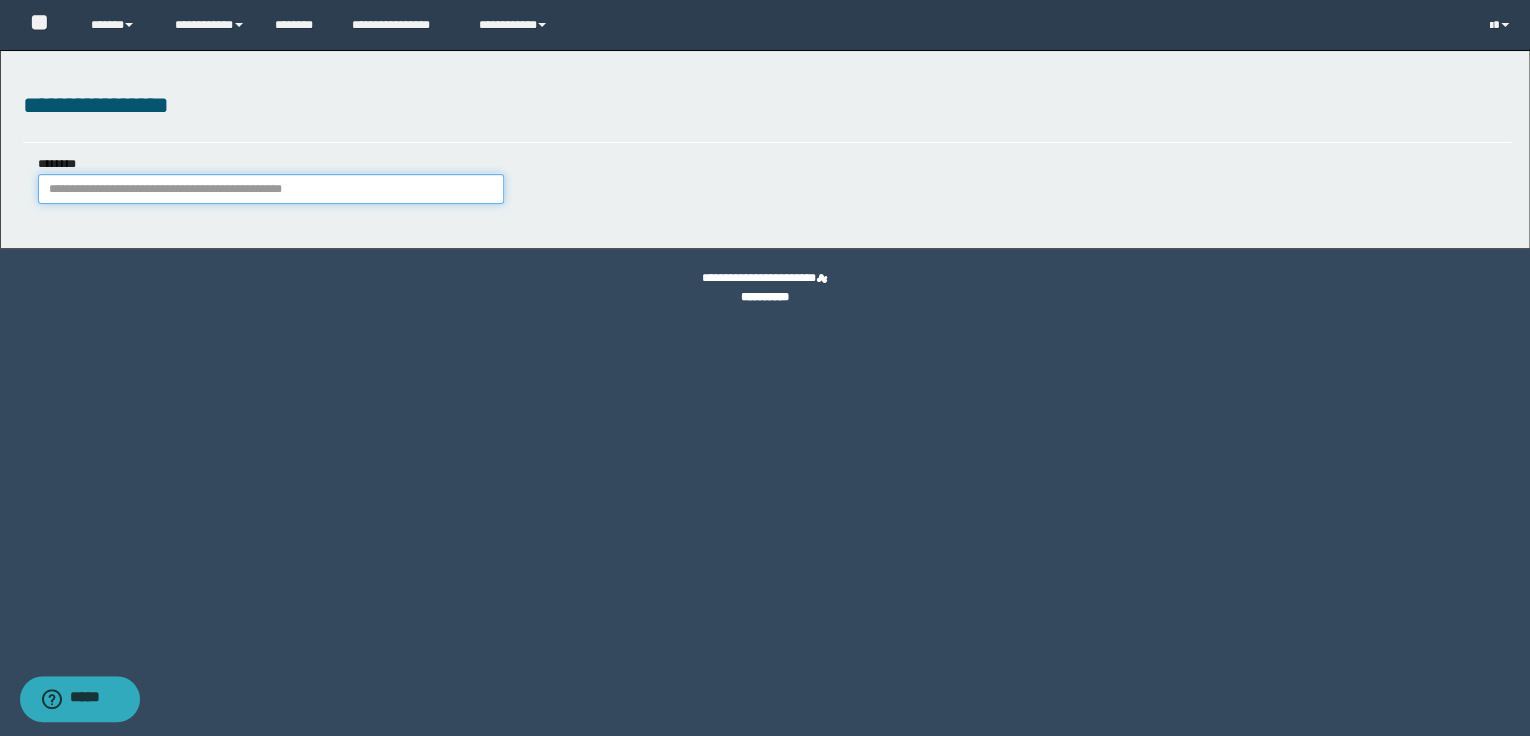 click on "********" at bounding box center [271, 189] 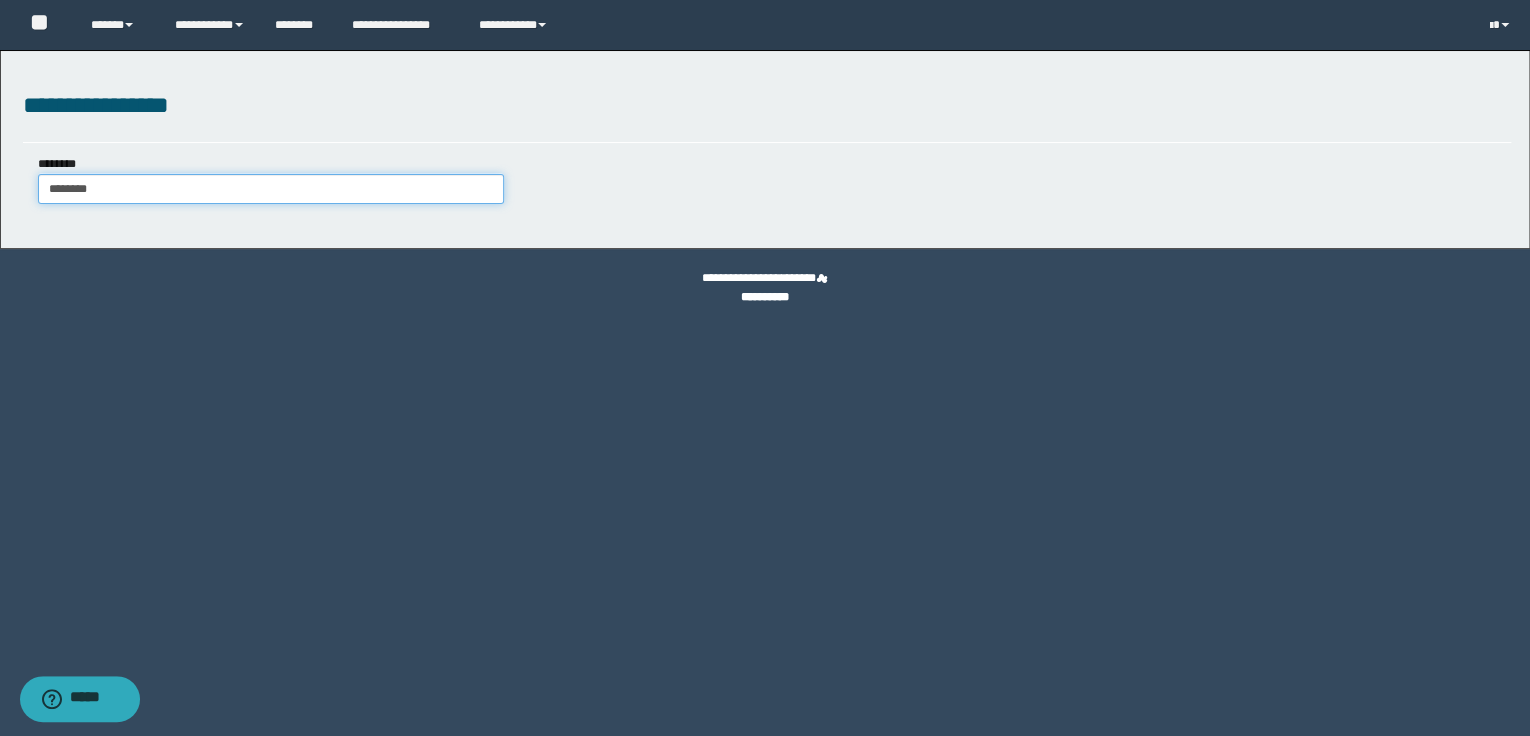 type on "********" 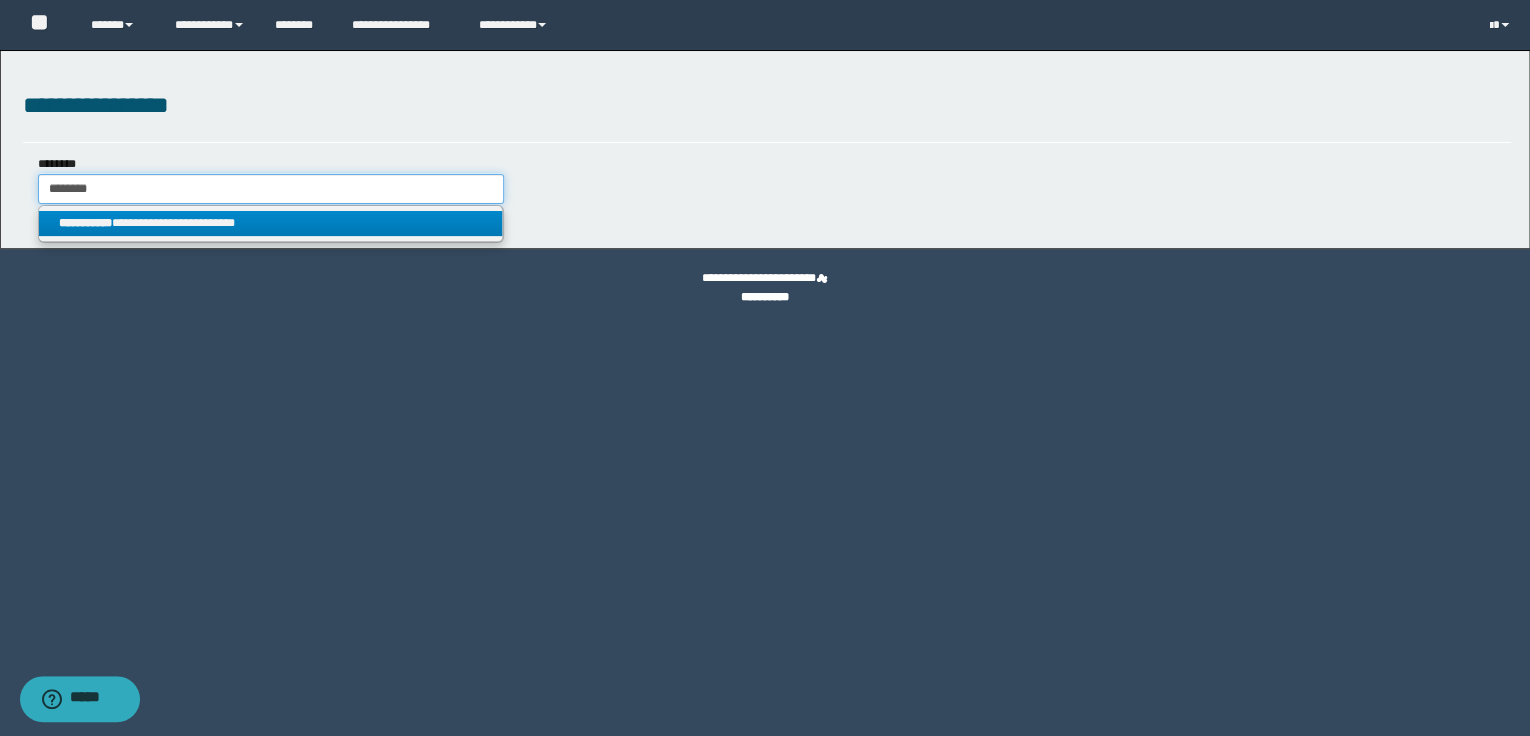 type on "********" 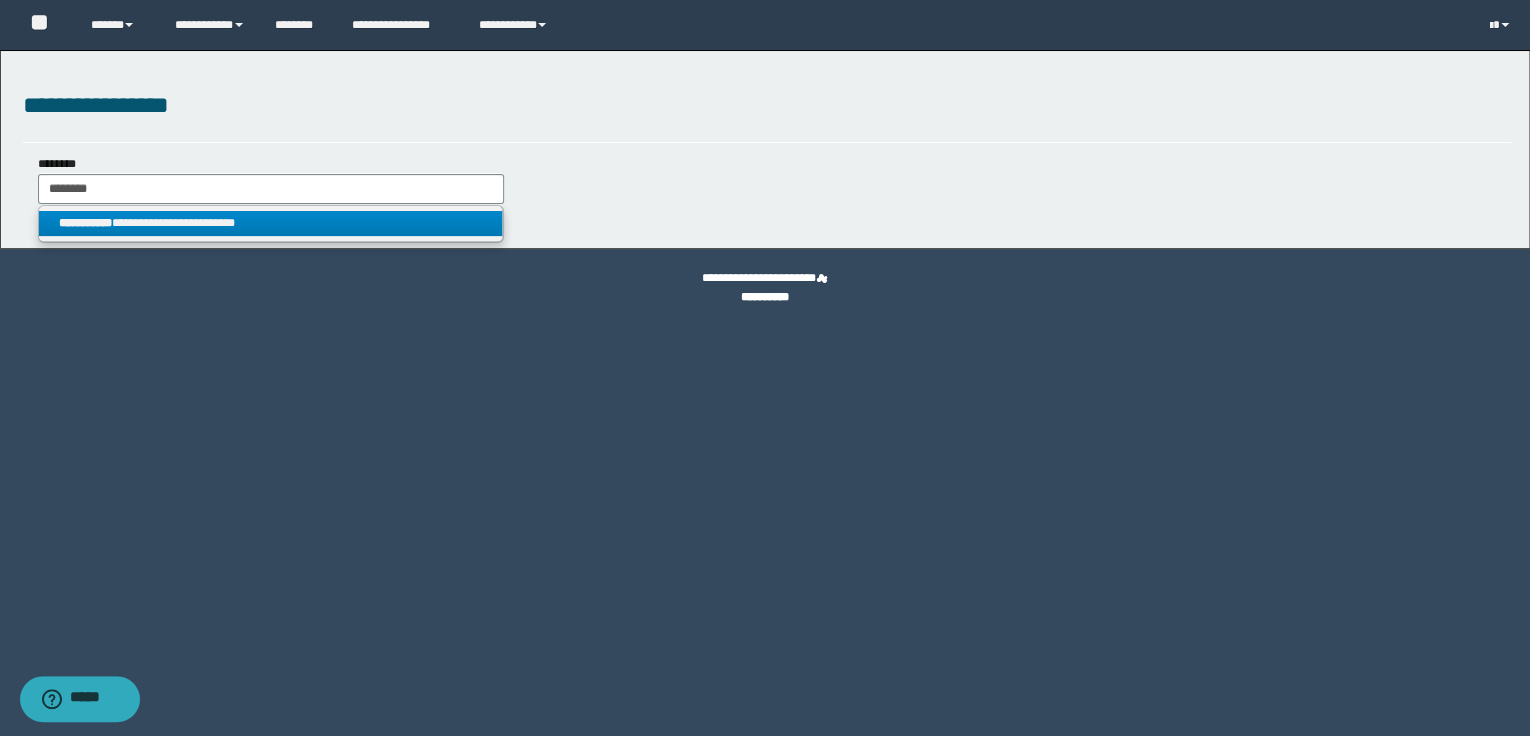 click on "**********" at bounding box center [271, 223] 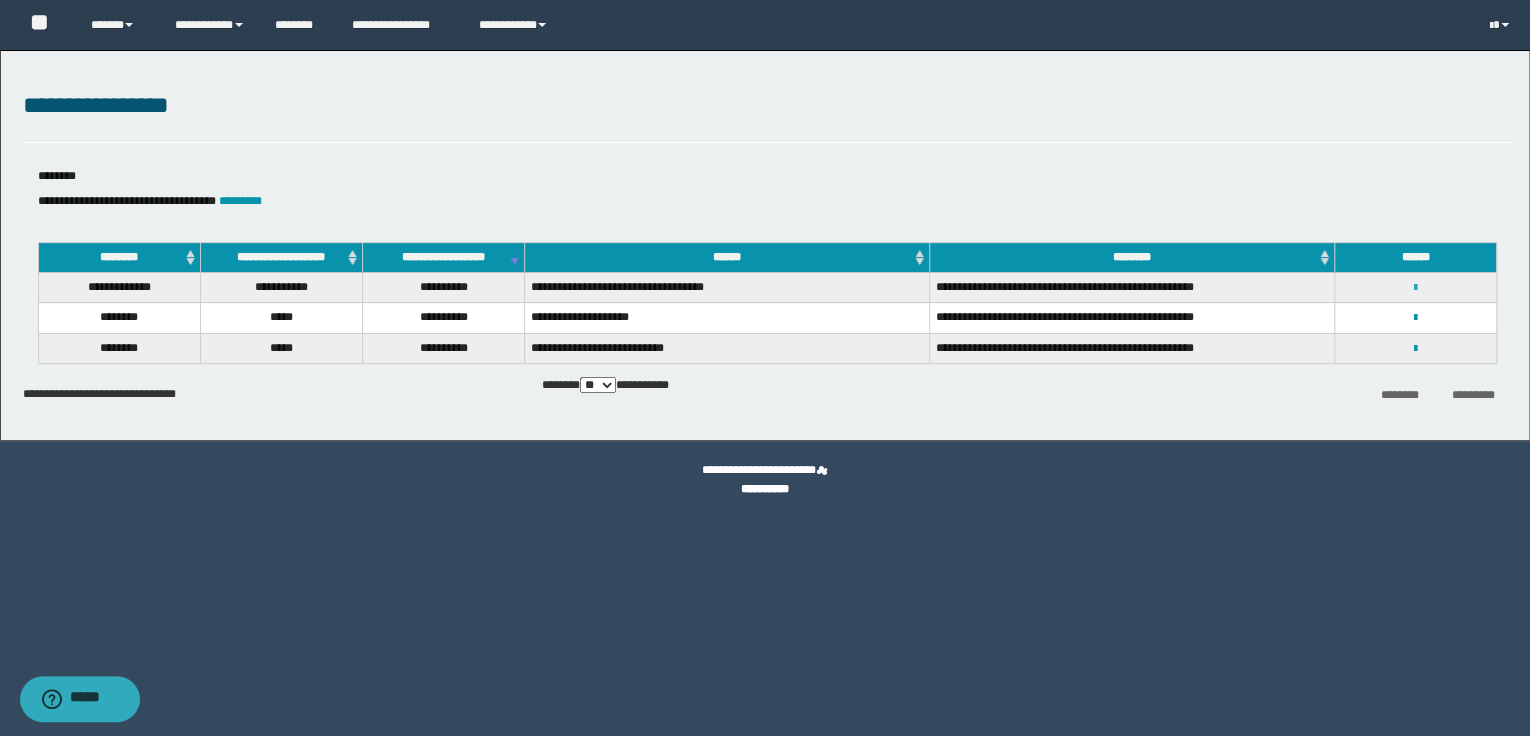 click at bounding box center [1415, 288] 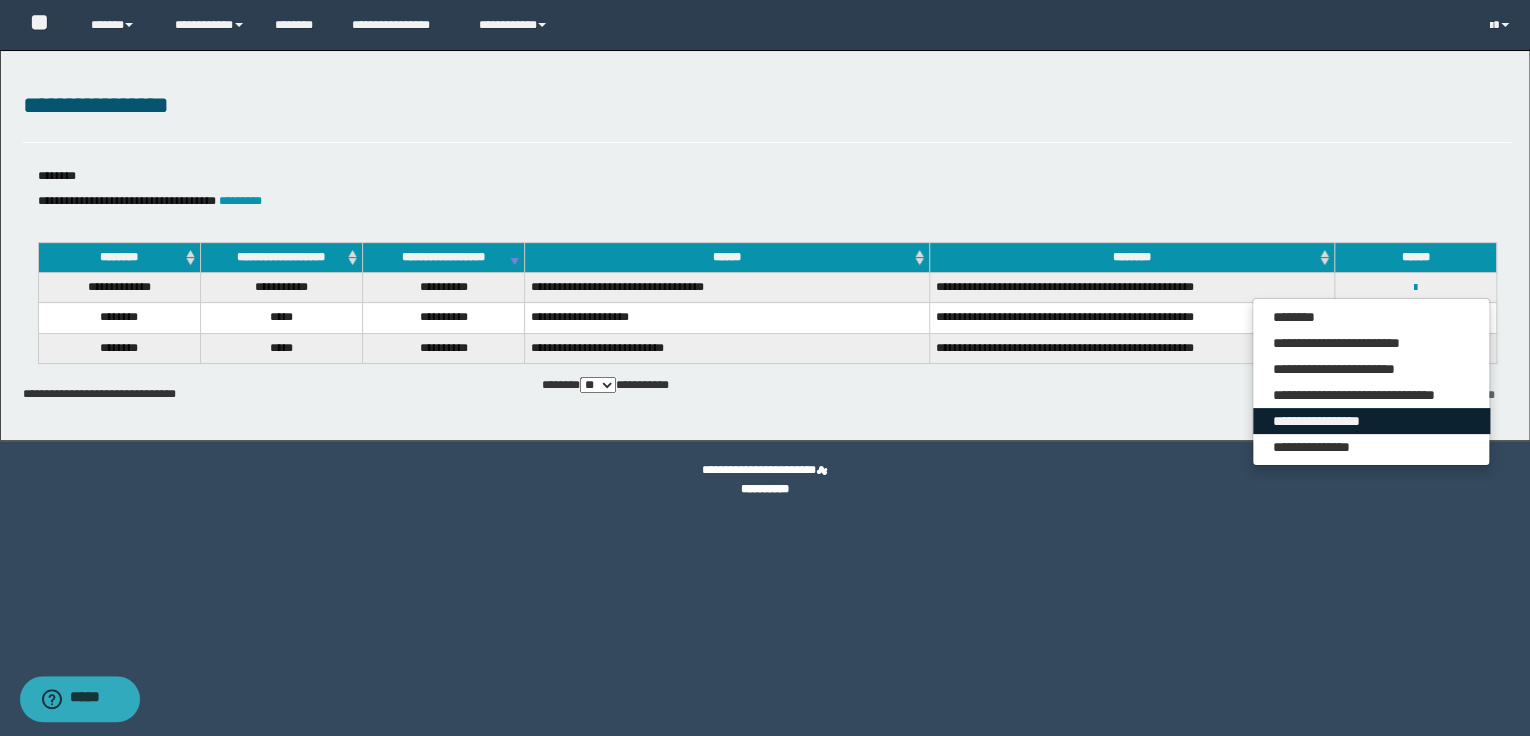 click on "**********" at bounding box center [1371, 421] 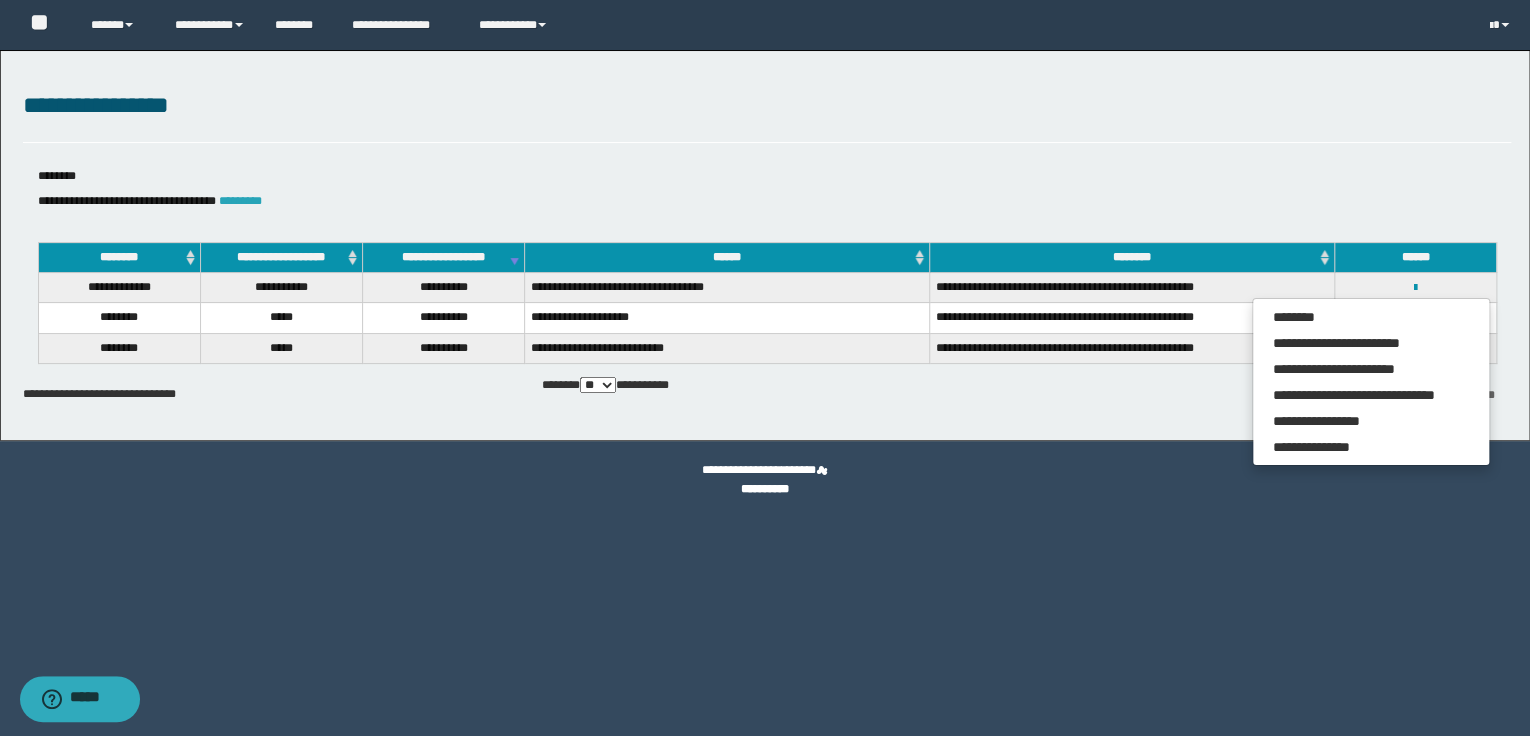 click on "*********" at bounding box center (240, 201) 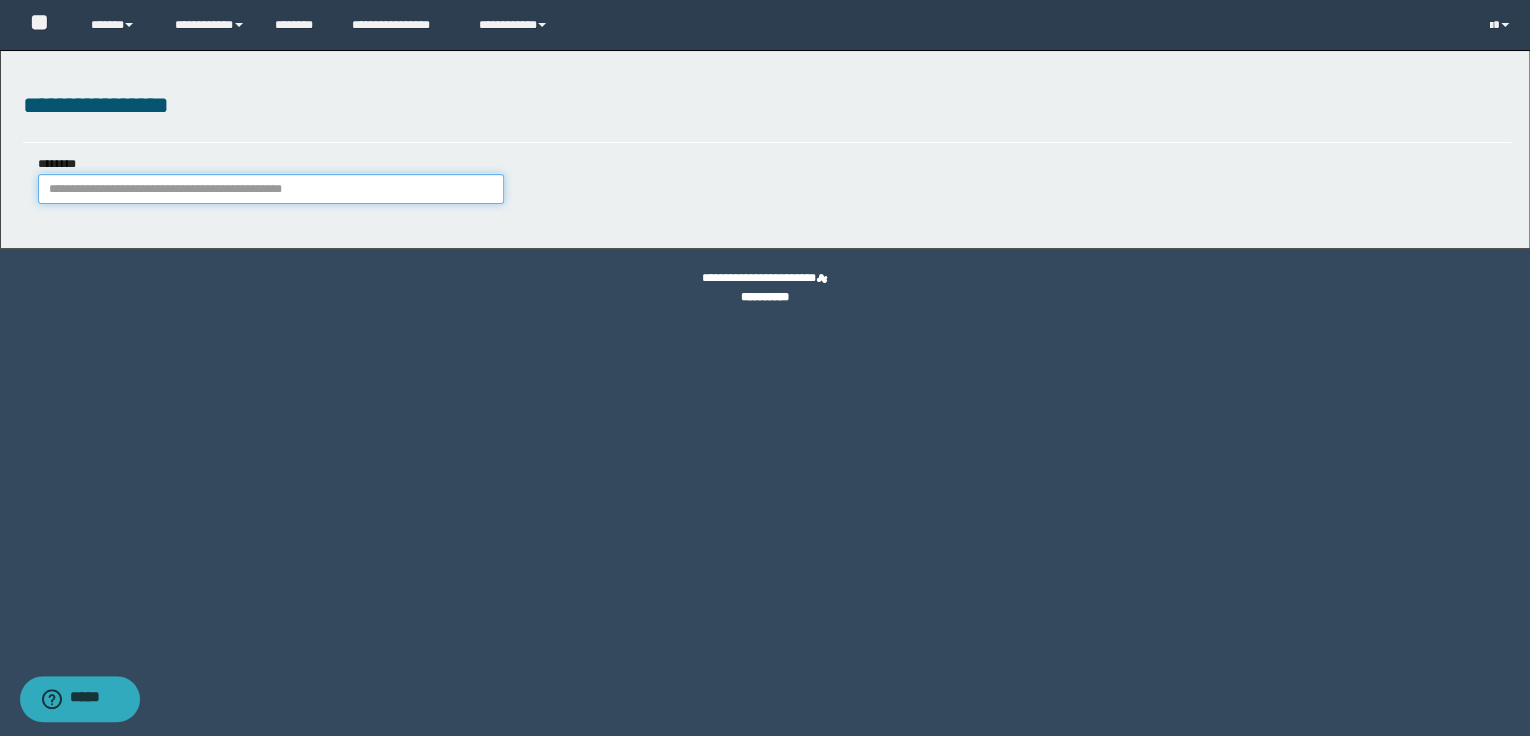 click on "********" at bounding box center (271, 189) 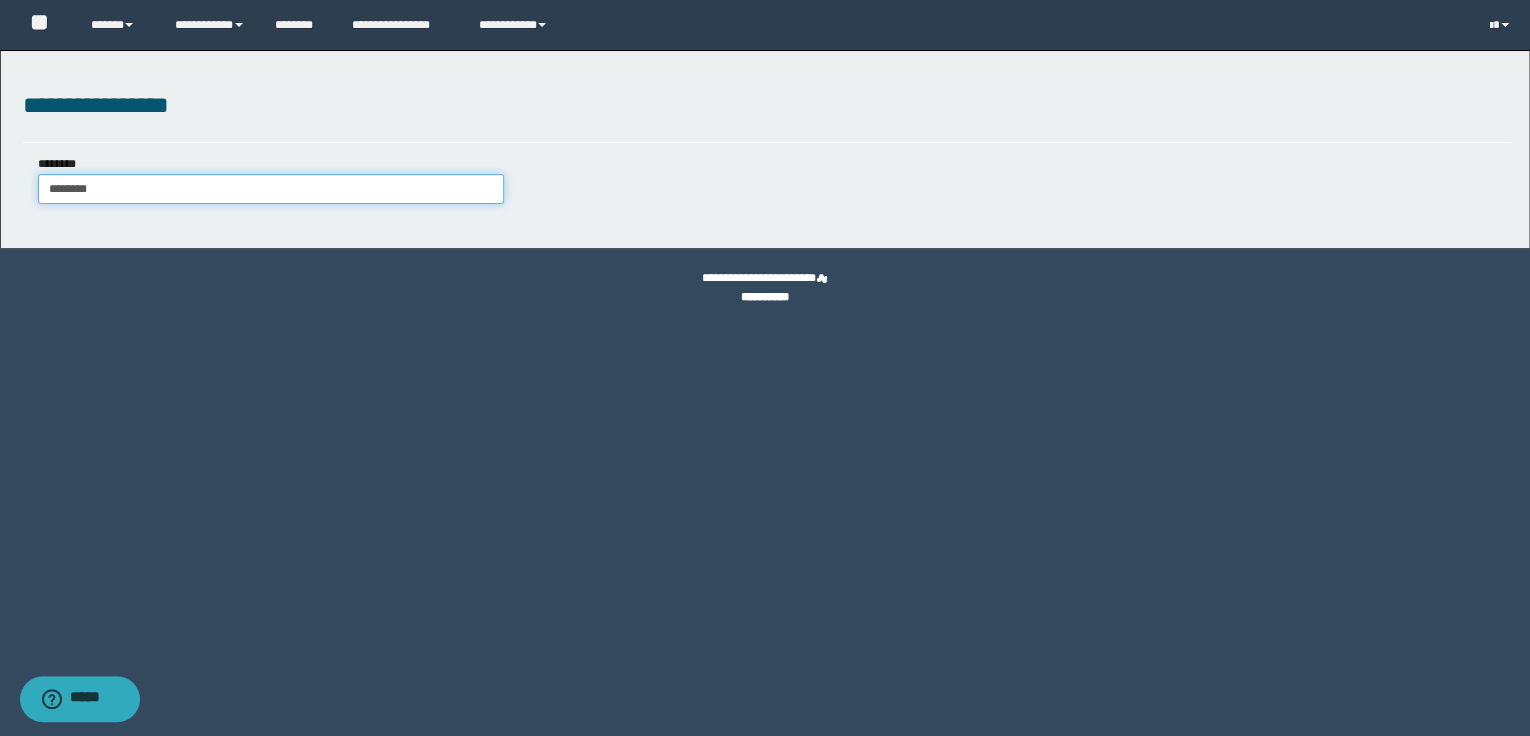 type on "********" 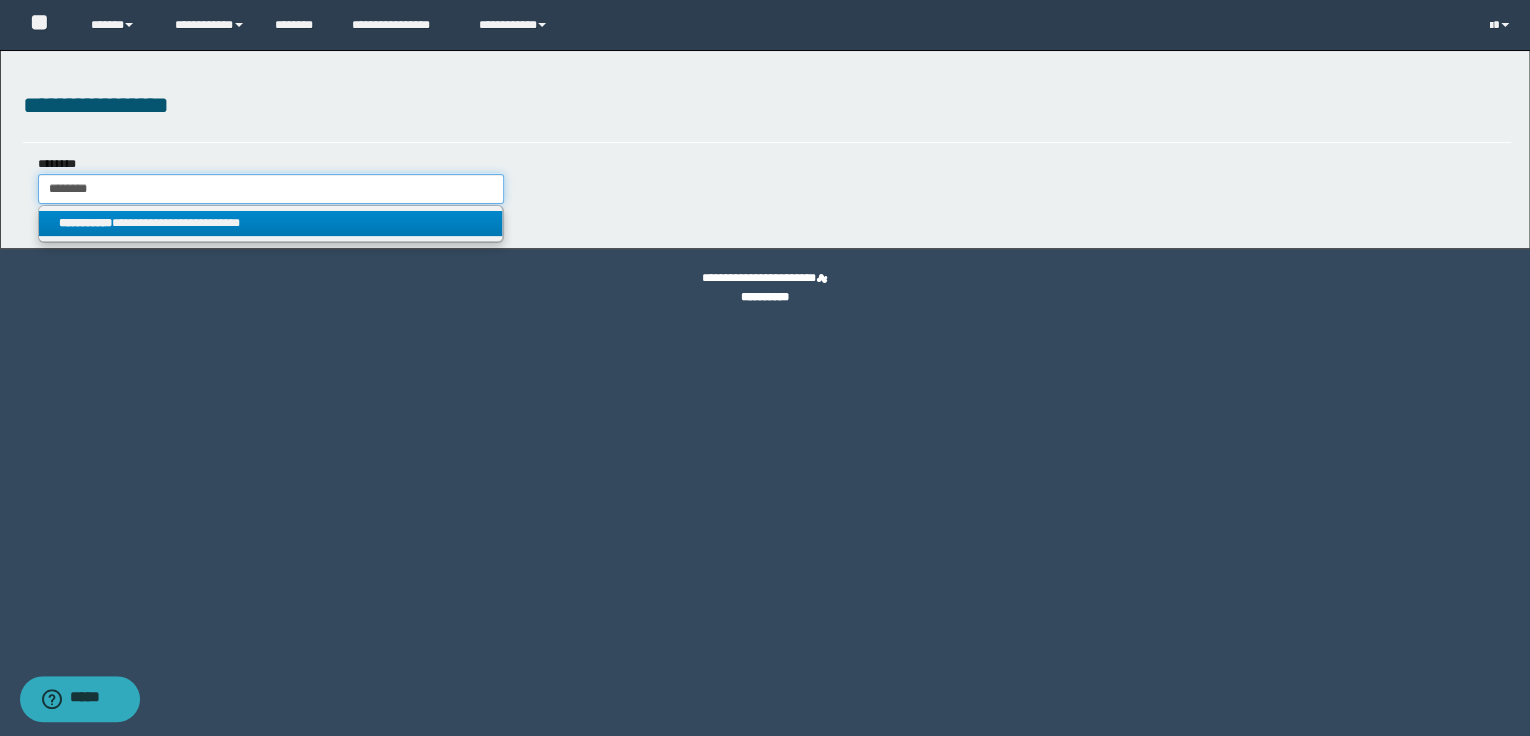 type on "********" 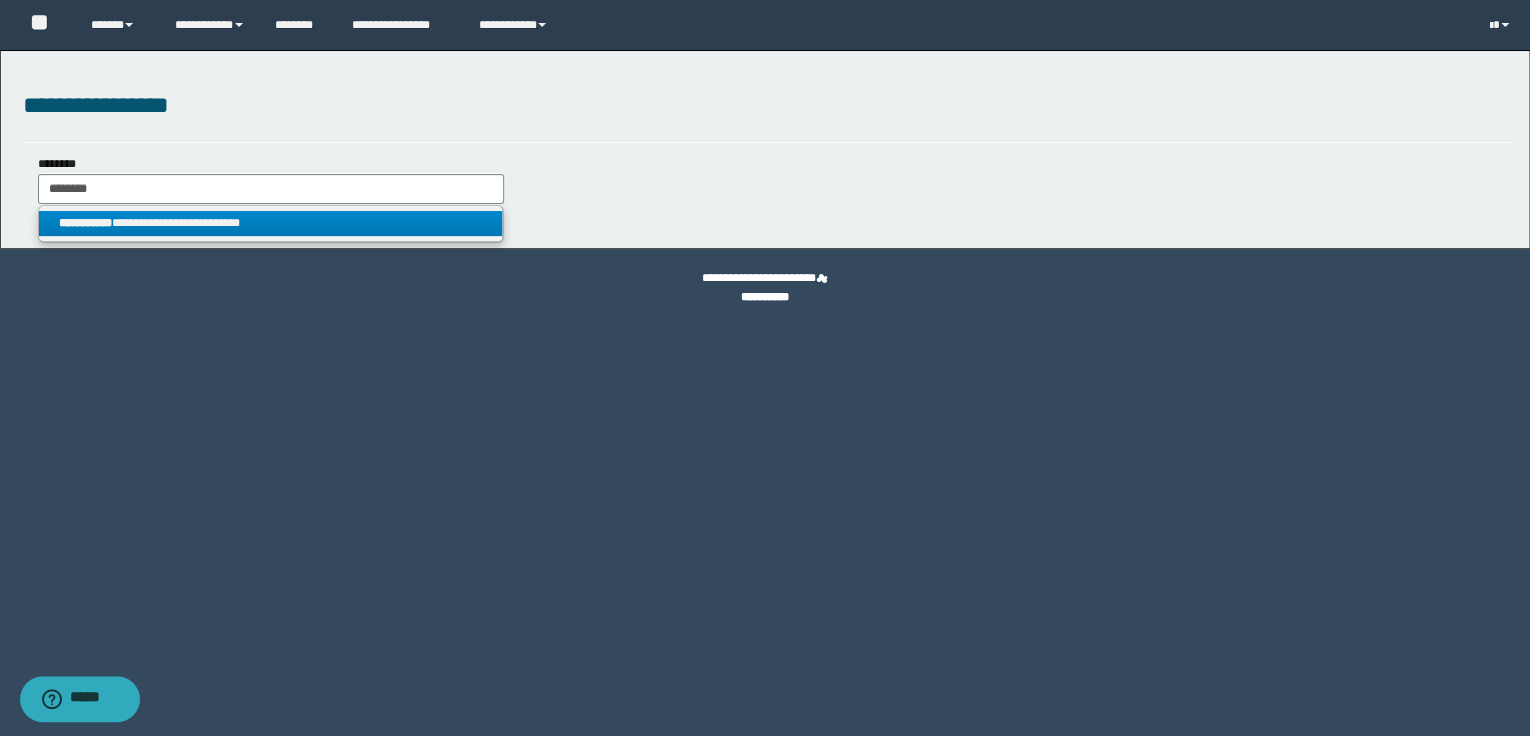 click on "**********" at bounding box center (271, 223) 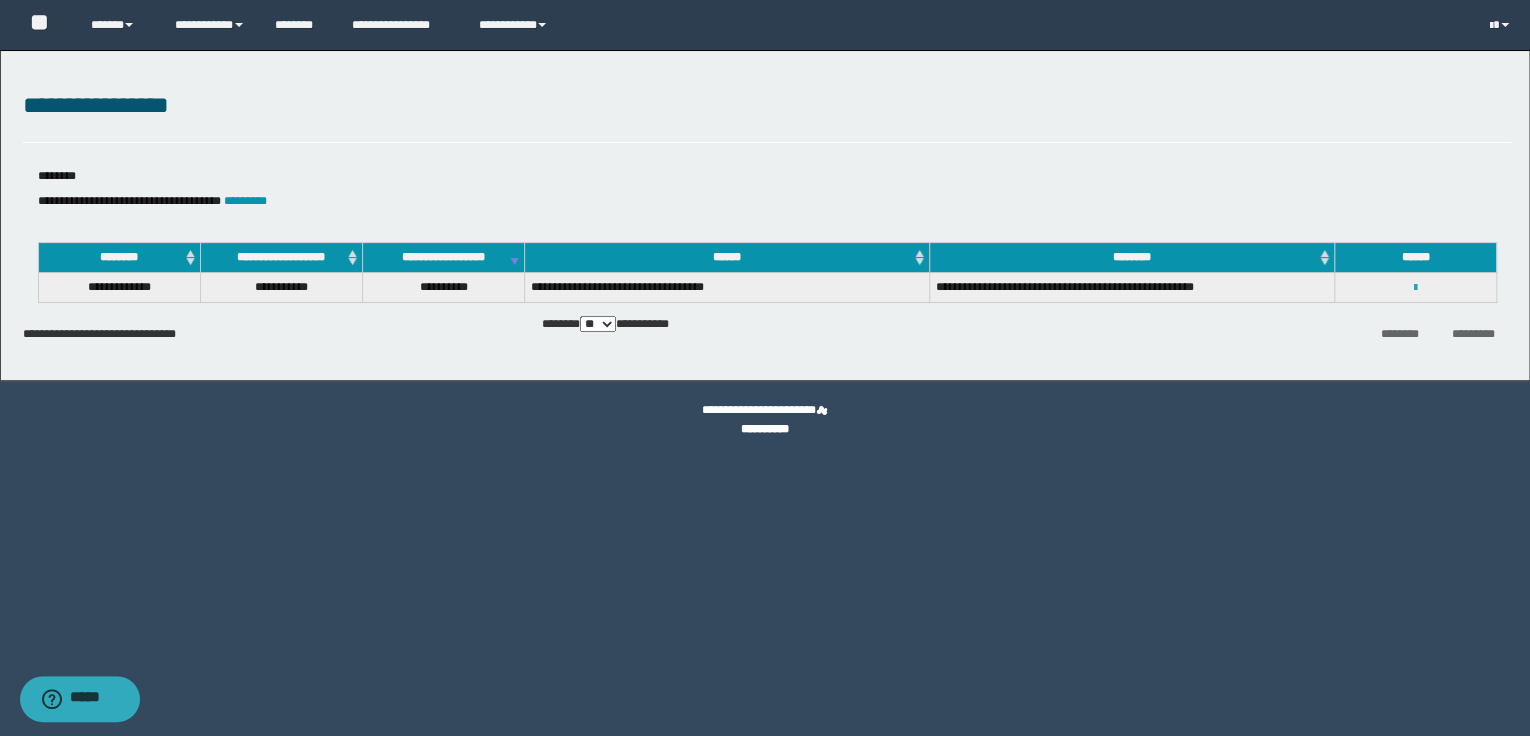 click at bounding box center [1415, 288] 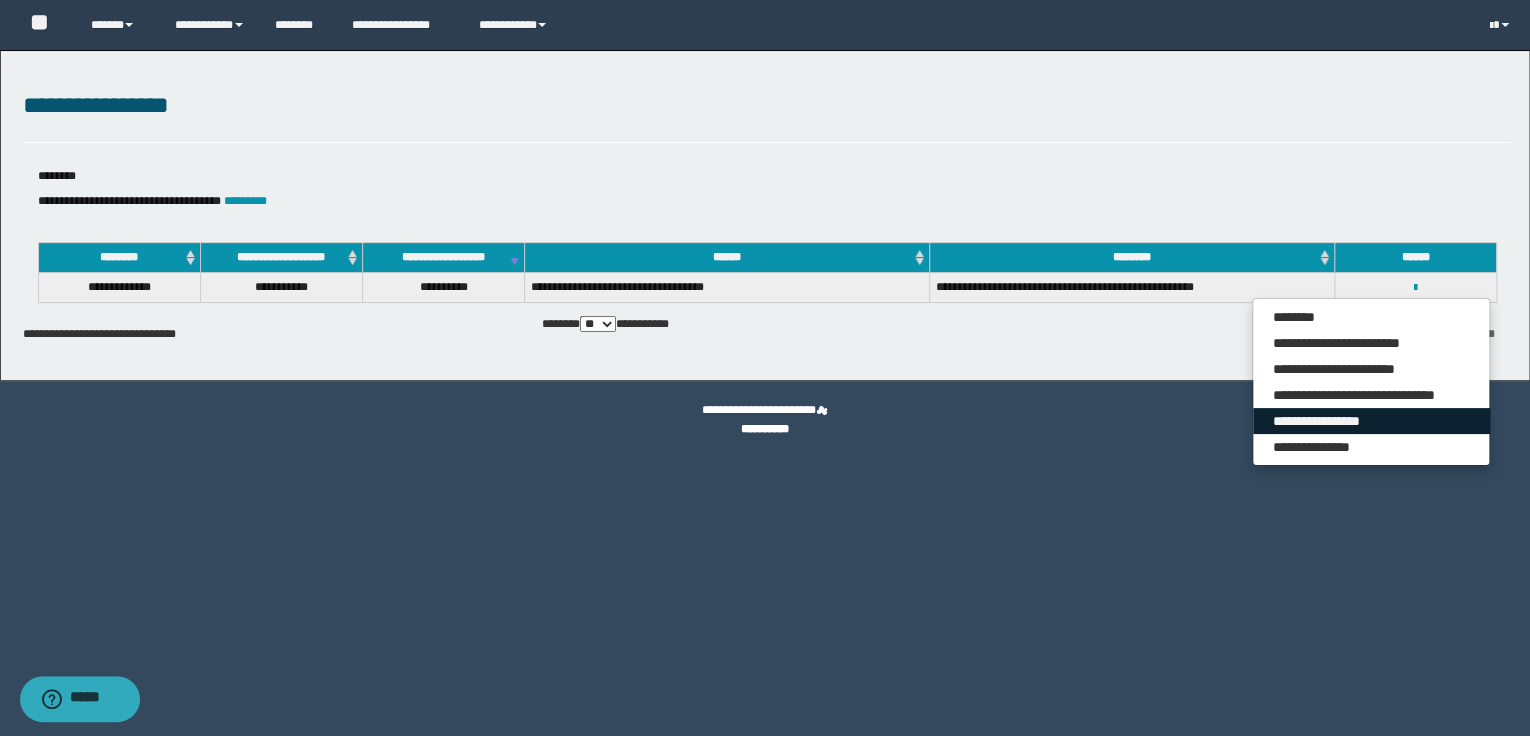 click on "**********" at bounding box center (1371, 421) 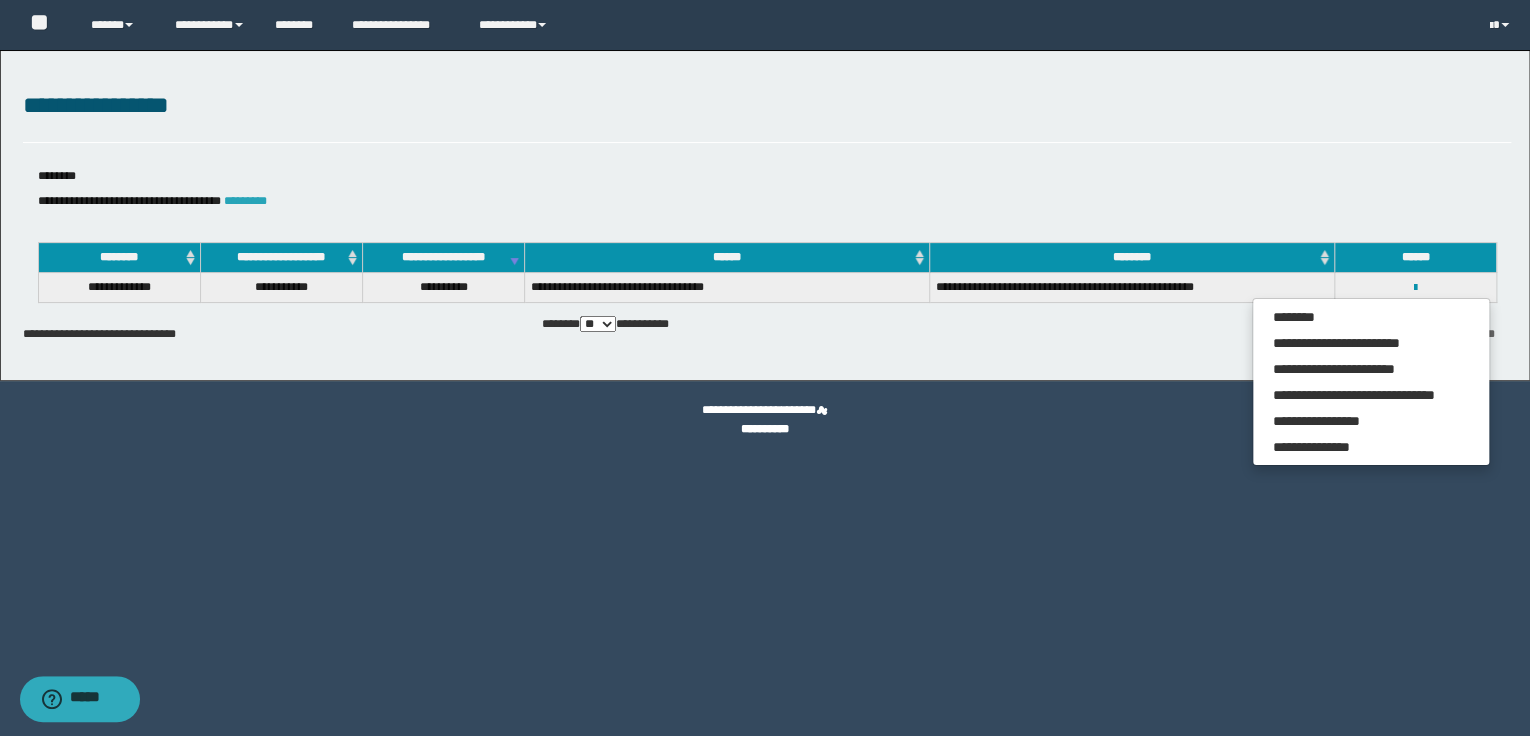 click on "*********" at bounding box center [245, 201] 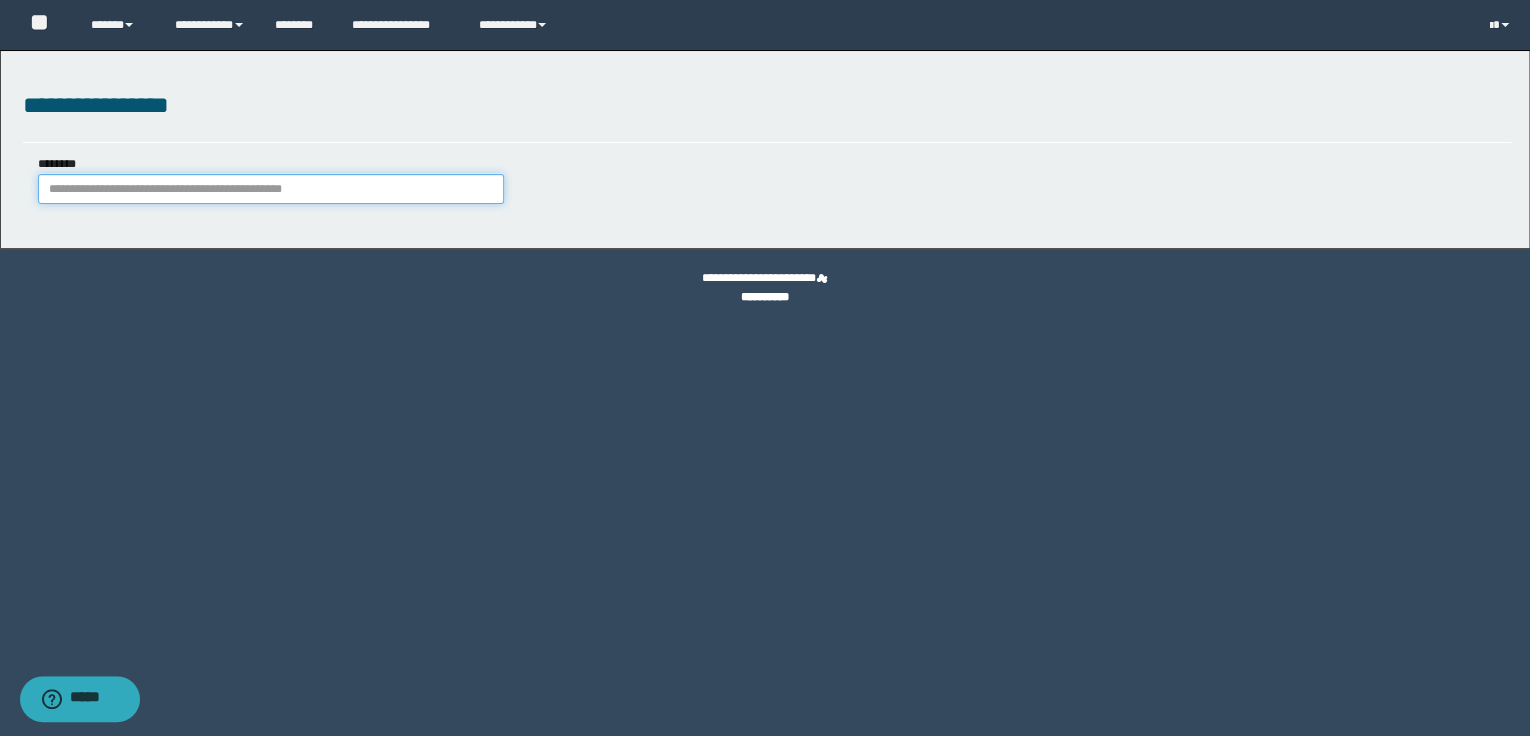 click on "********" at bounding box center [271, 189] 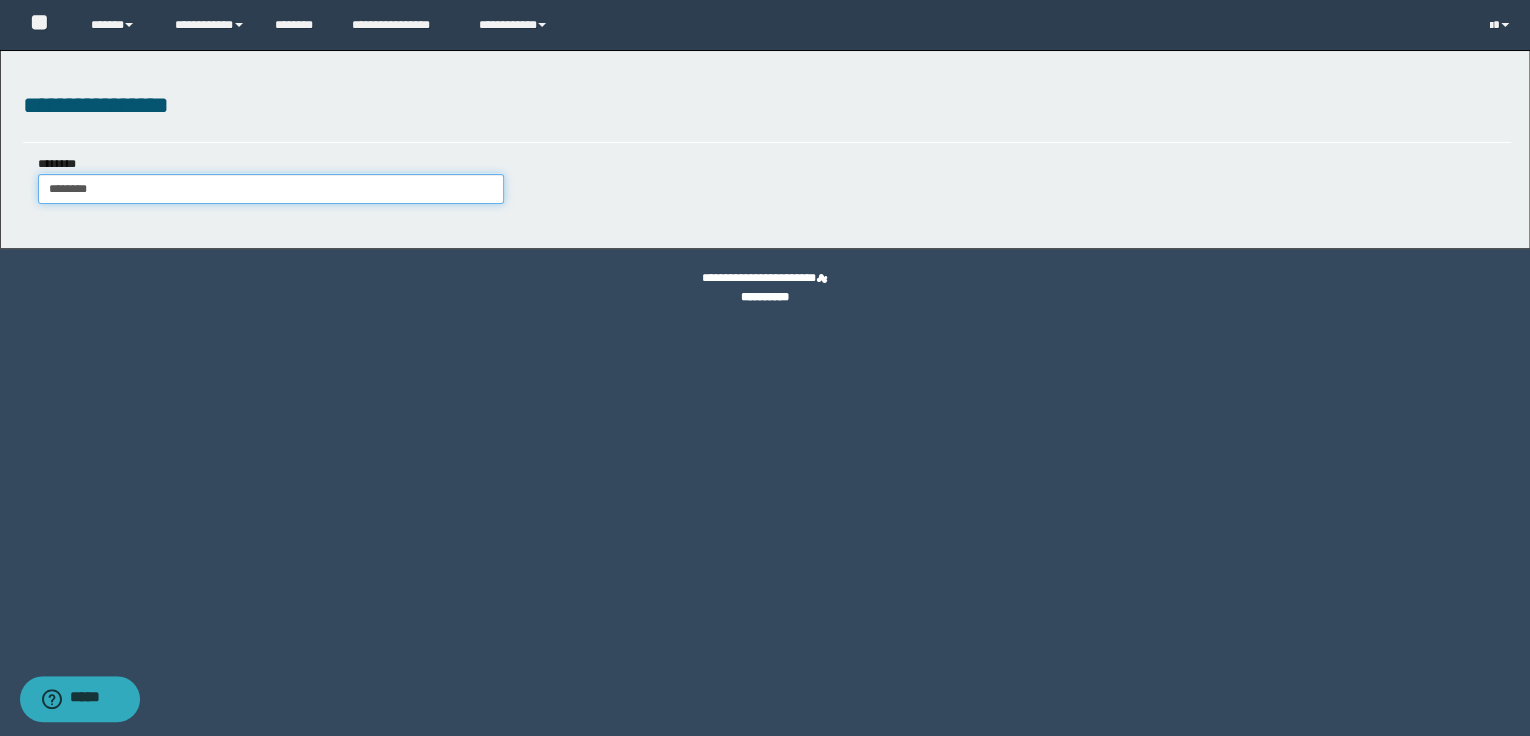 type on "********" 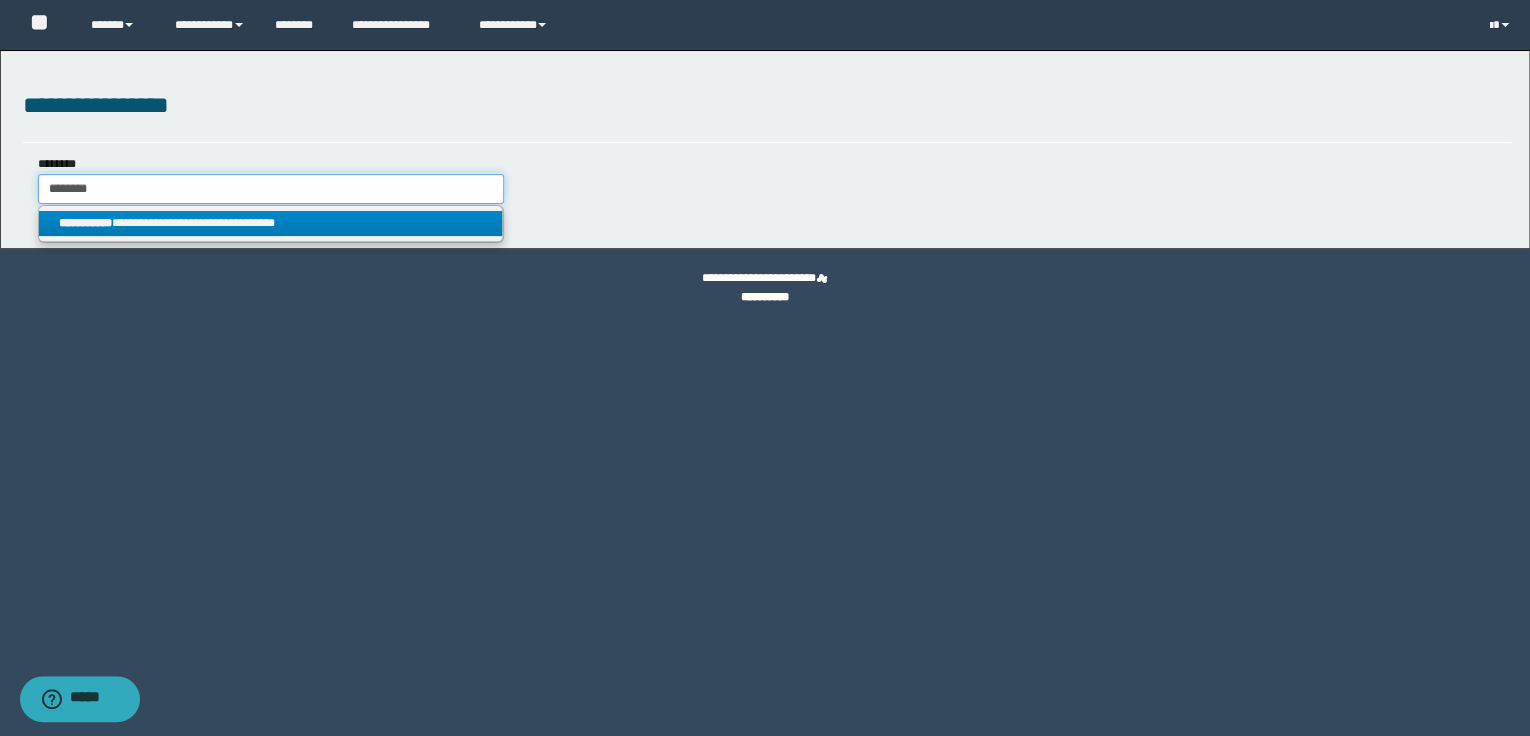 type on "********" 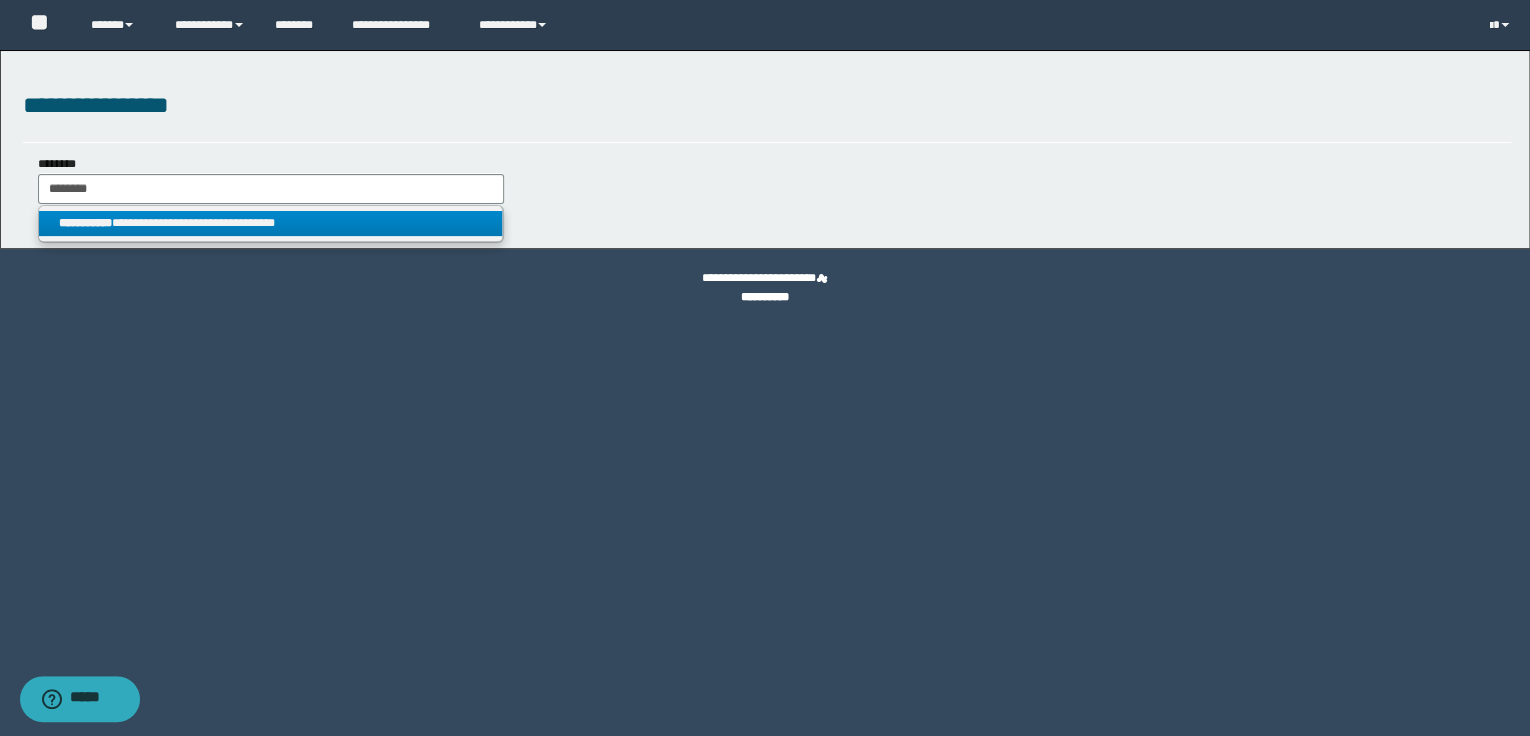 click on "**********" at bounding box center (271, 223) 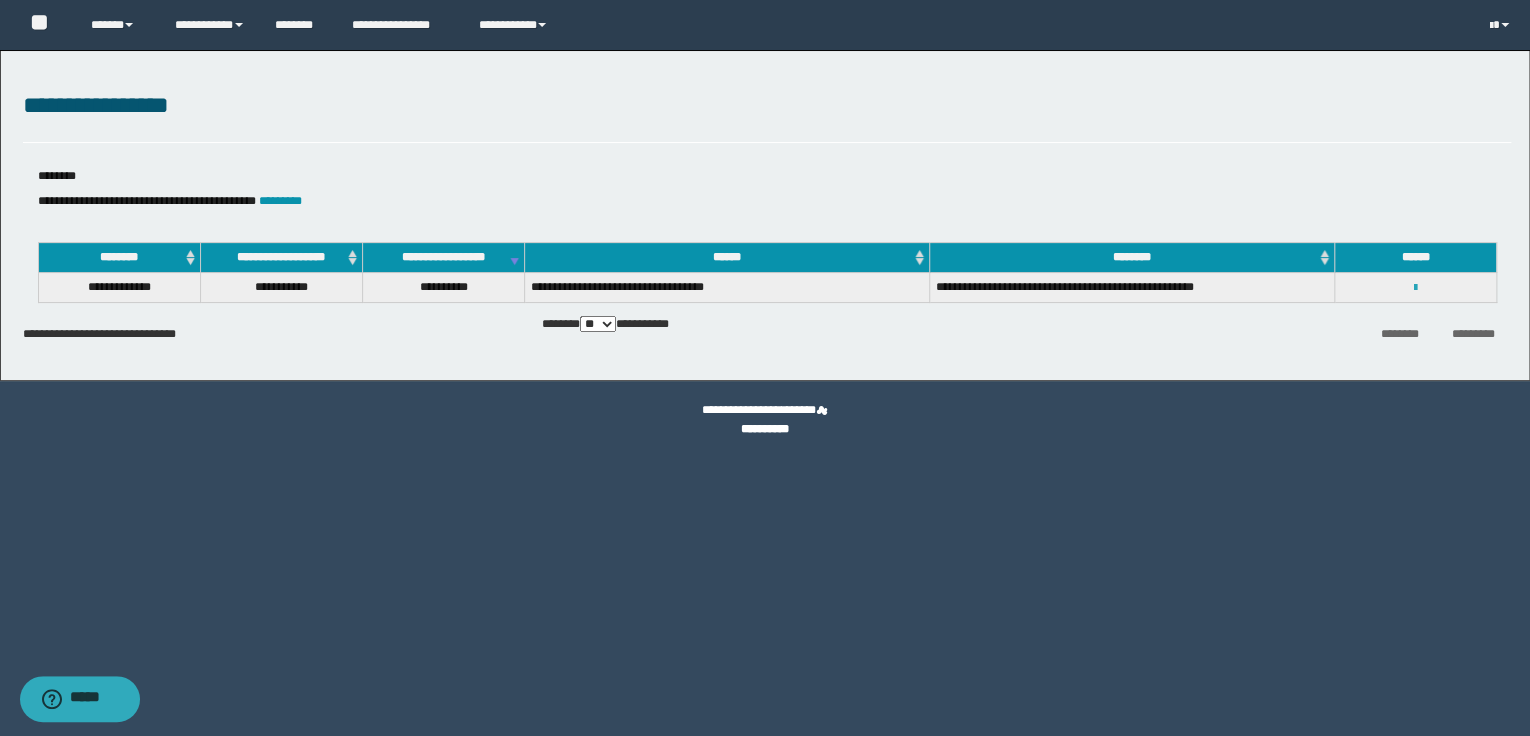 click at bounding box center [1415, 288] 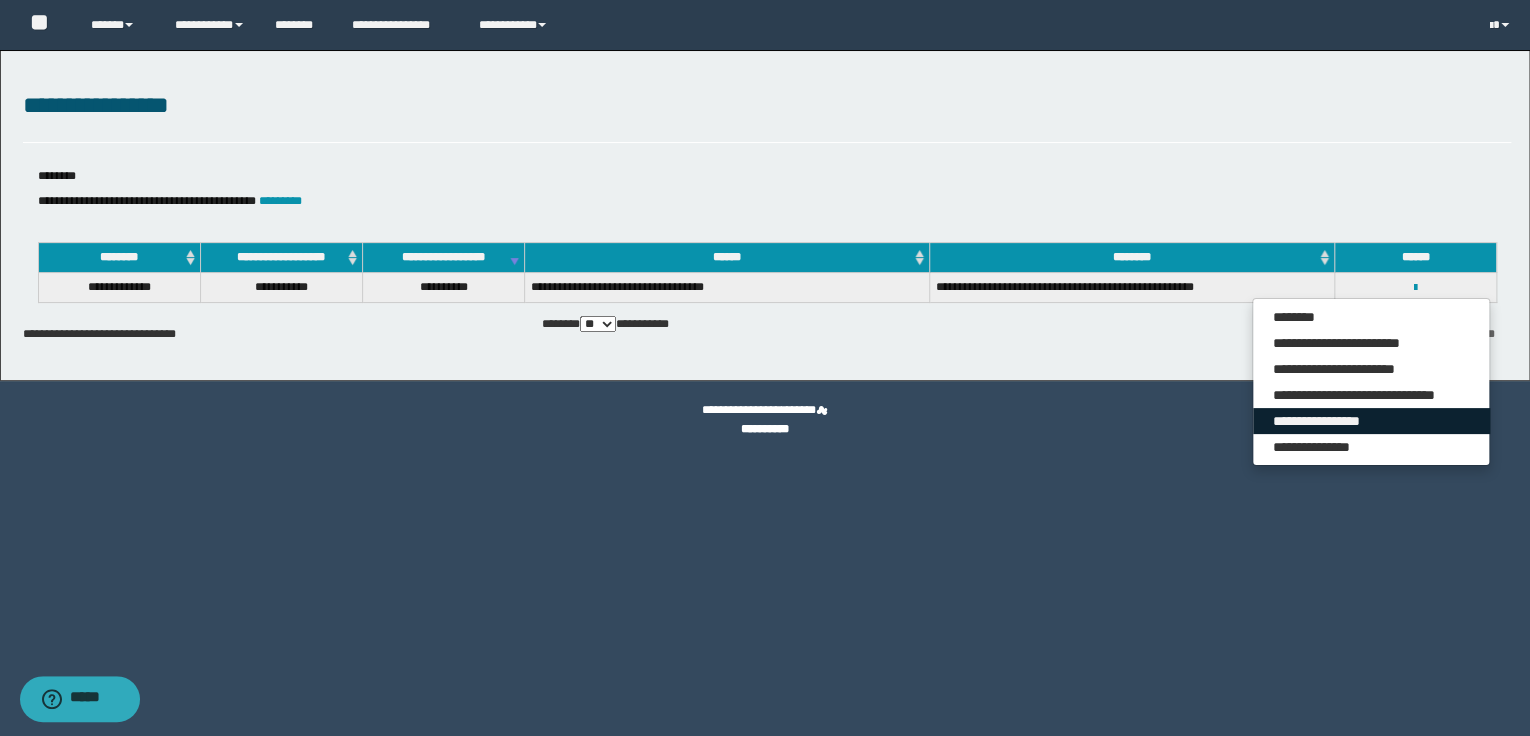 click on "**********" at bounding box center [1371, 421] 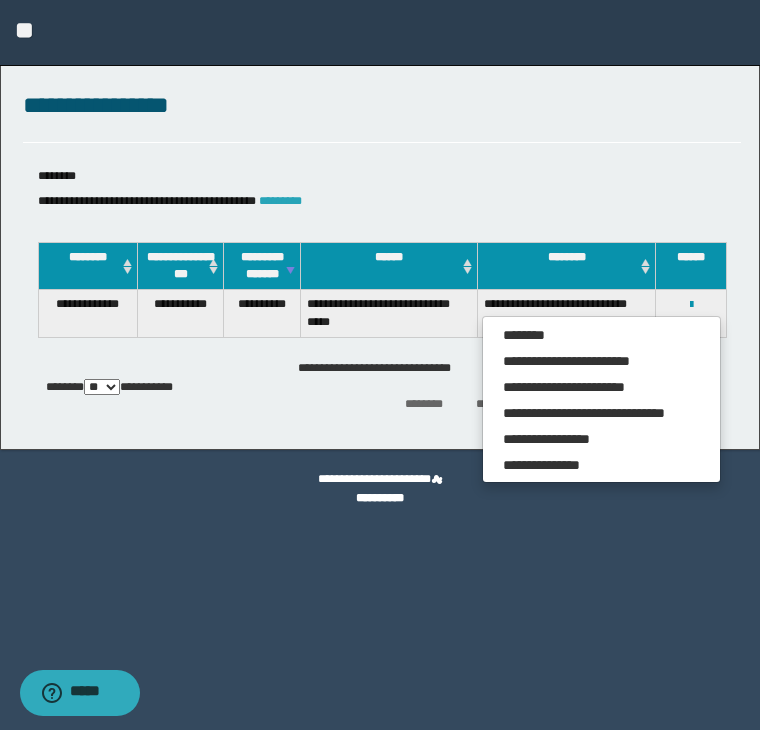 click on "*********" at bounding box center (280, 201) 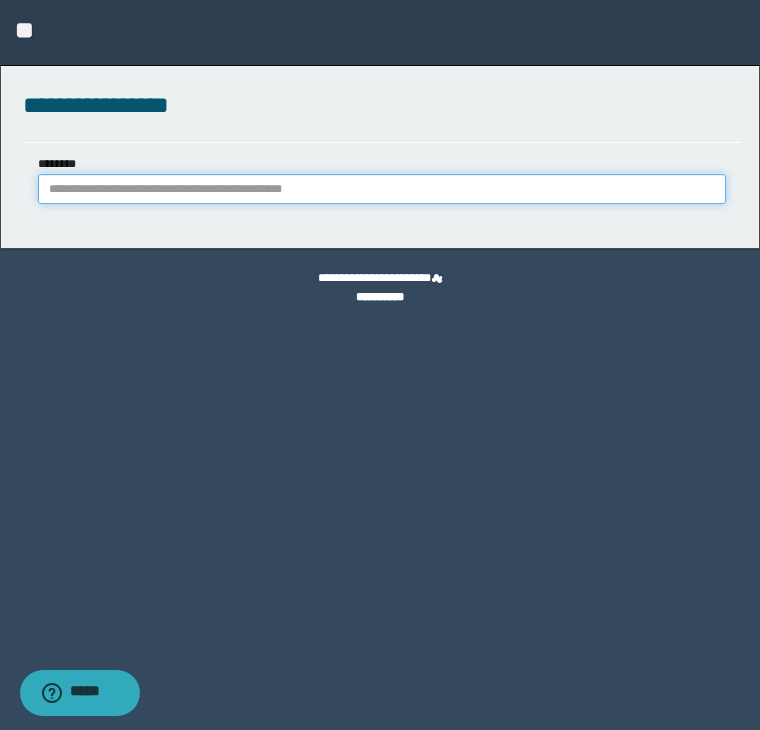 click on "********" at bounding box center (382, 189) 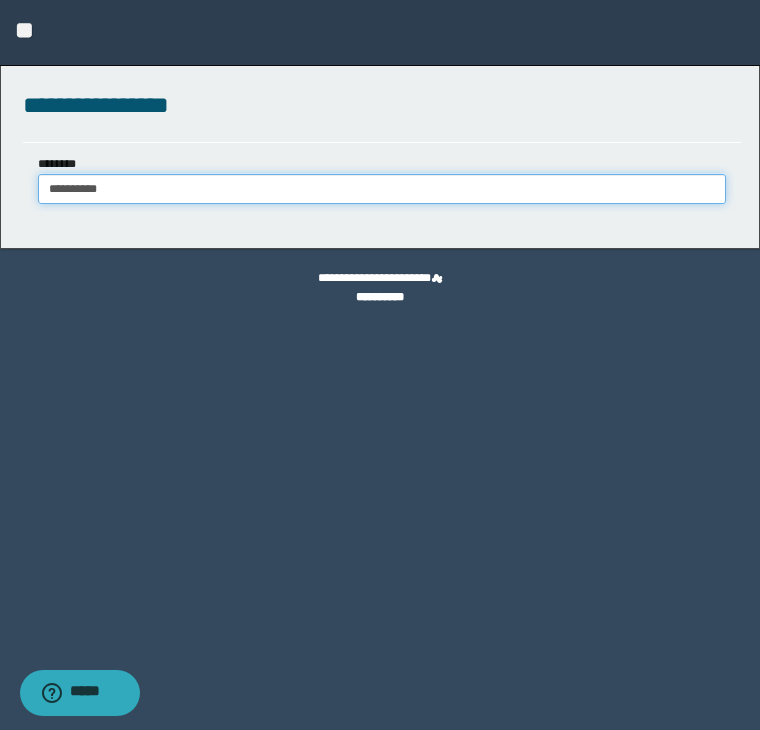 type on "**********" 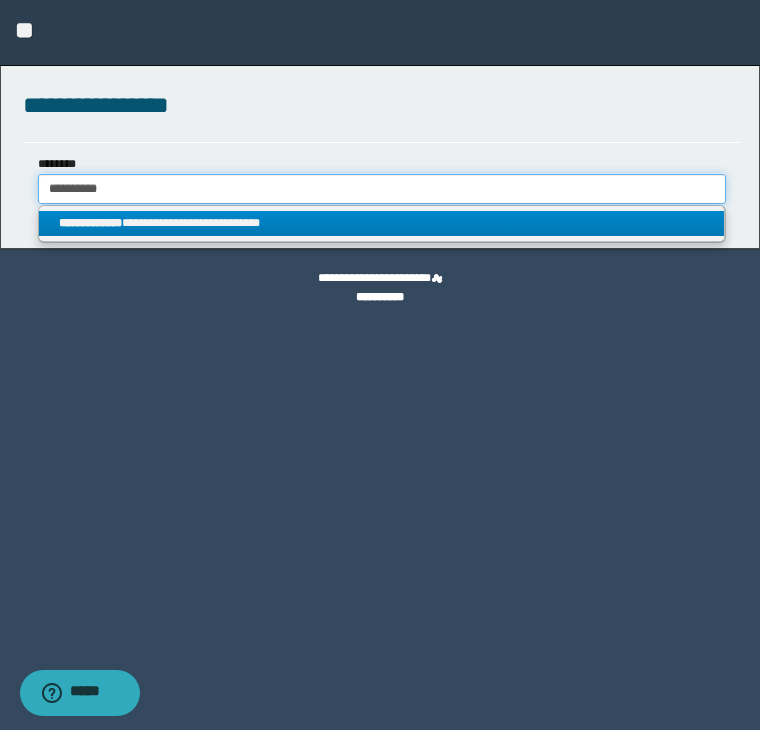 type on "**********" 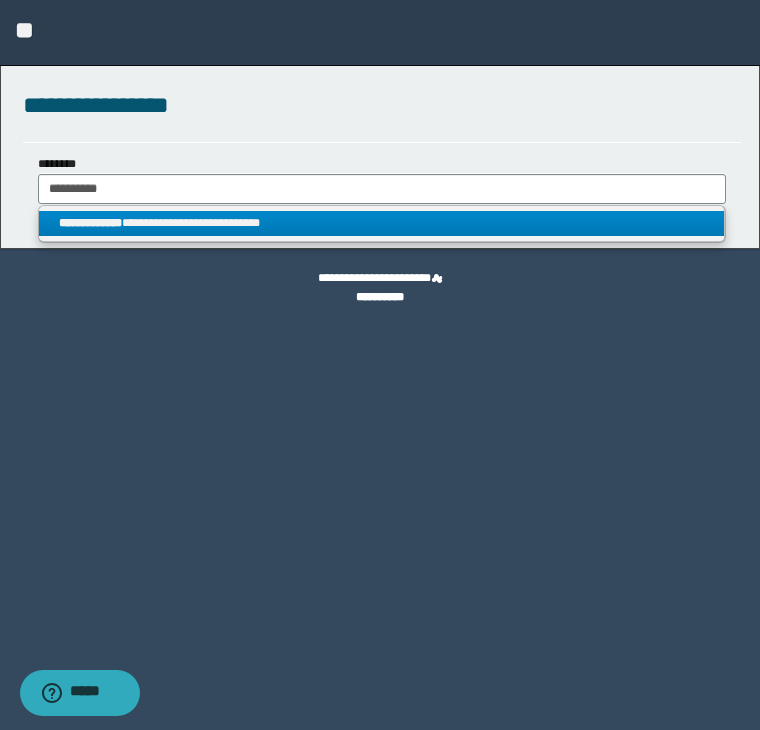 click on "**********" at bounding box center [382, 223] 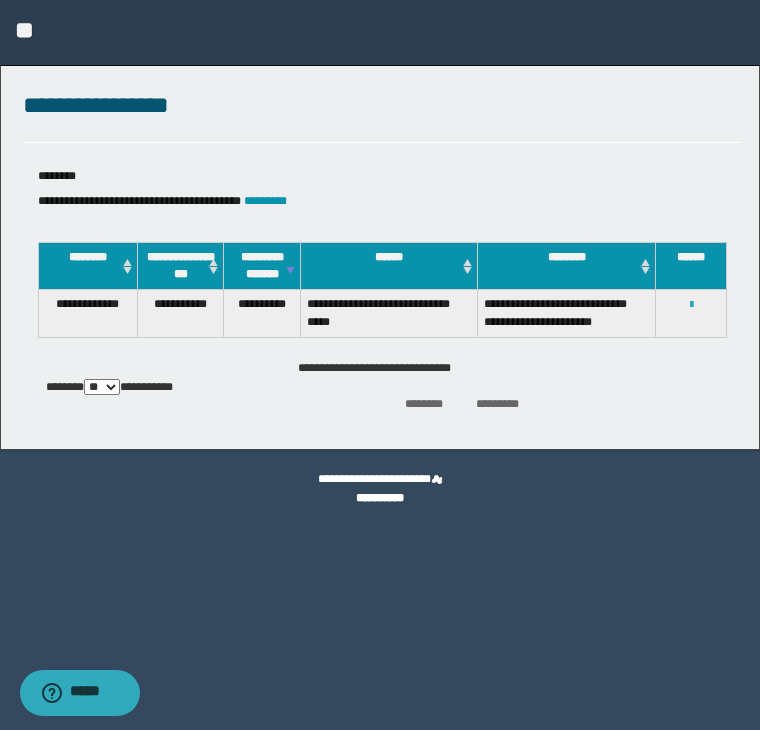 click at bounding box center [691, 305] 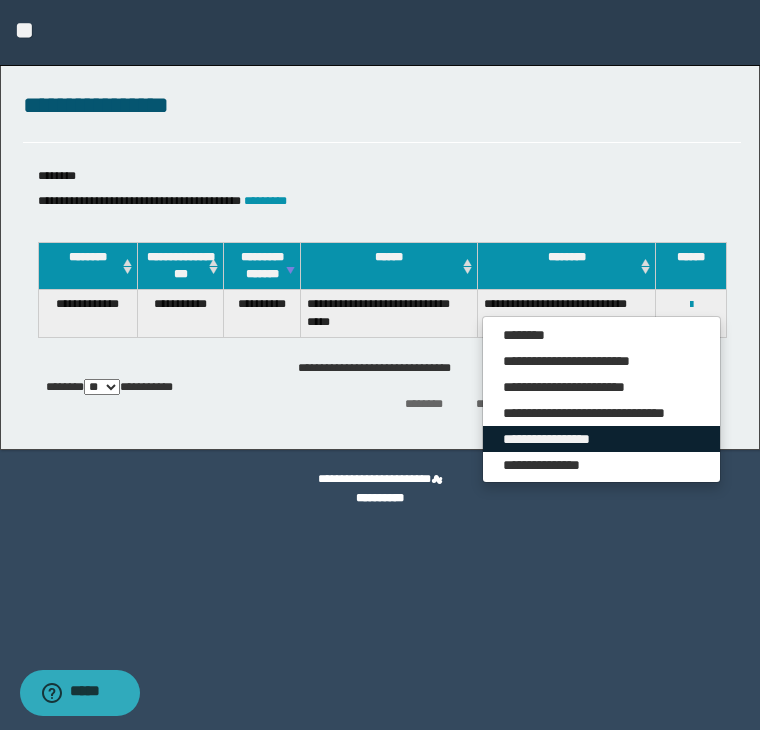 click on "**********" at bounding box center (601, 439) 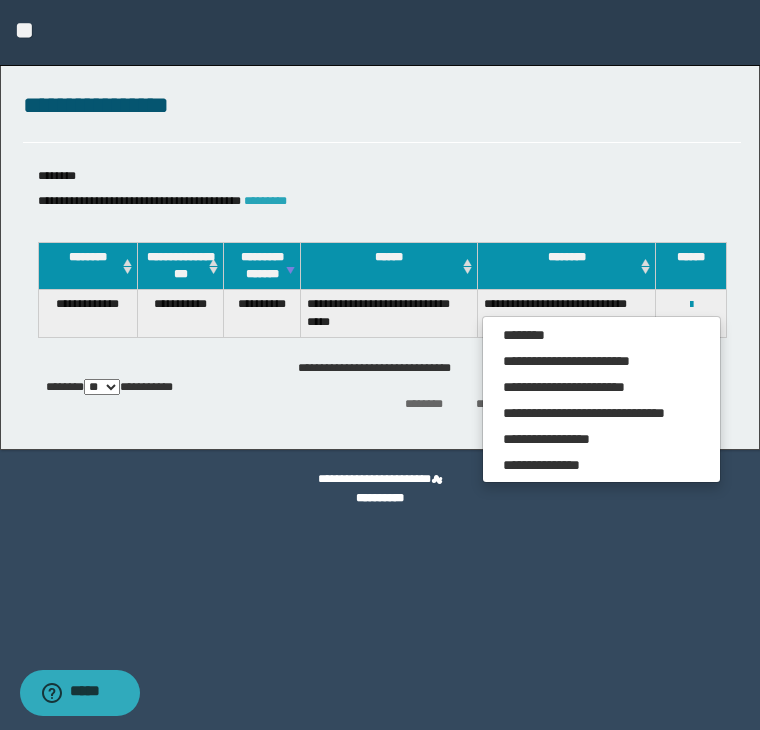 click on "*********" at bounding box center (265, 201) 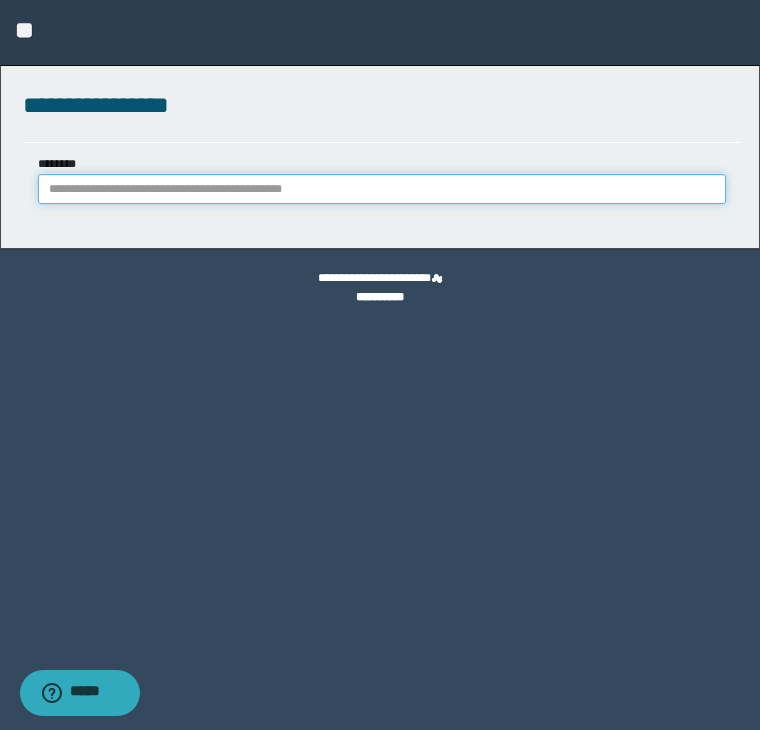 click on "********" at bounding box center (382, 189) 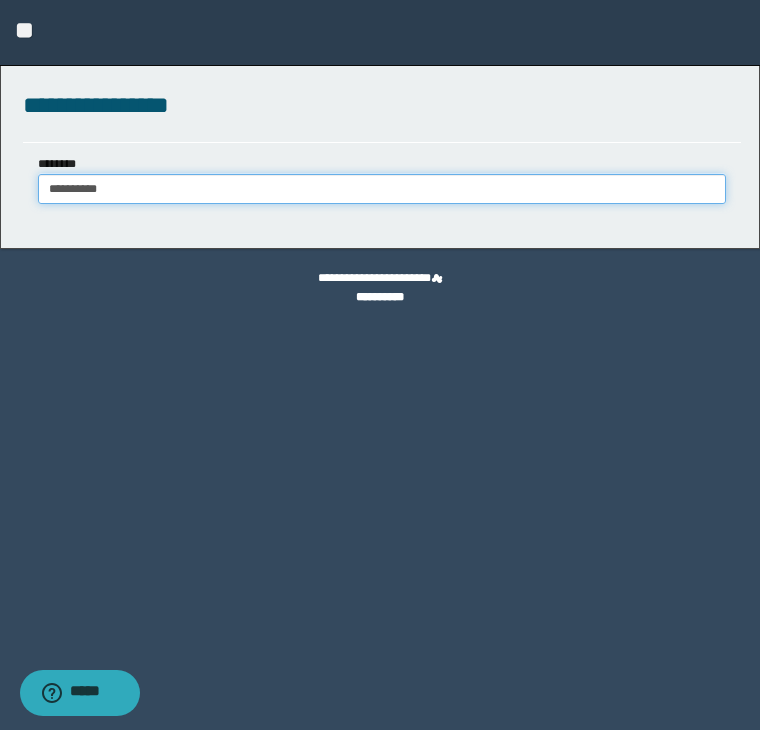 type on "**********" 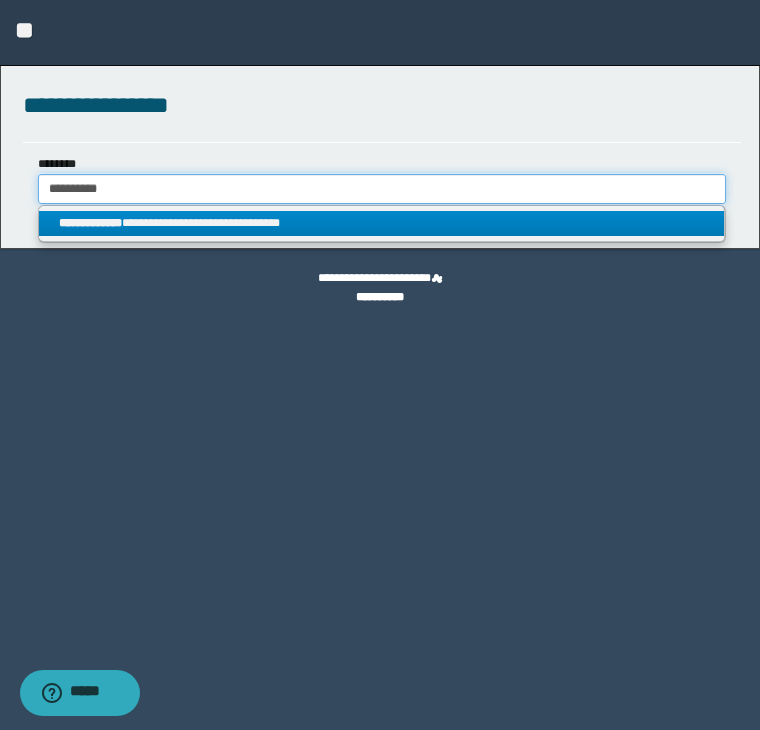 type on "**********" 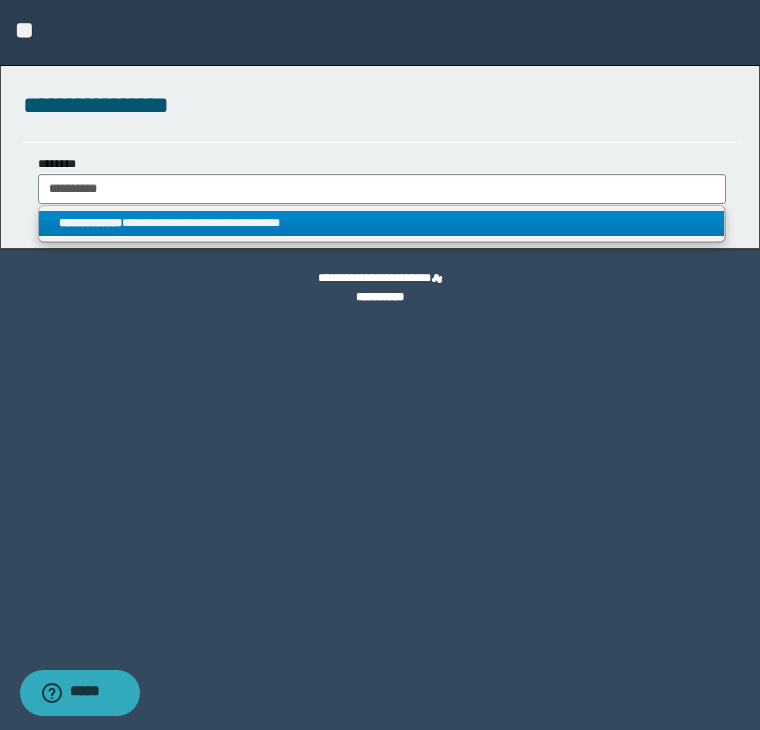 click on "**********" at bounding box center (382, 223) 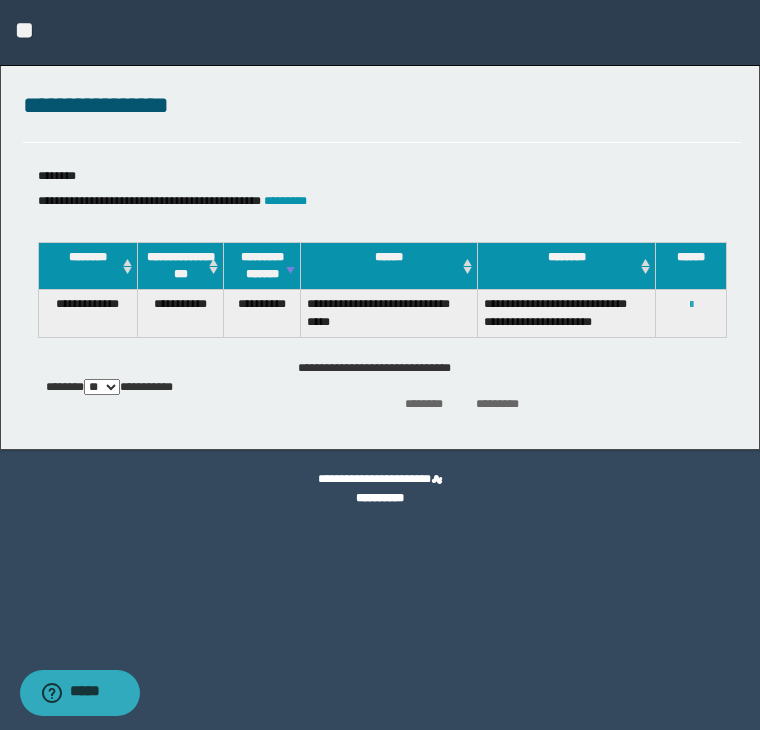 click at bounding box center (691, 305) 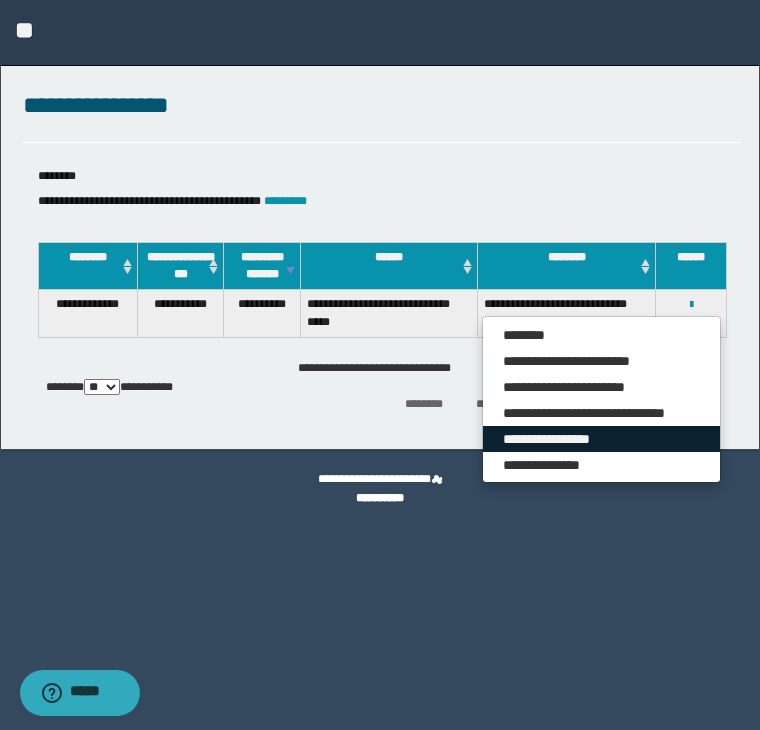 click on "**********" at bounding box center [601, 439] 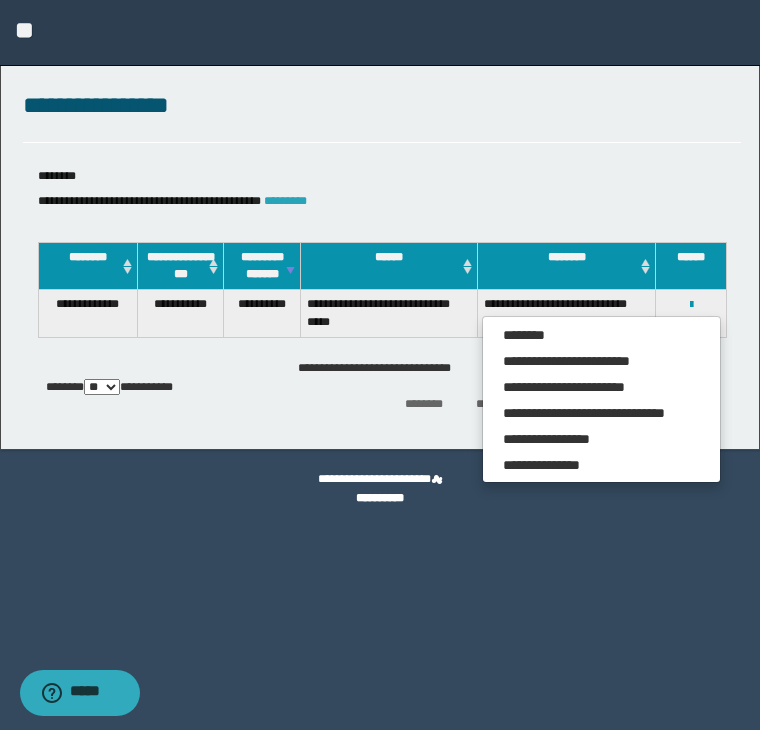 click on "*********" at bounding box center [285, 201] 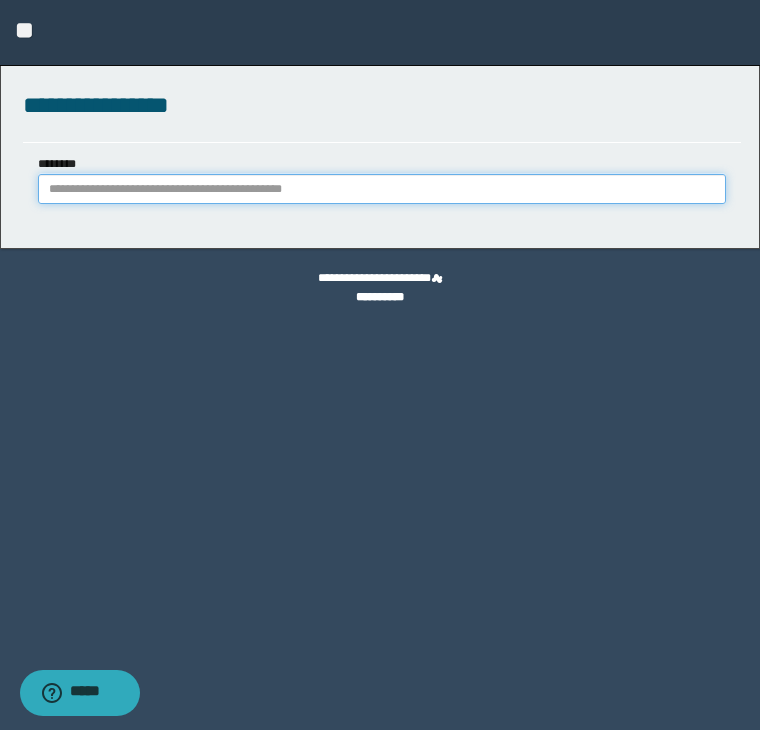 click on "********" at bounding box center [382, 189] 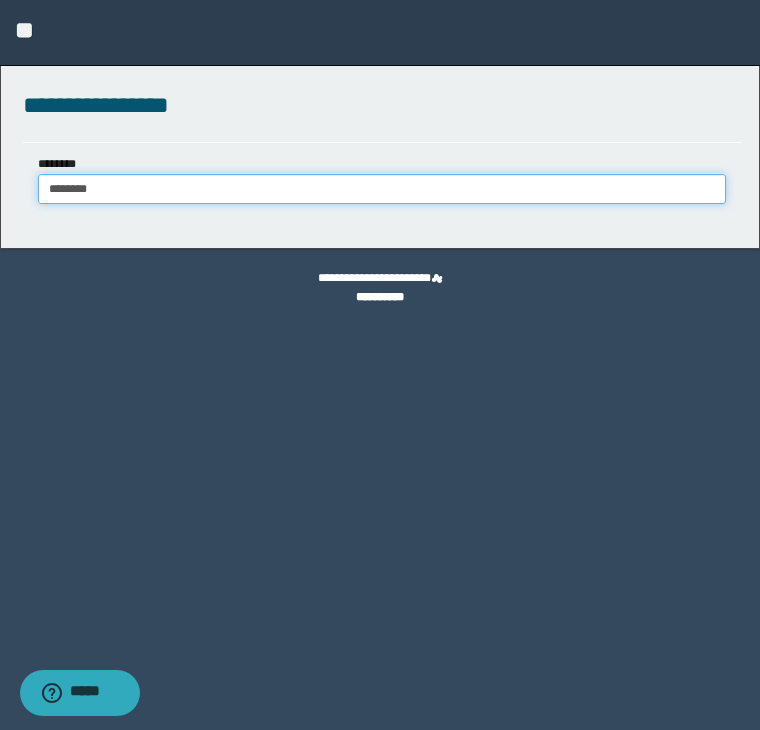 type on "********" 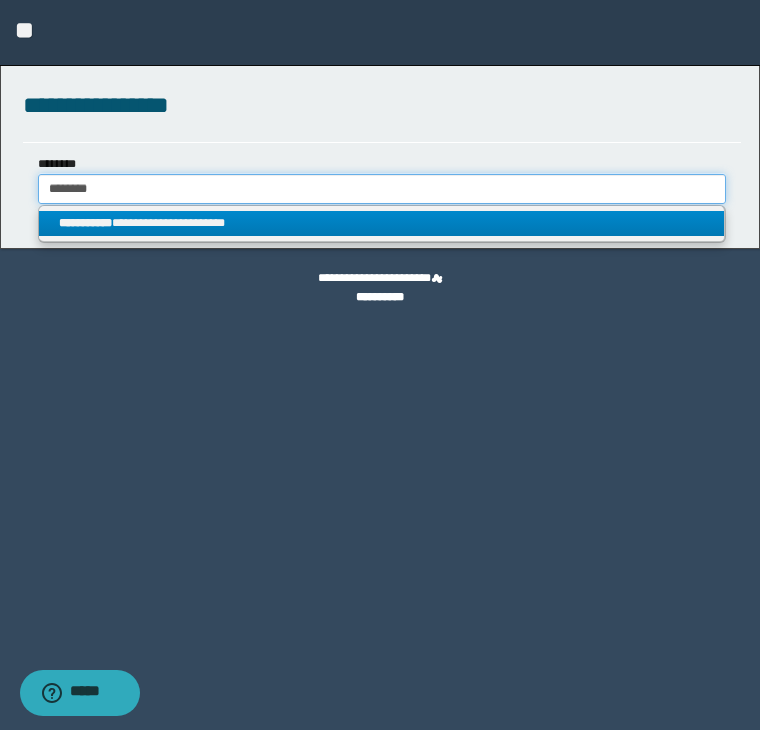 type on "********" 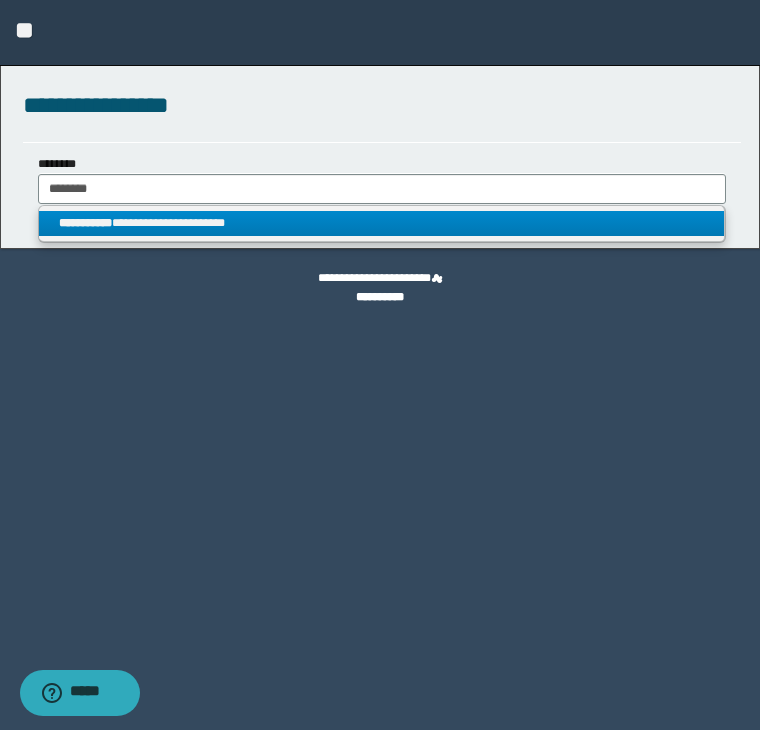 click on "**********" at bounding box center [382, 223] 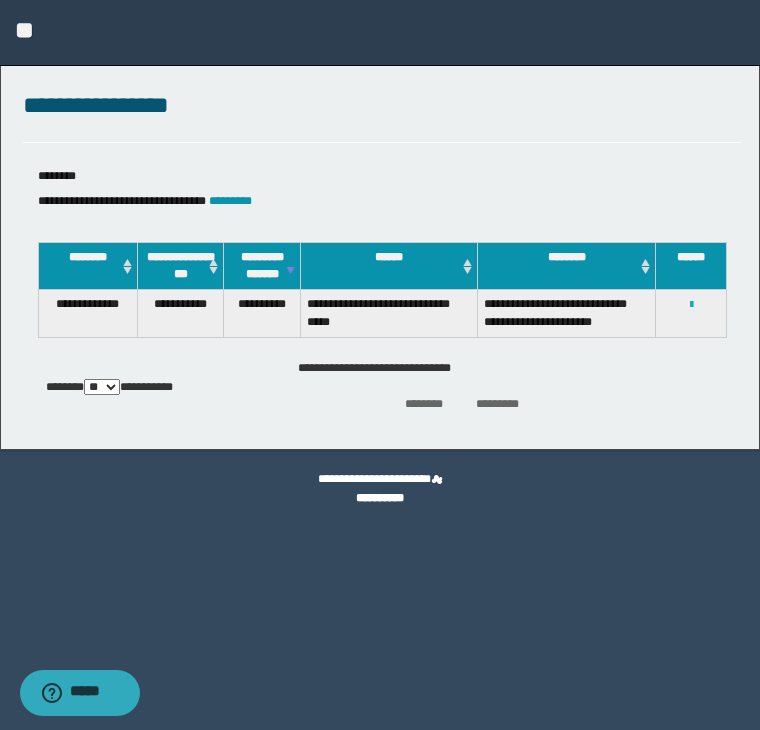 click at bounding box center (691, 305) 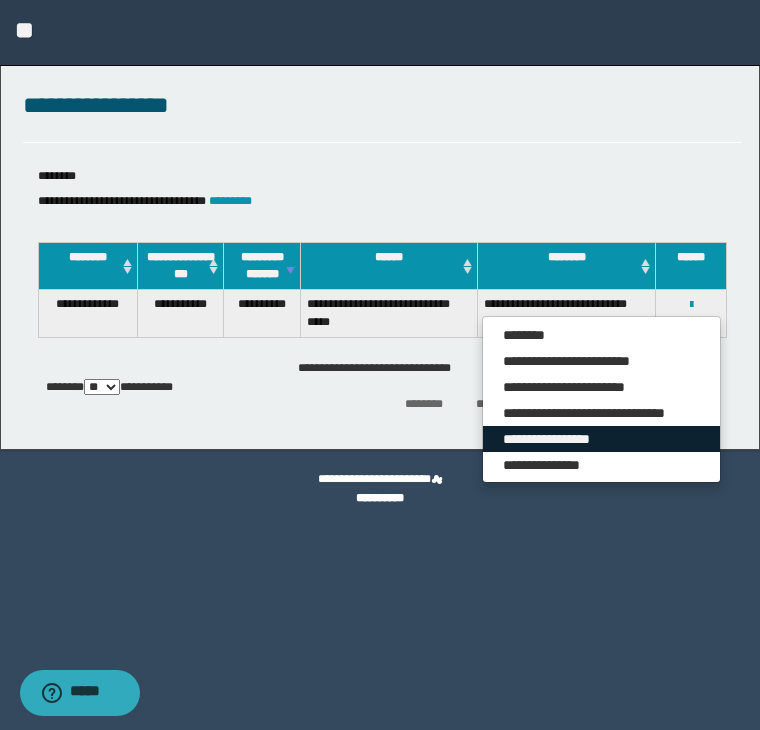 click on "**********" at bounding box center [601, 439] 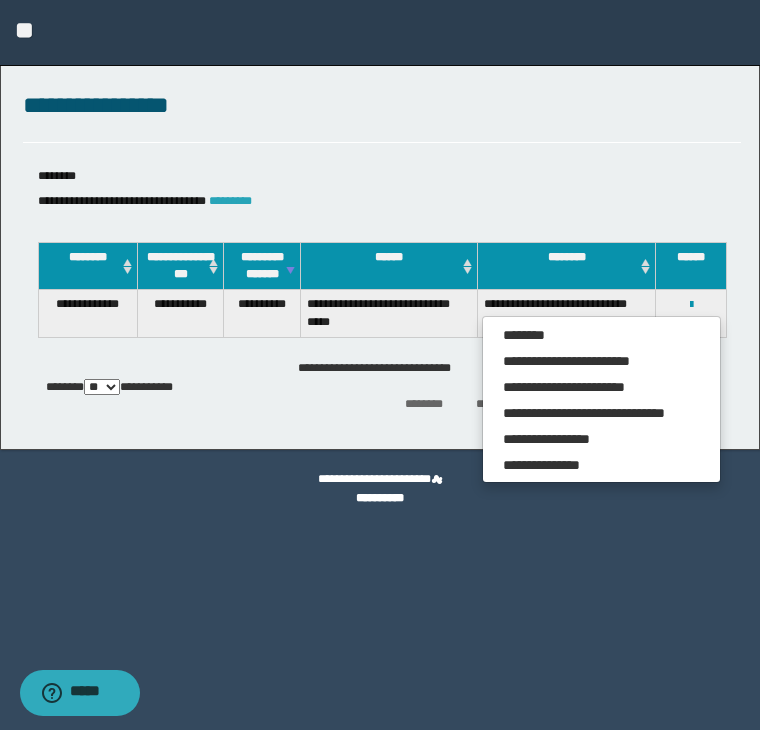 click on "*********" at bounding box center [230, 201] 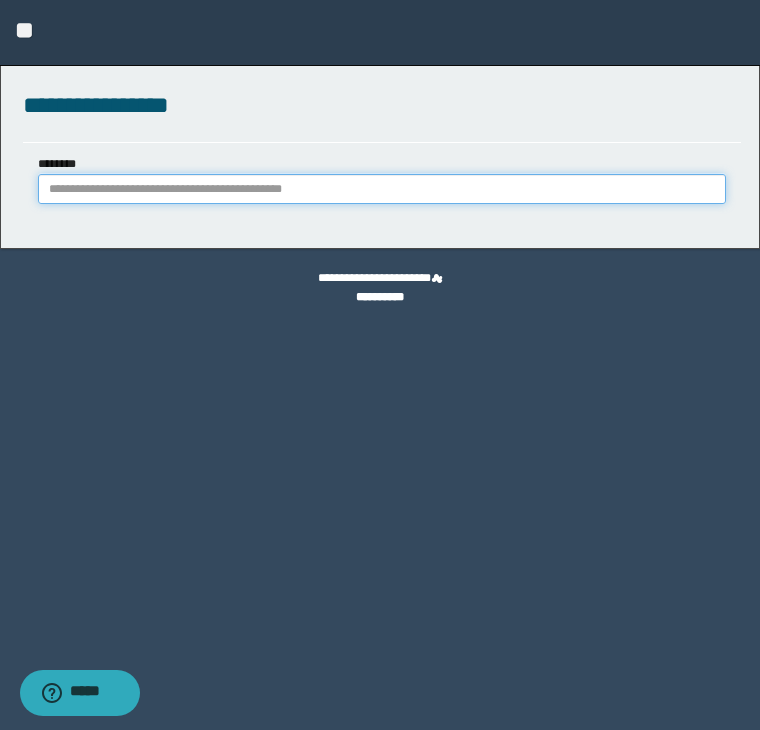 click on "********" at bounding box center (382, 189) 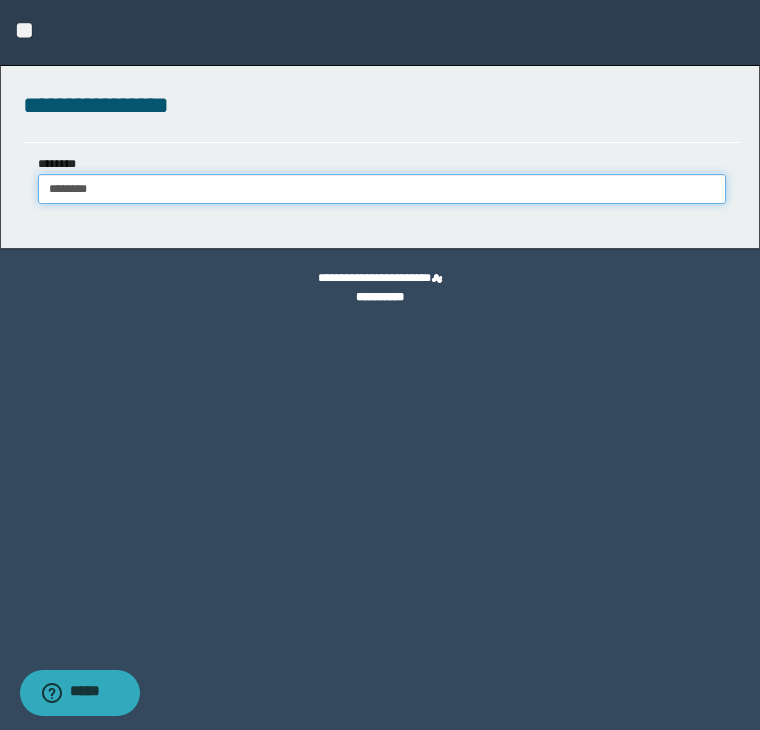 type on "********" 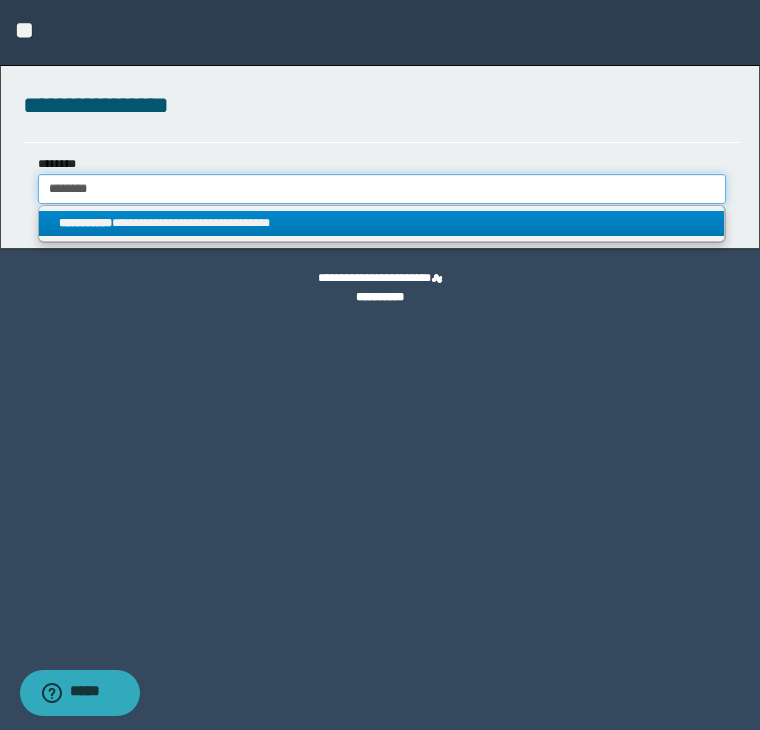 type on "********" 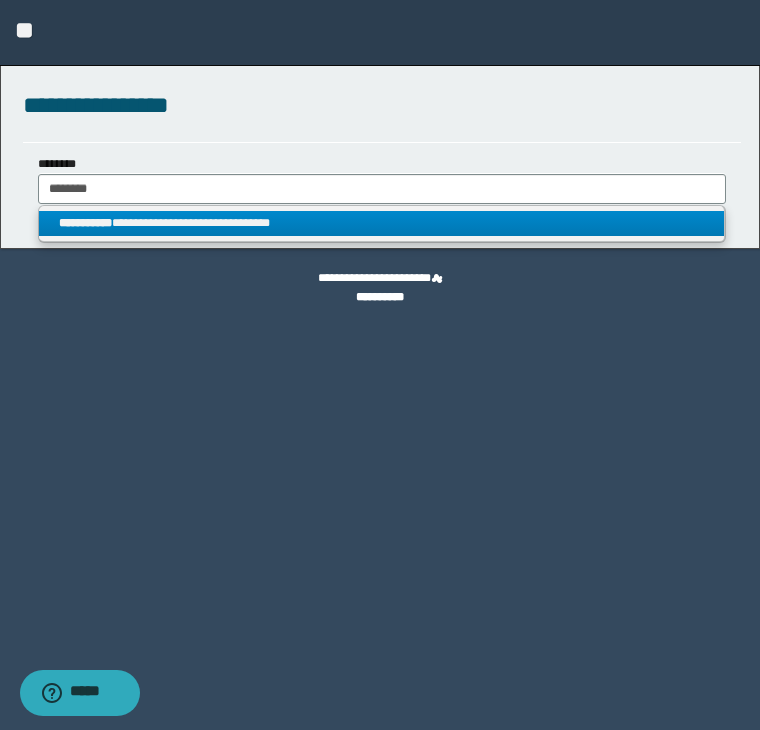 click on "**********" at bounding box center (382, 223) 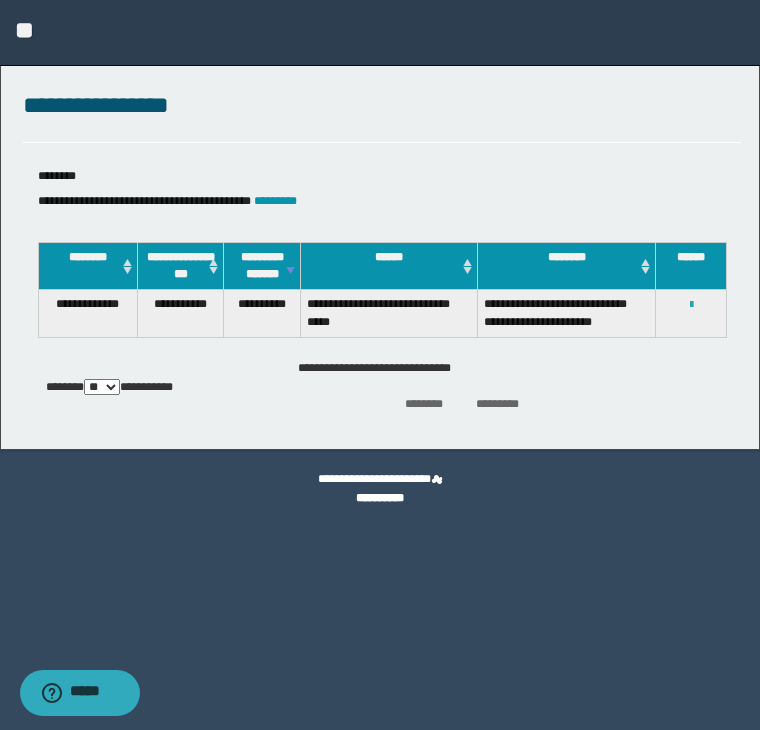 click at bounding box center (691, 305) 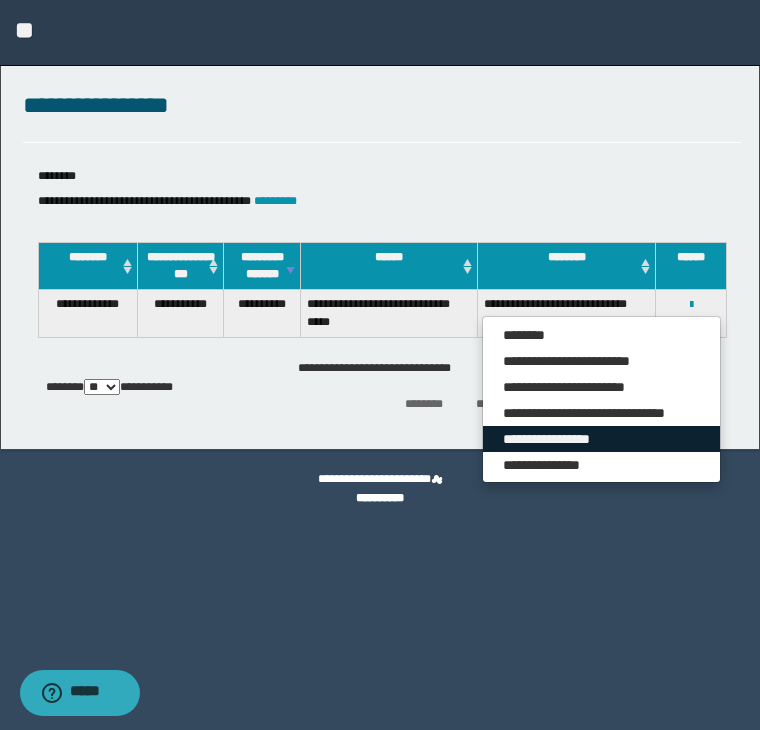 click on "**********" at bounding box center [601, 439] 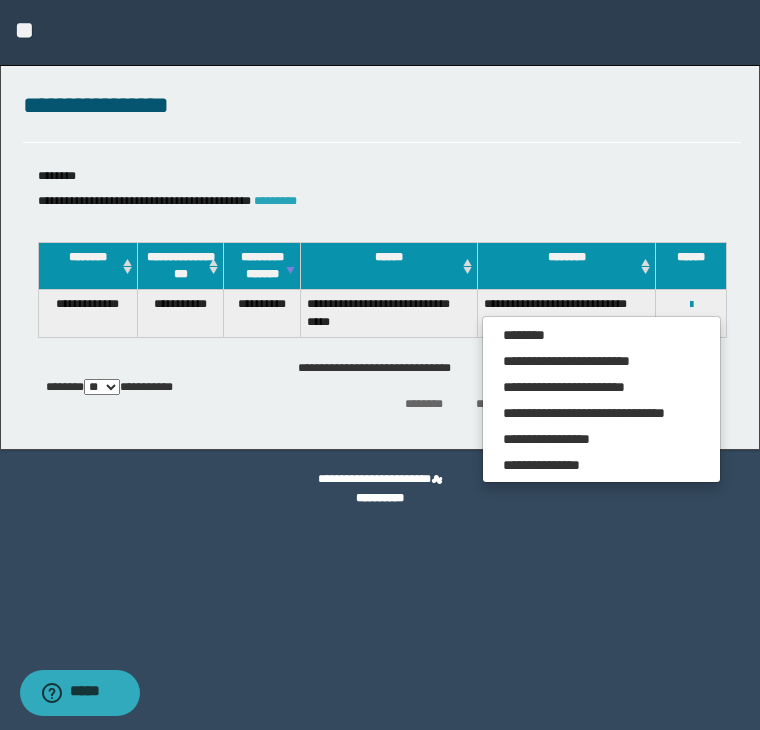 click on "*********" at bounding box center (275, 201) 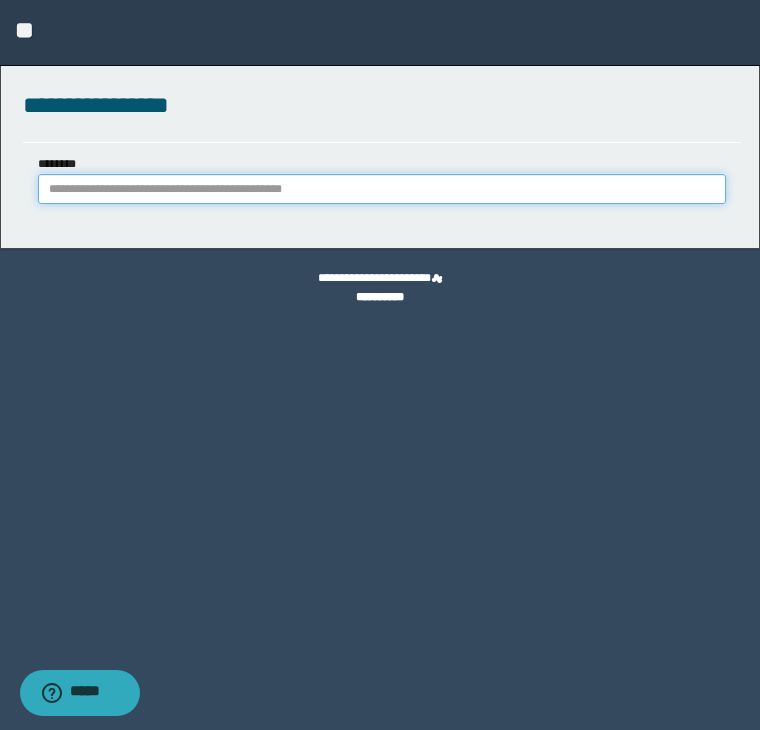 click on "********" at bounding box center [382, 189] 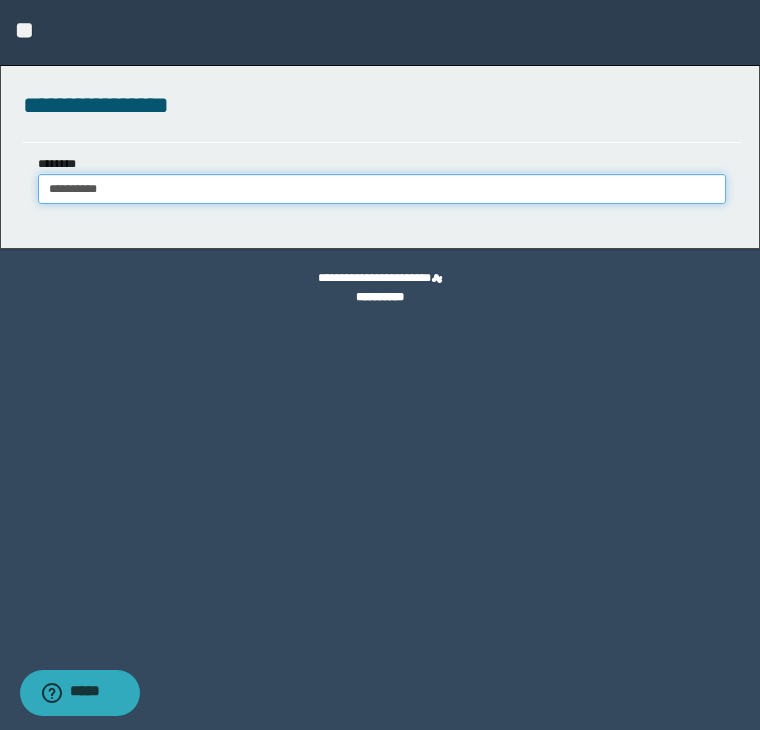 type on "**********" 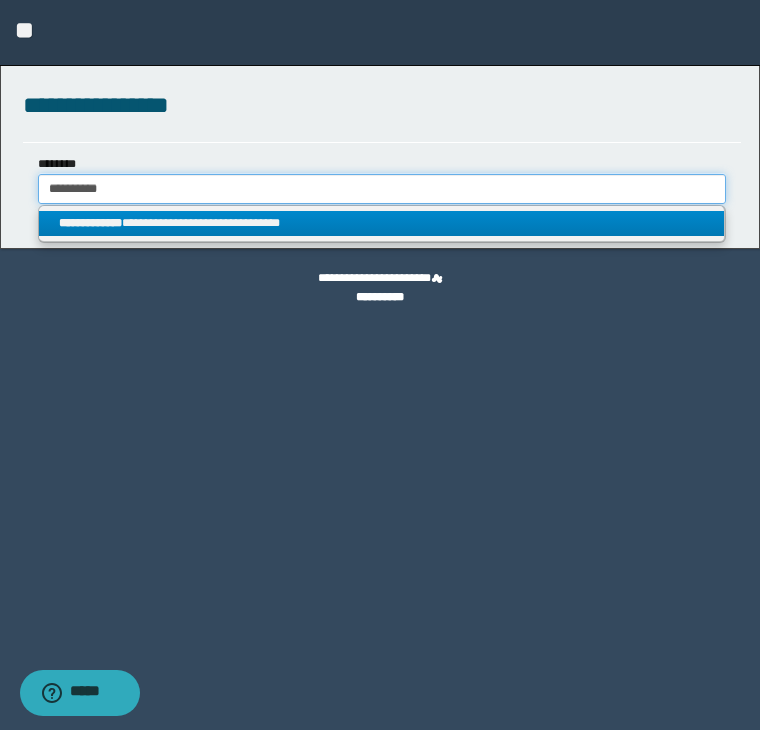 type on "**********" 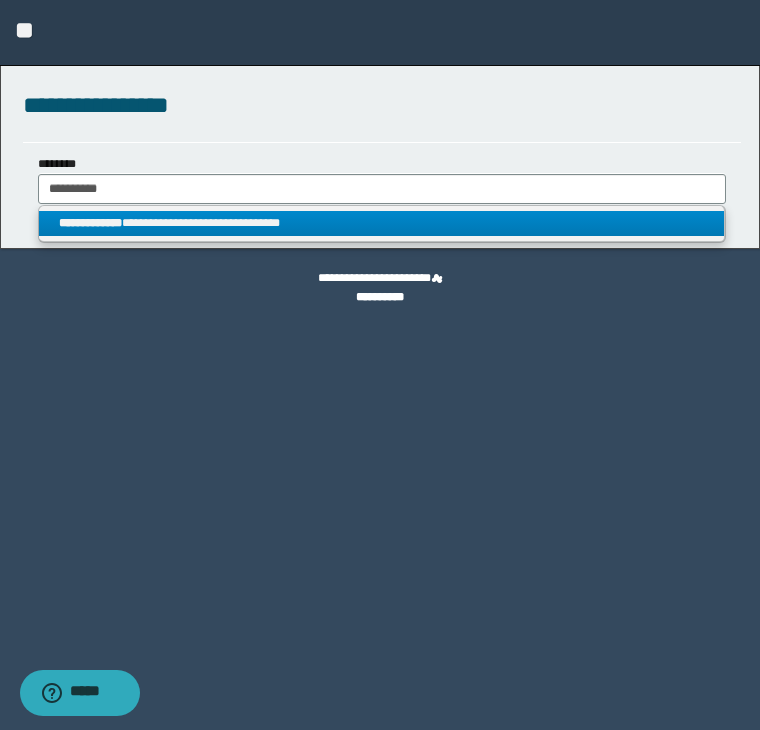click on "**********" at bounding box center [382, 223] 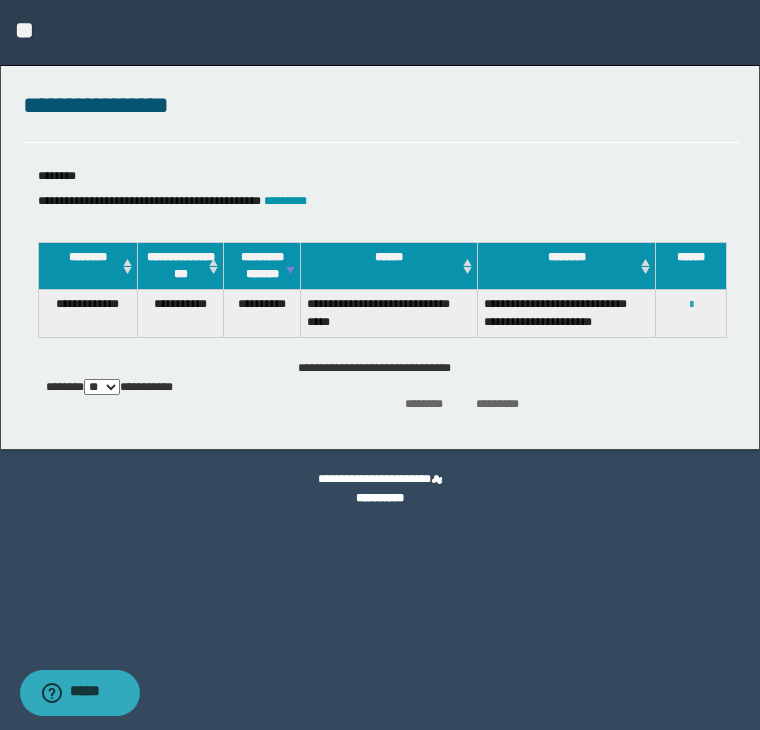 click at bounding box center [691, 305] 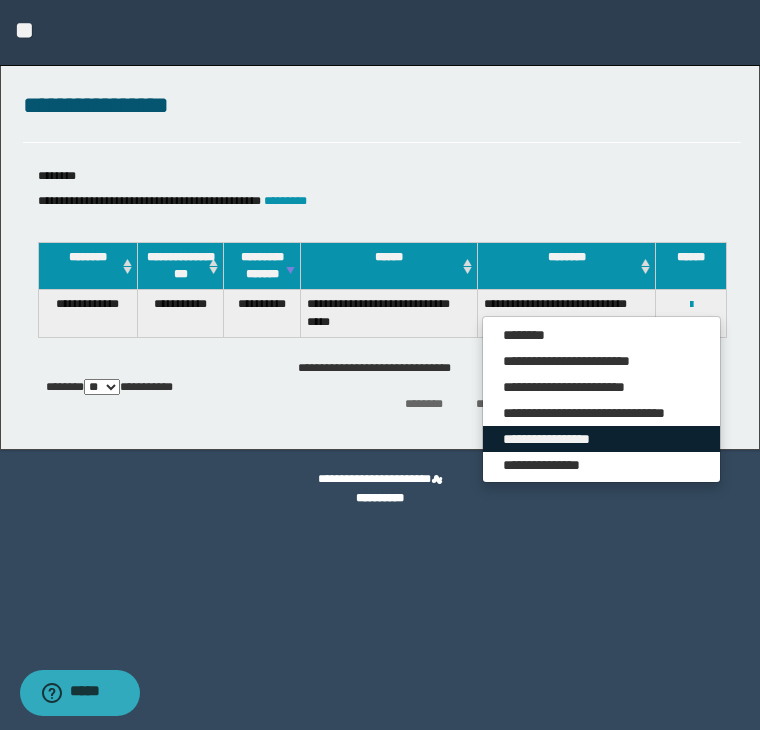click on "**********" at bounding box center (601, 439) 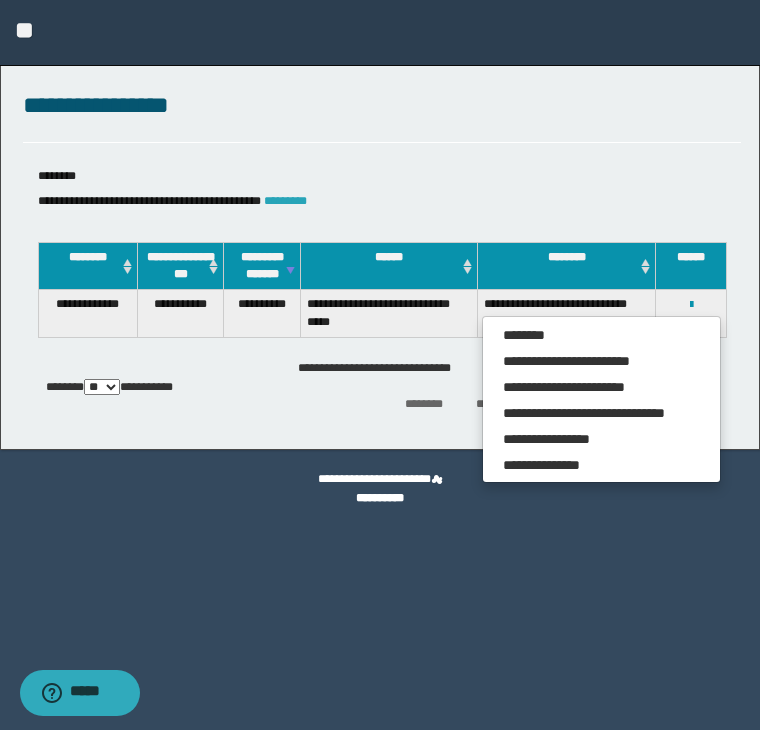 click on "*********" at bounding box center [285, 201] 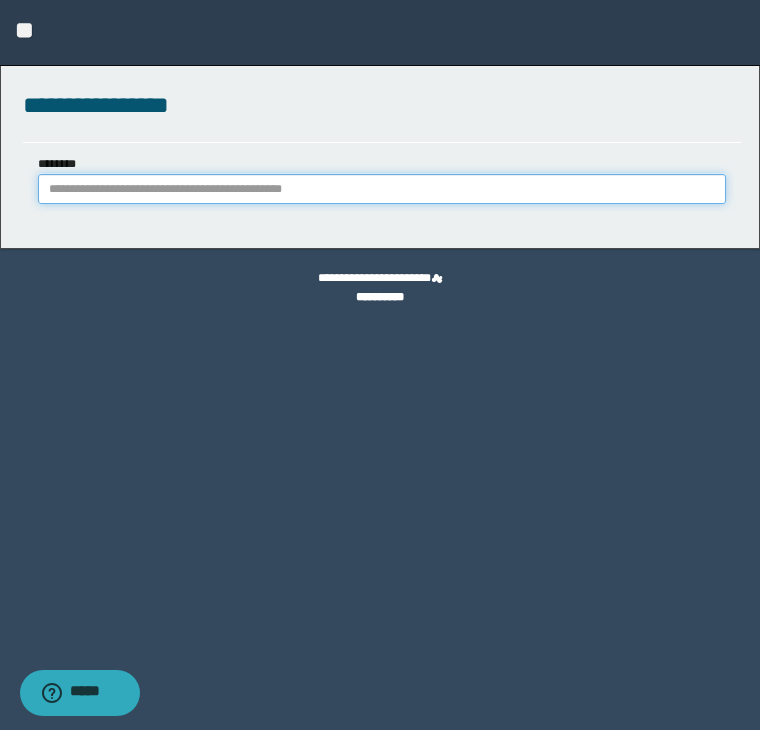 click on "********" at bounding box center (382, 189) 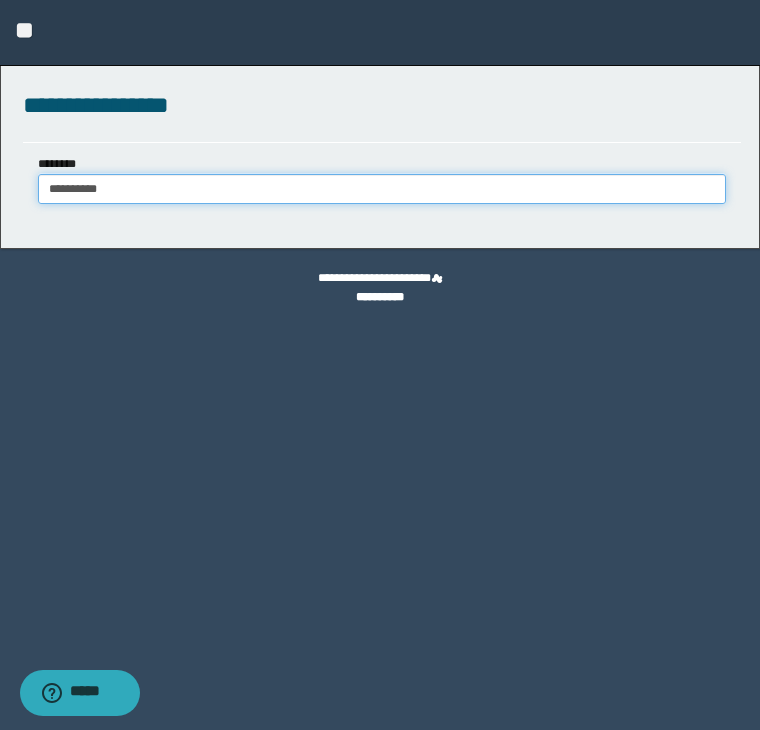 type on "**********" 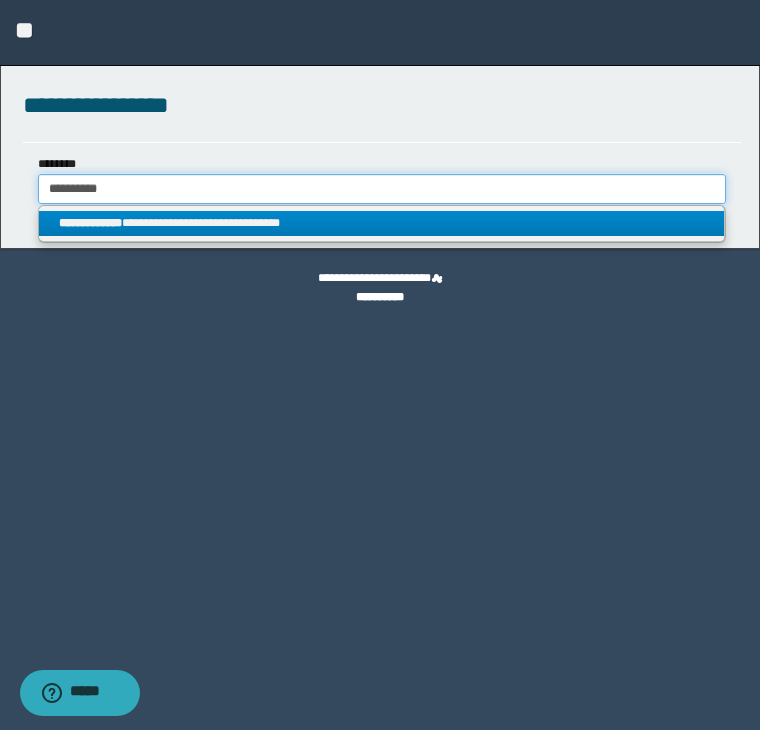 type on "**********" 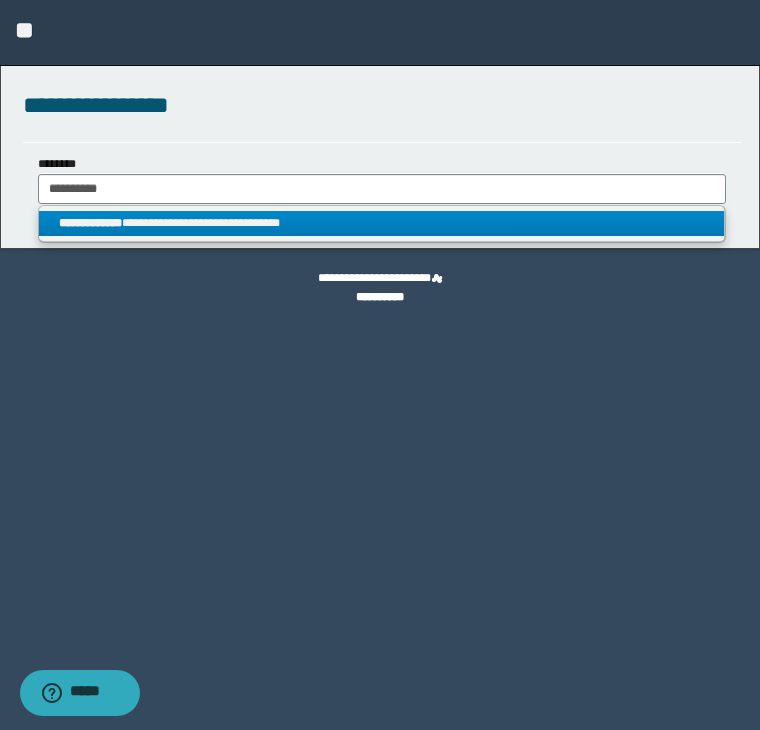 click on "**********" at bounding box center [382, 223] 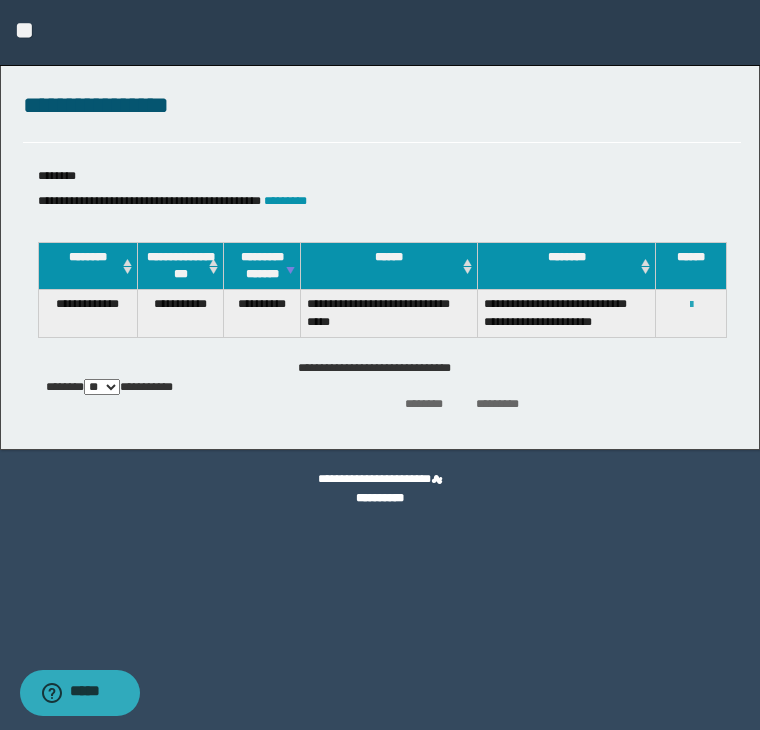 click at bounding box center (691, 305) 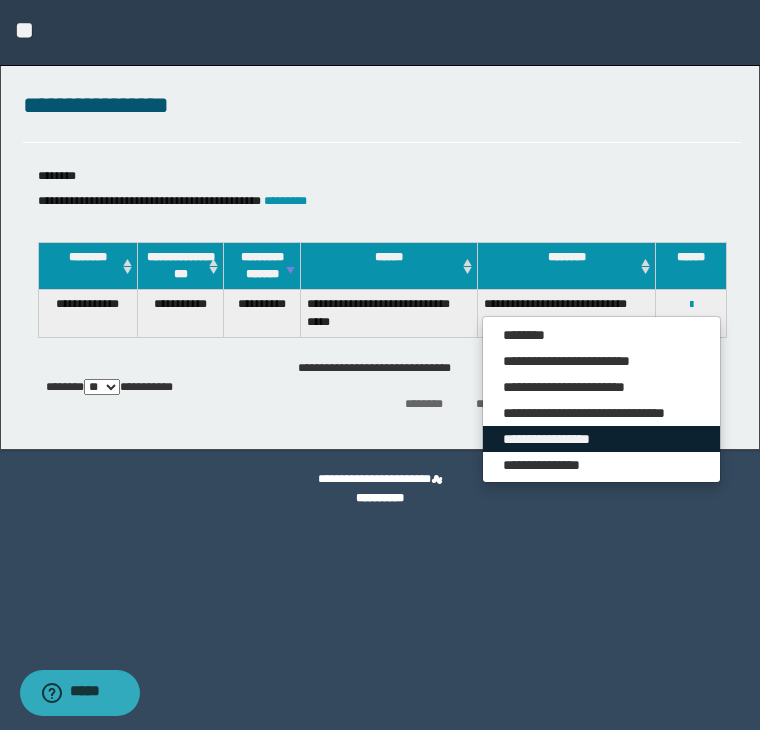 click on "**********" at bounding box center (601, 439) 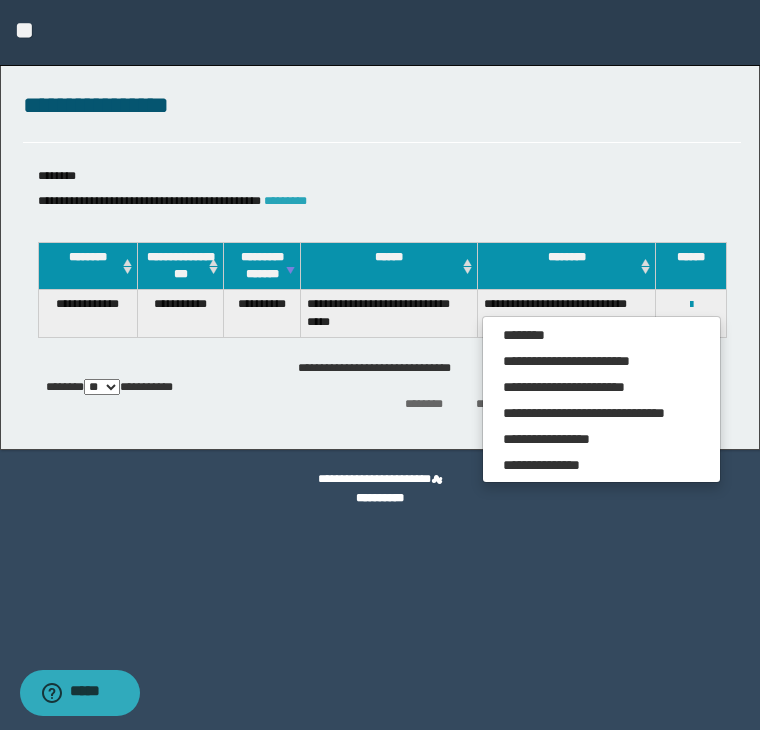 click on "*********" at bounding box center [285, 201] 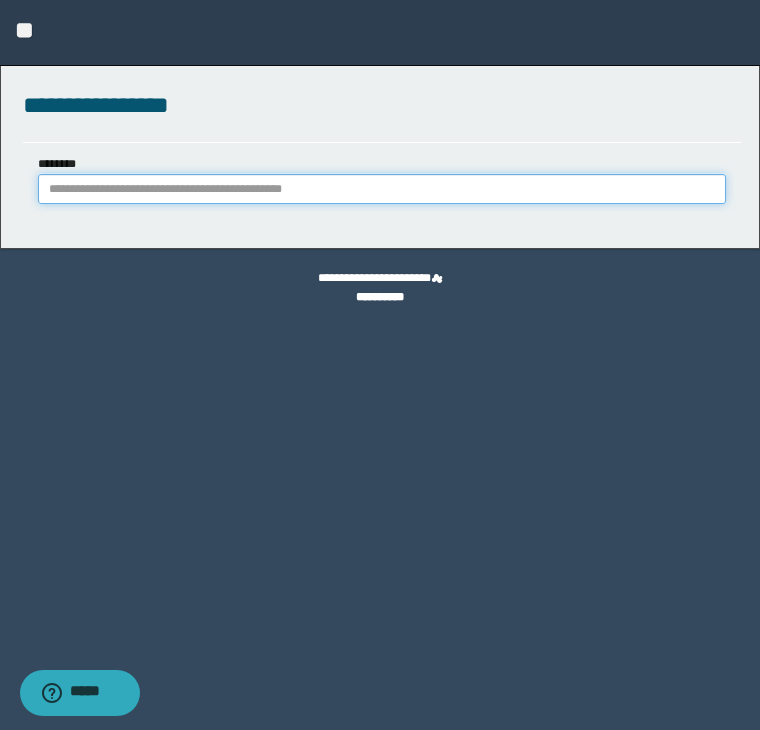 click on "********" at bounding box center (382, 189) 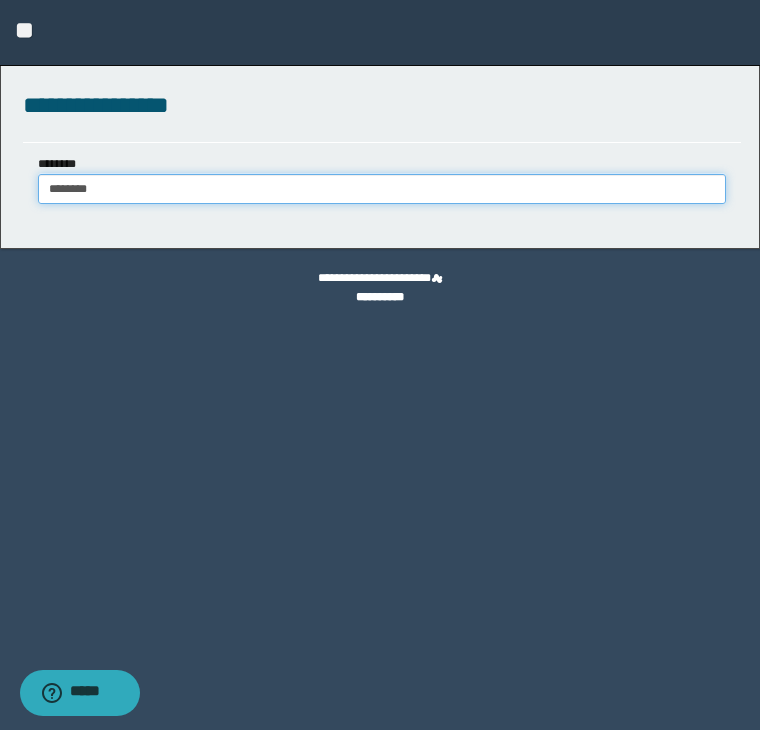 type on "********" 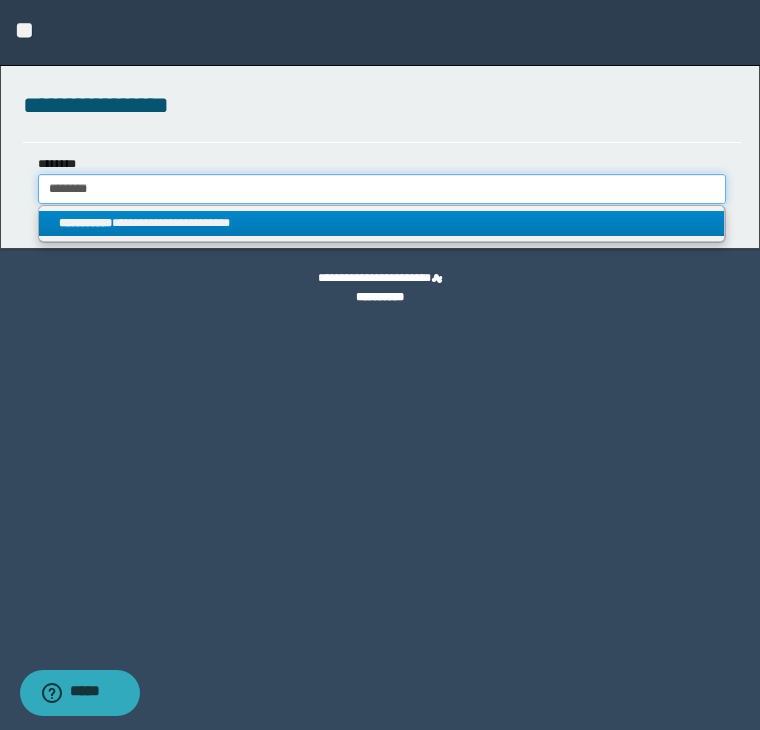 type on "********" 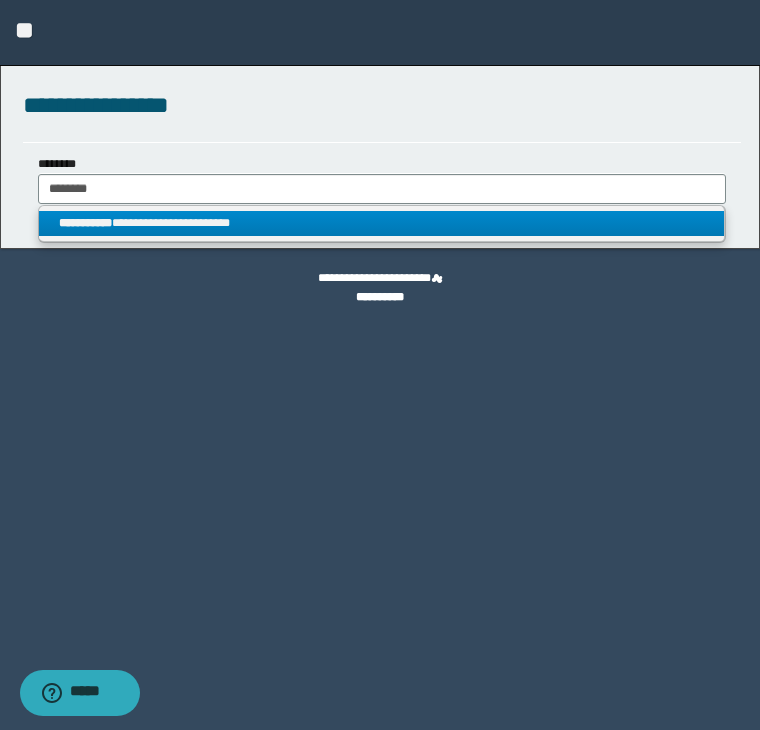 click on "**********" at bounding box center (382, 223) 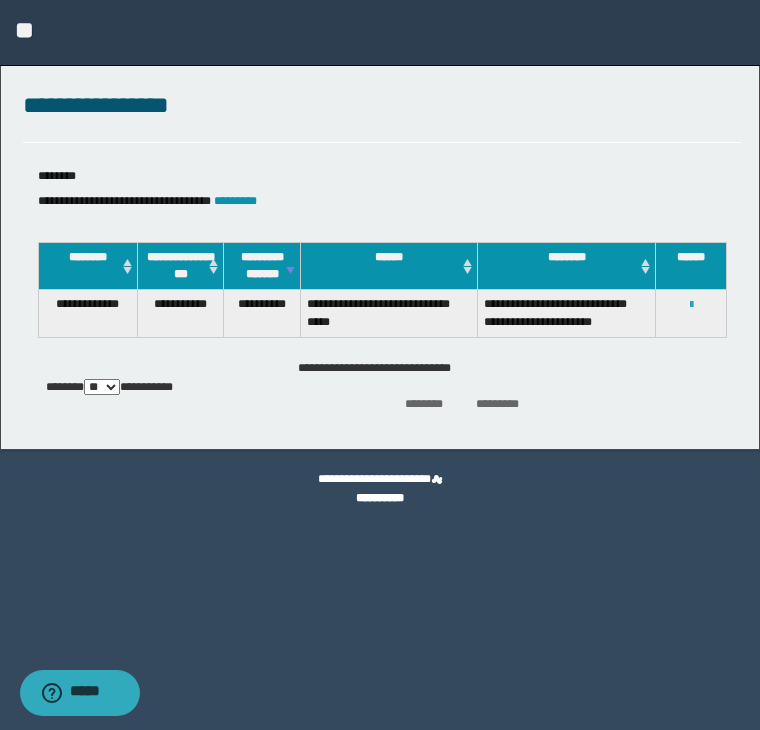 click at bounding box center (691, 305) 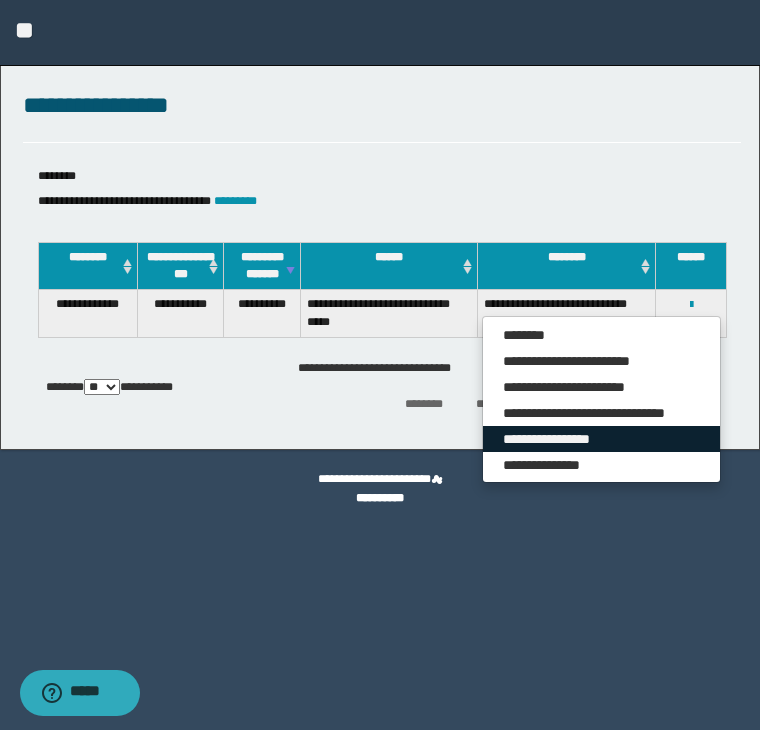 click on "**********" at bounding box center [601, 439] 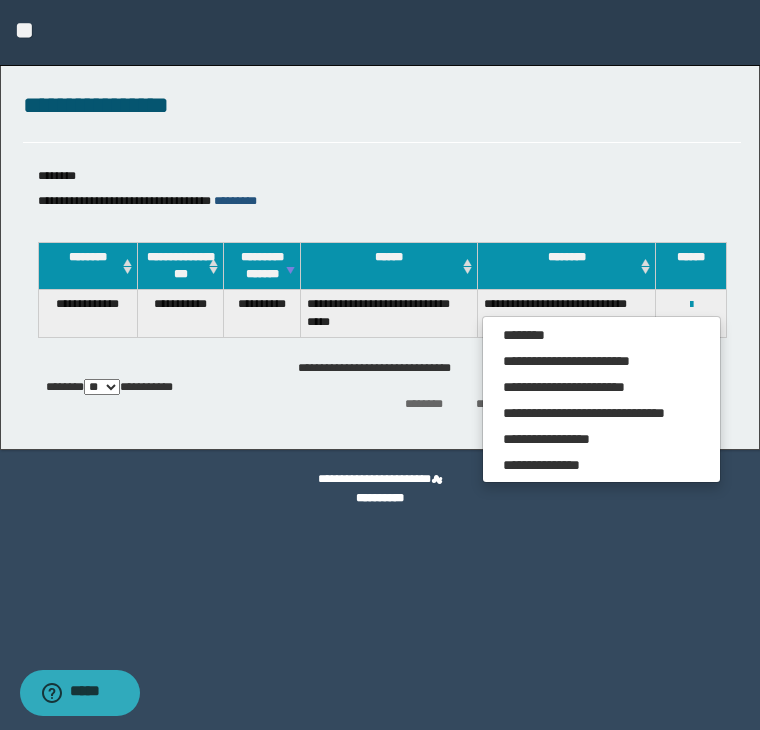 click on "*********" at bounding box center [235, 201] 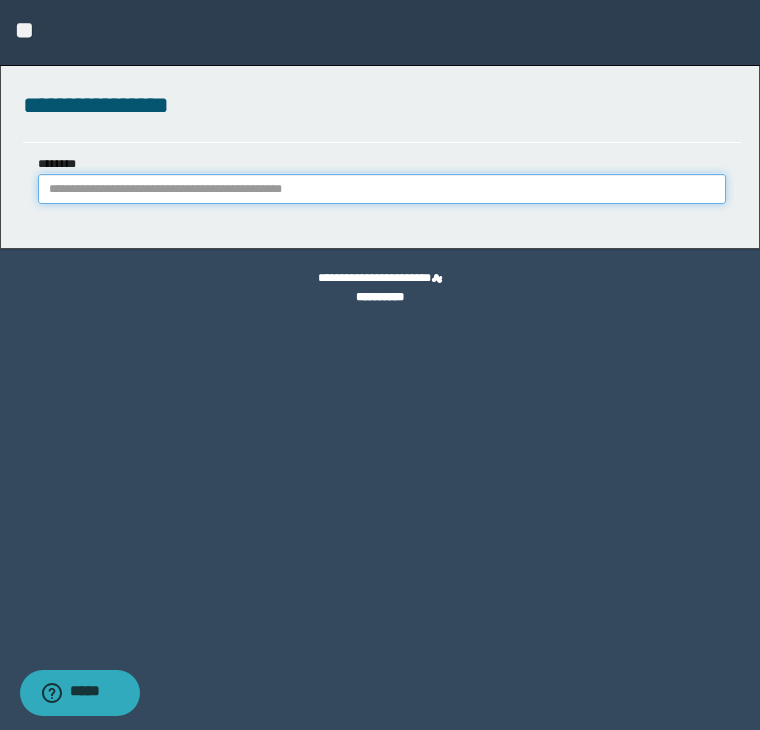click on "********" at bounding box center (382, 189) 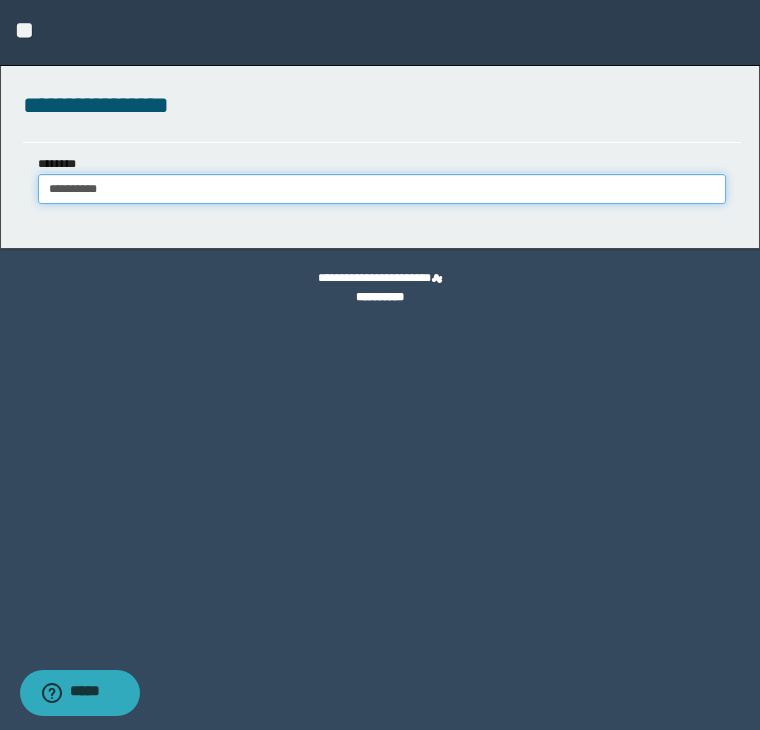 type on "**********" 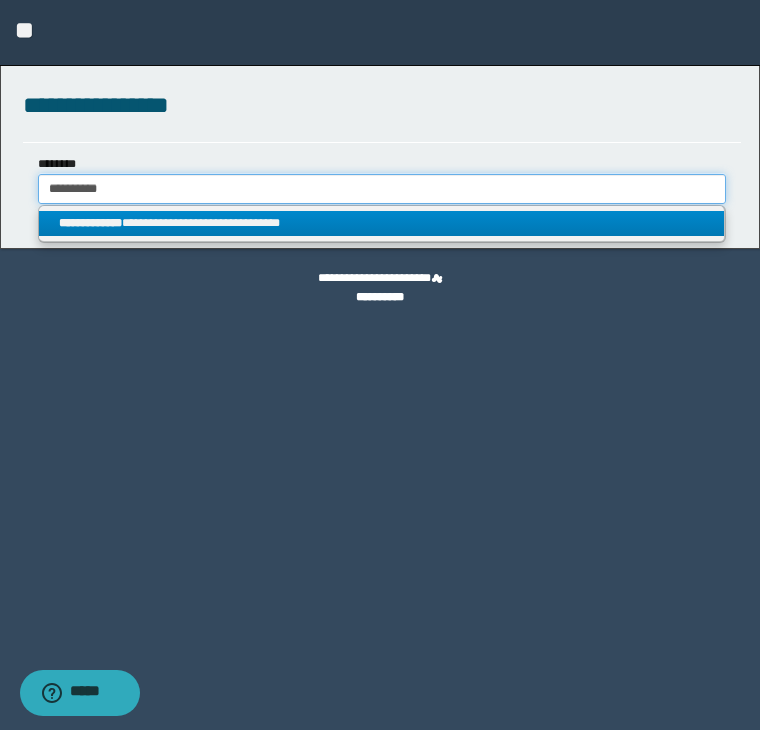 type on "**********" 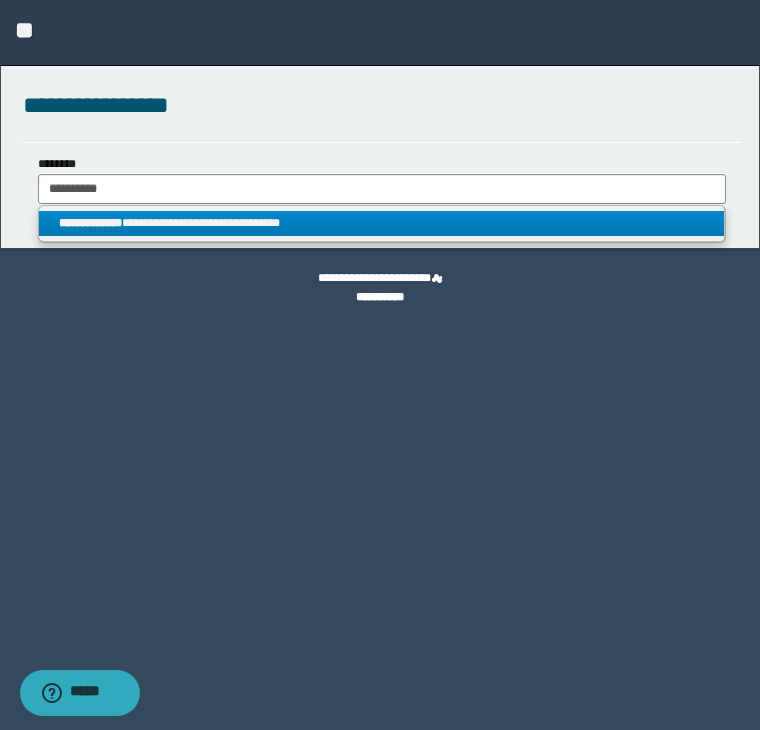 click on "**********" at bounding box center [382, 223] 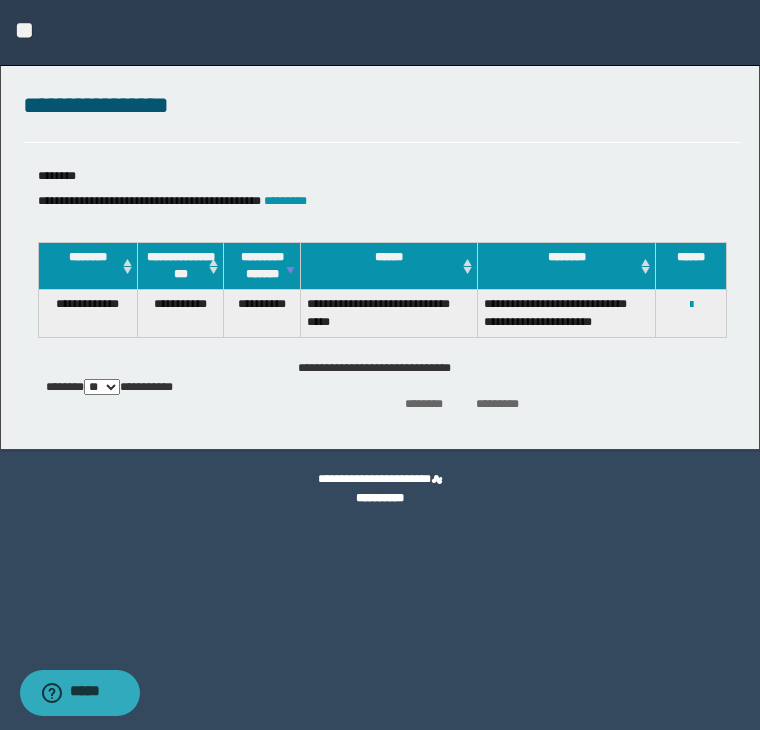 click on "**********" at bounding box center (691, 304) 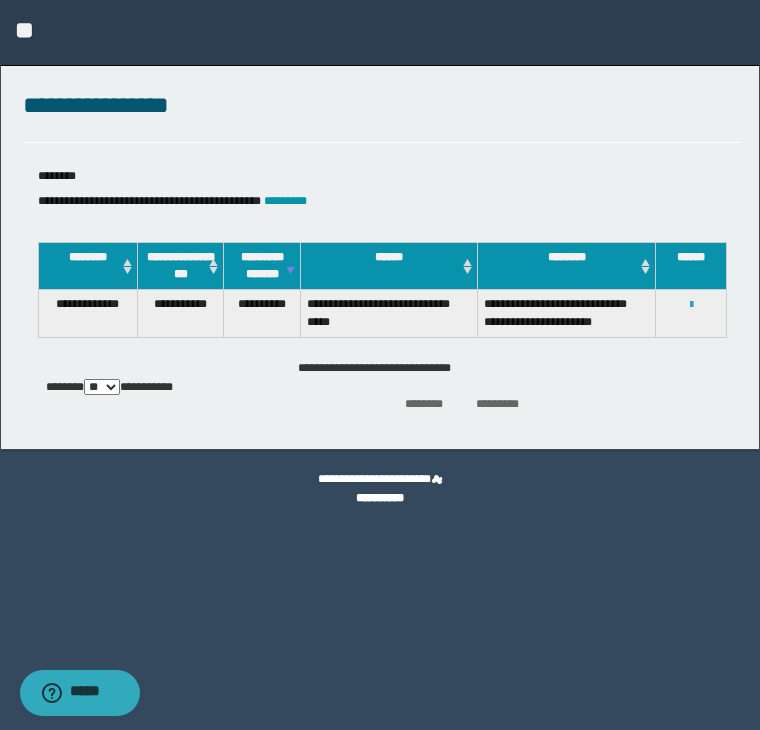 click at bounding box center [691, 305] 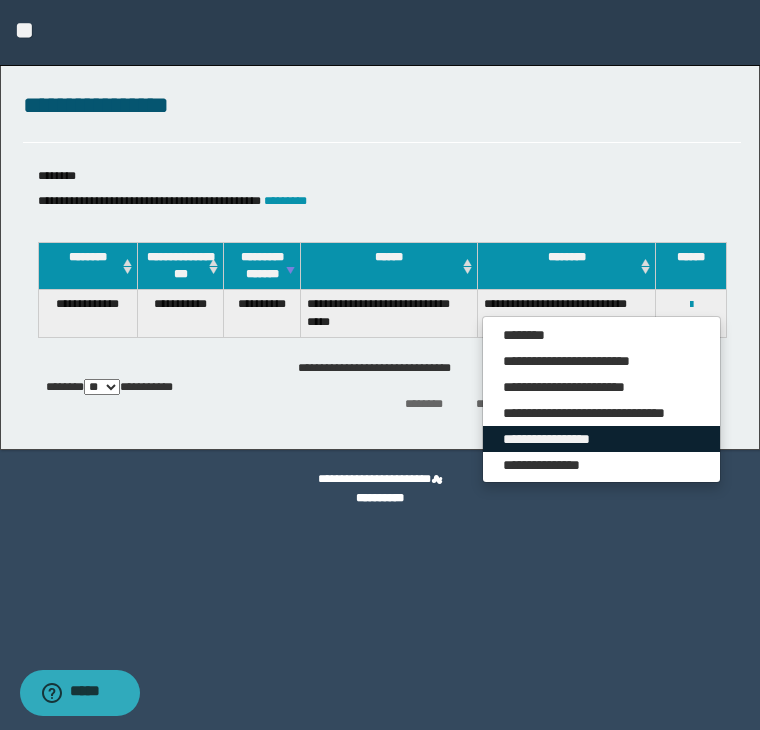 click on "**********" at bounding box center (601, 439) 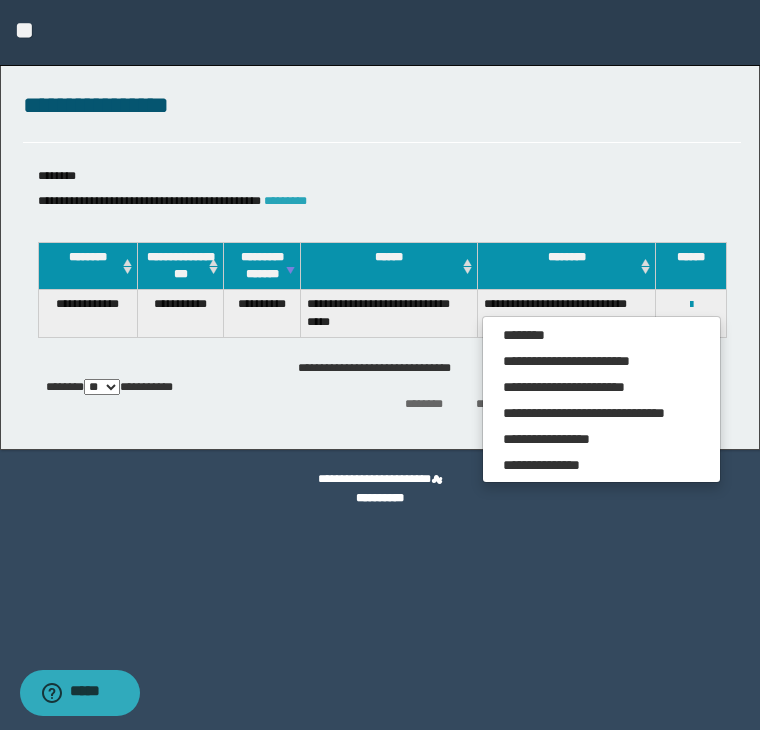 click on "*********" at bounding box center (285, 201) 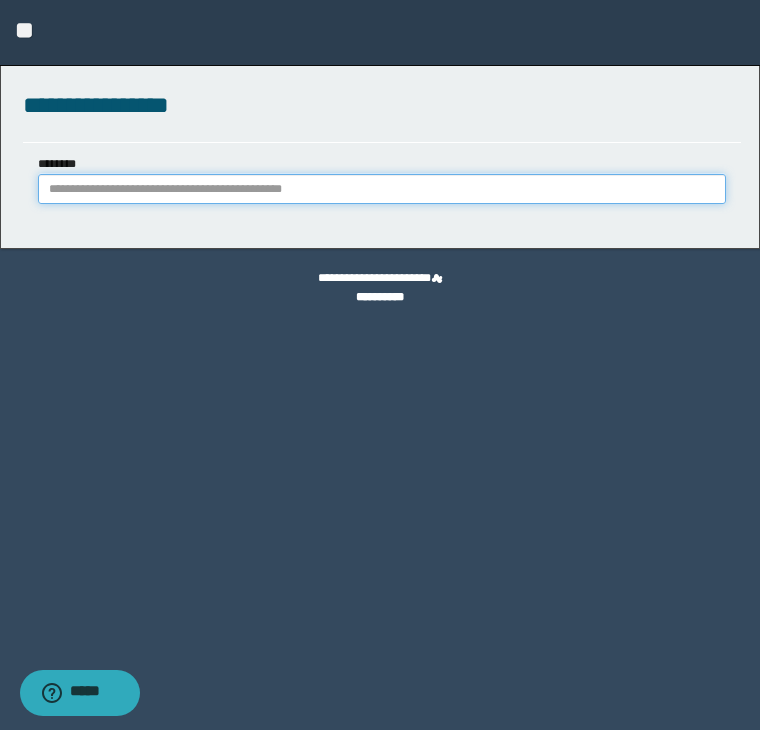 click on "********" at bounding box center (382, 189) 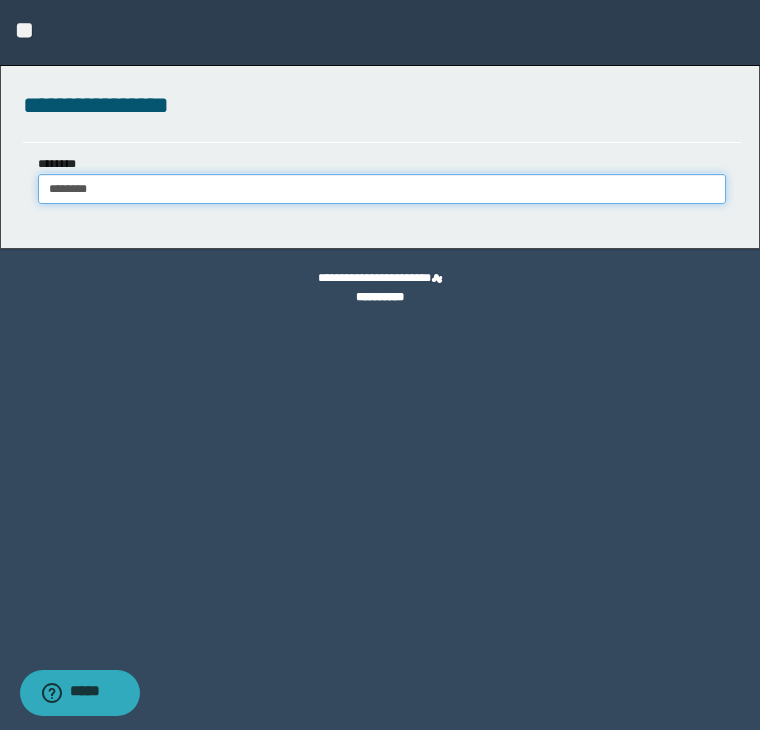 type on "********" 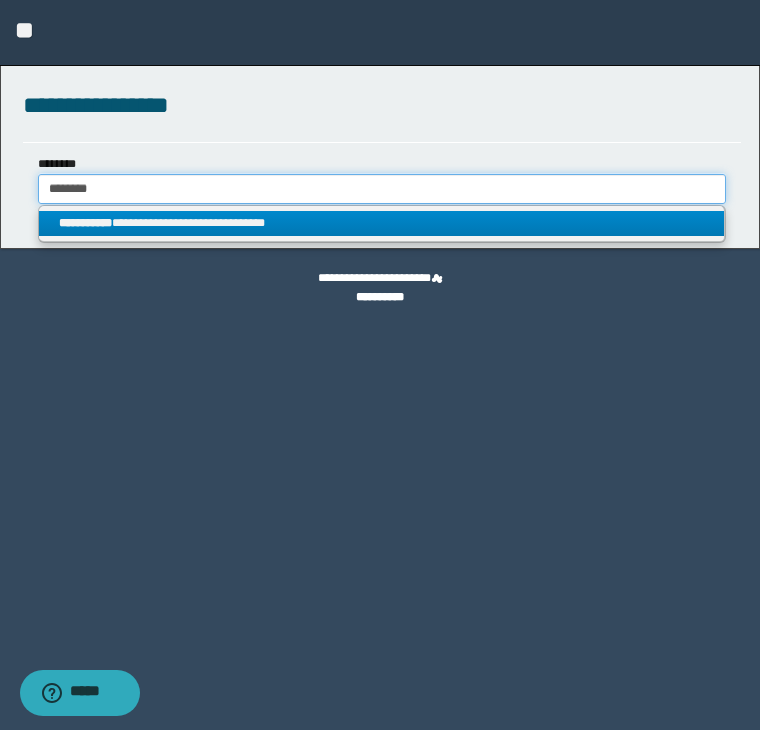 type on "********" 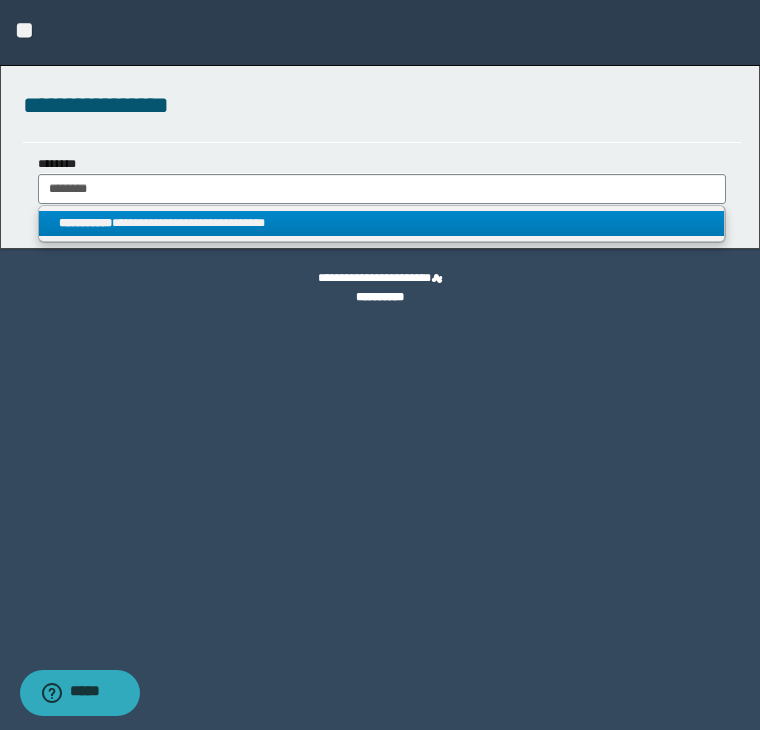 click on "**********" at bounding box center [382, 223] 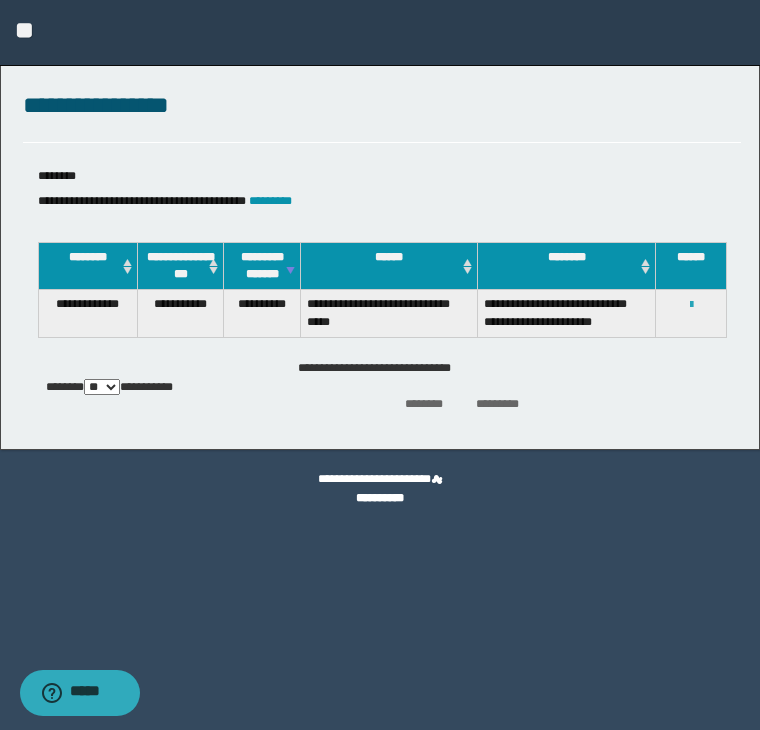 click at bounding box center [691, 305] 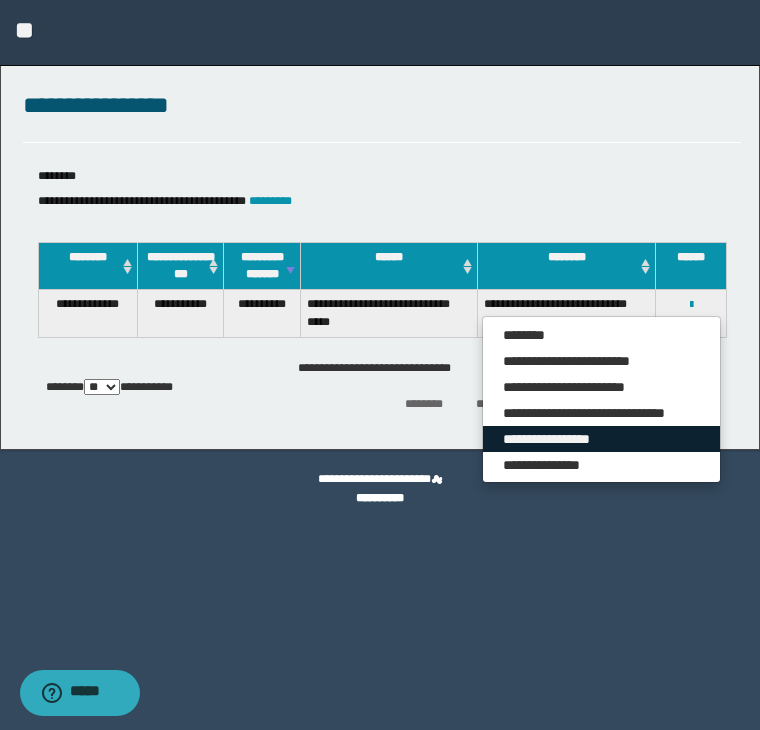 click on "**********" at bounding box center [601, 439] 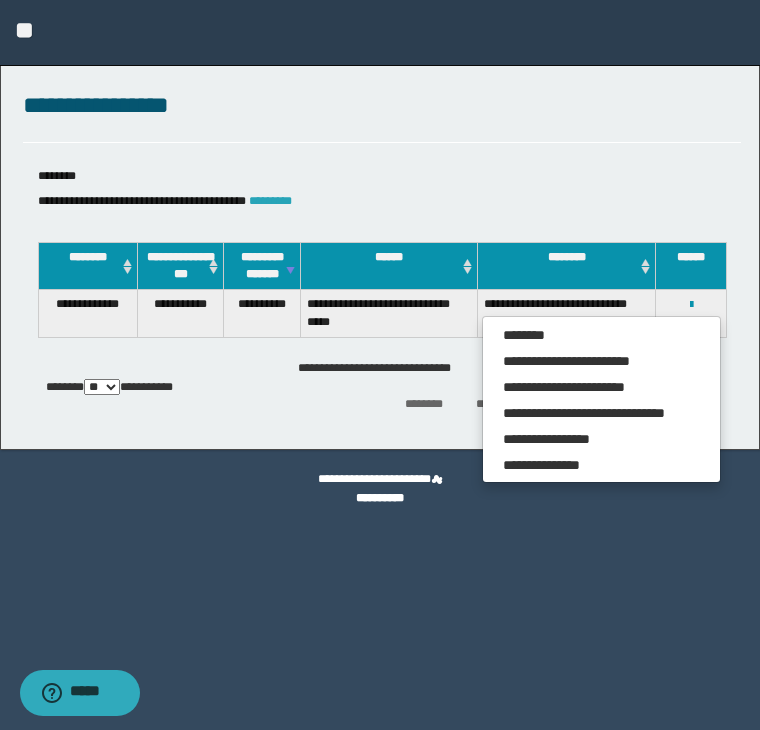 click on "*********" at bounding box center [270, 201] 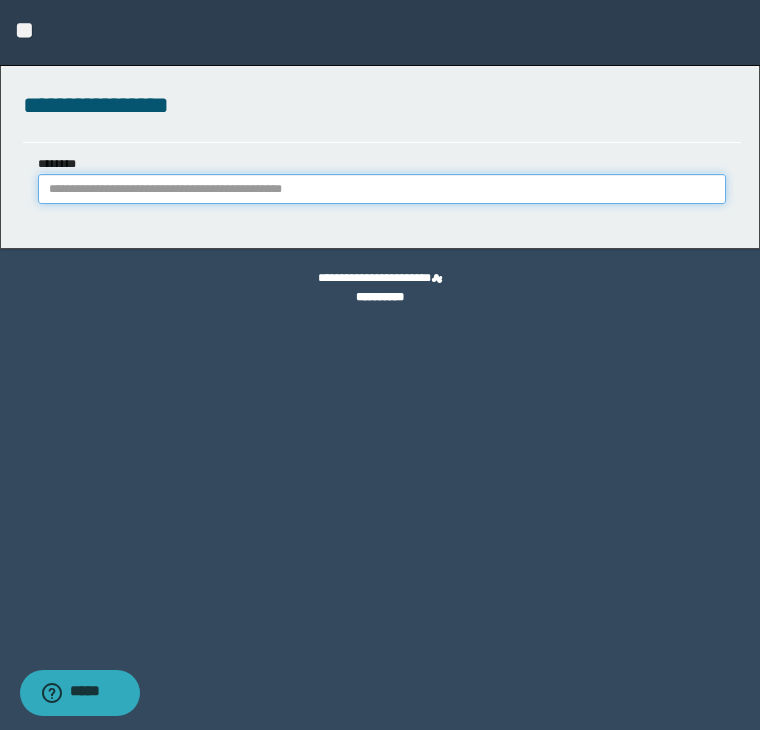 click on "********" at bounding box center [382, 189] 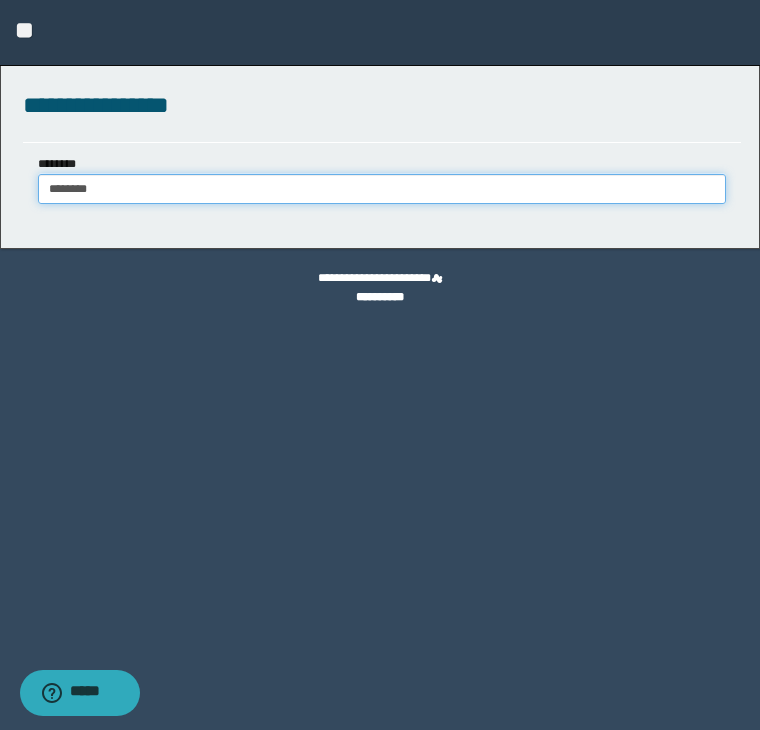 type on "********" 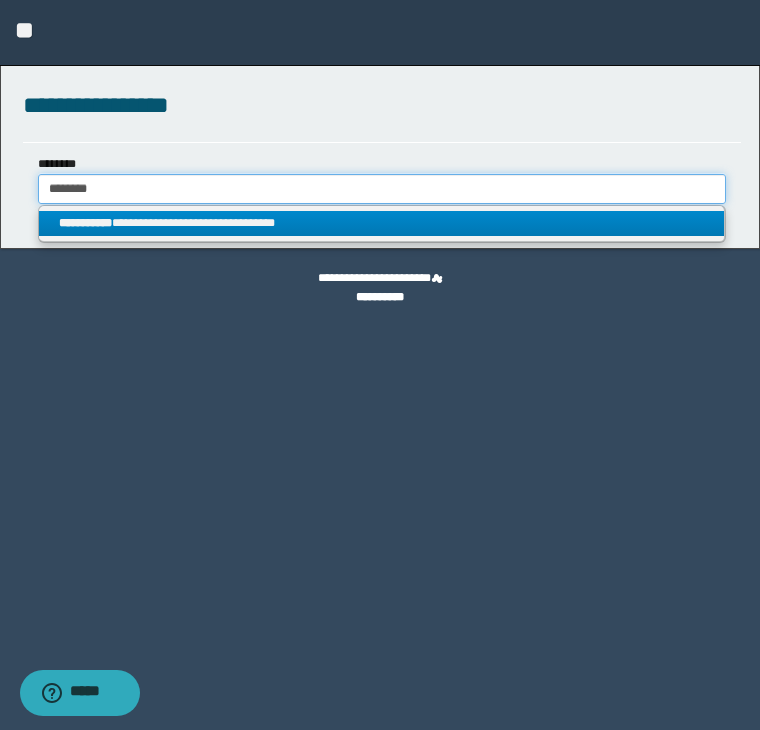 type on "********" 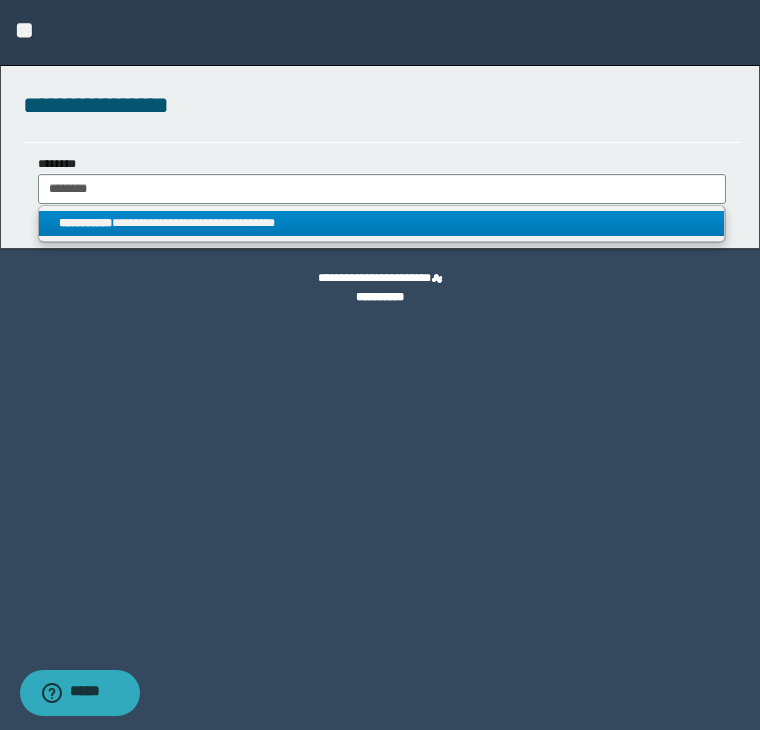 click on "**********" at bounding box center [382, 223] 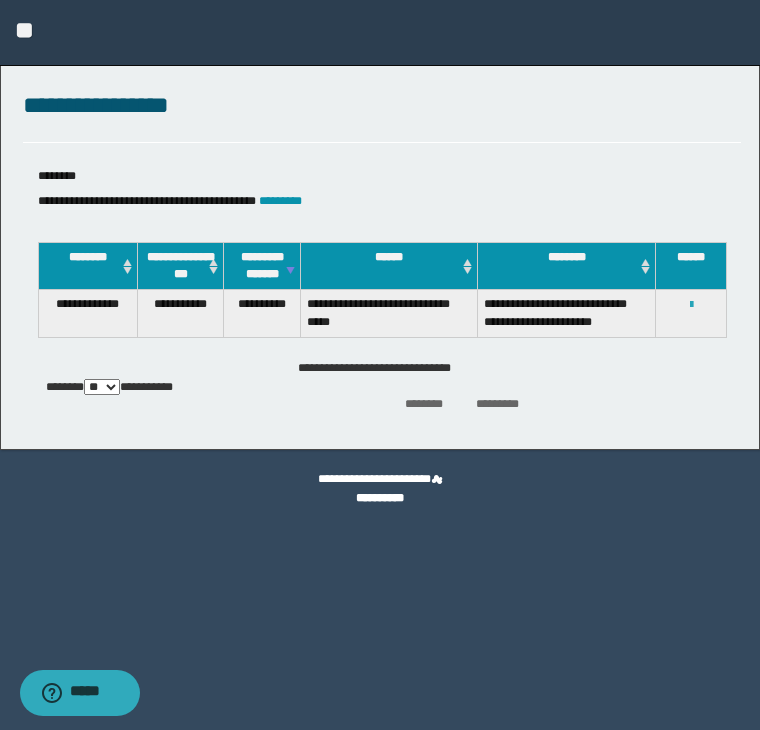 click at bounding box center (691, 305) 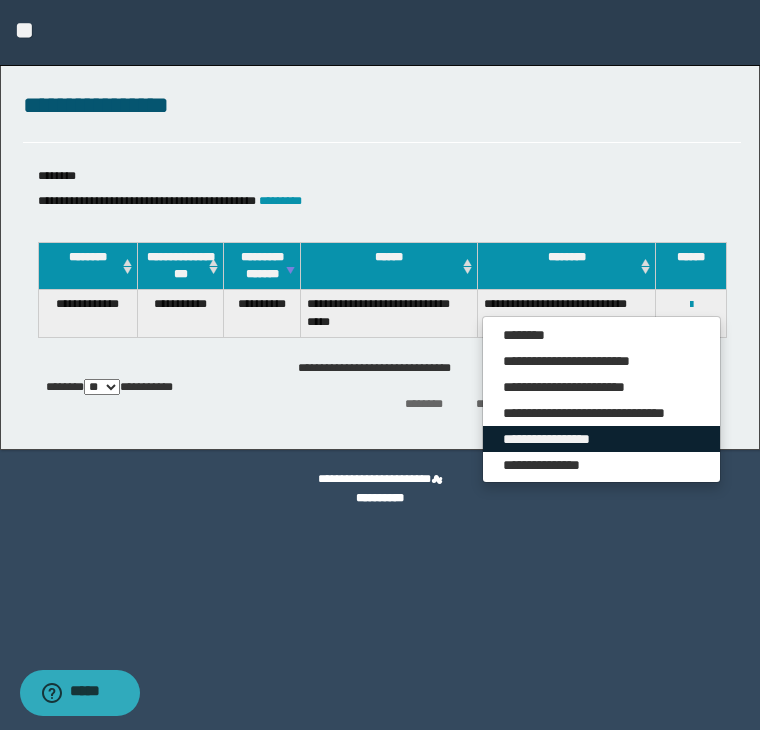 click on "**********" at bounding box center [601, 439] 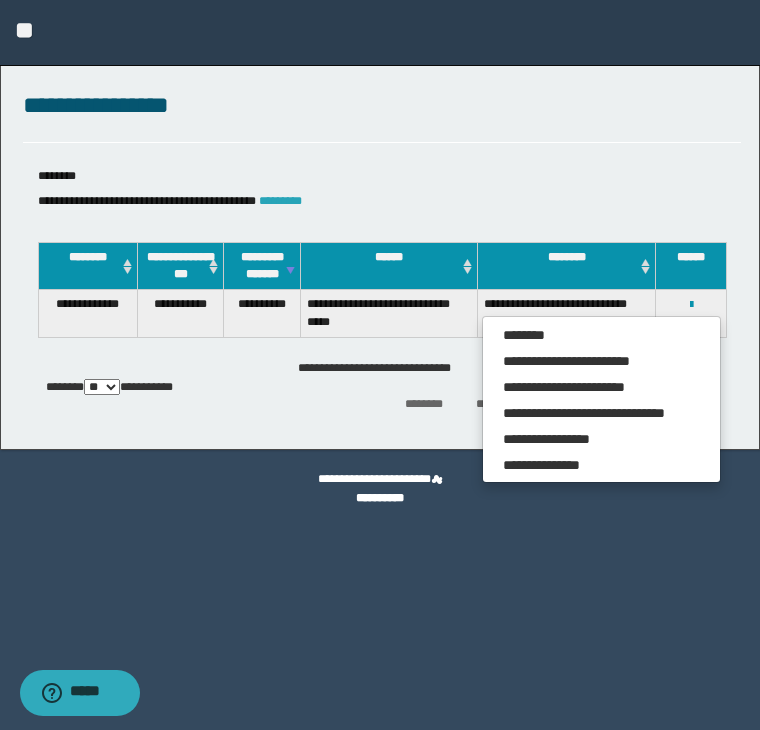 click on "*********" at bounding box center (280, 201) 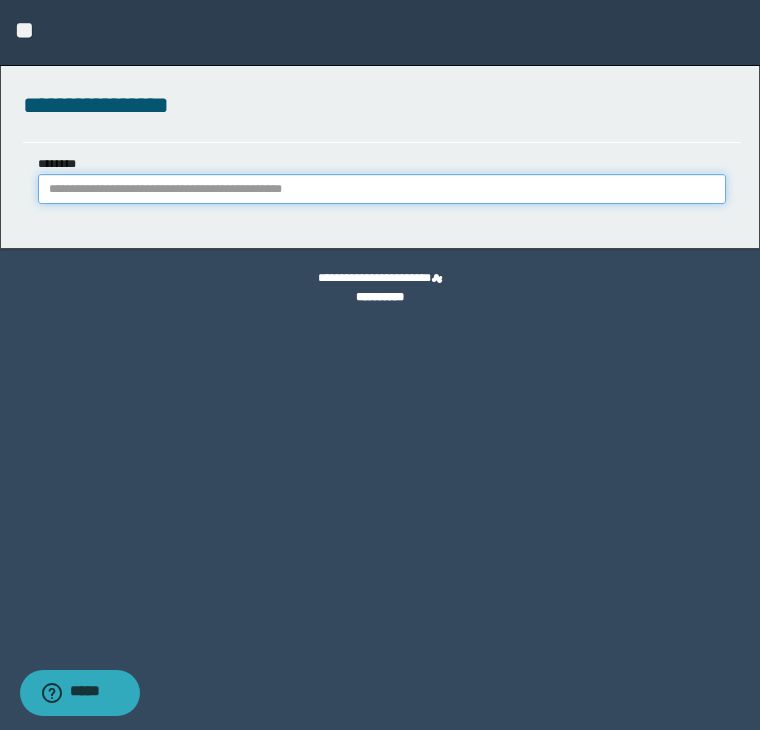 click on "********" at bounding box center [382, 189] 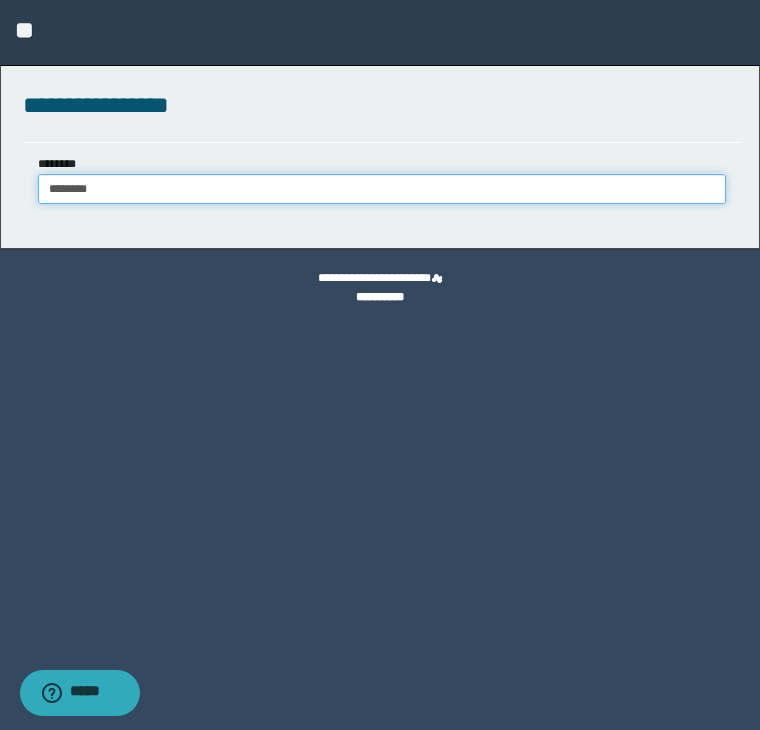 type on "********" 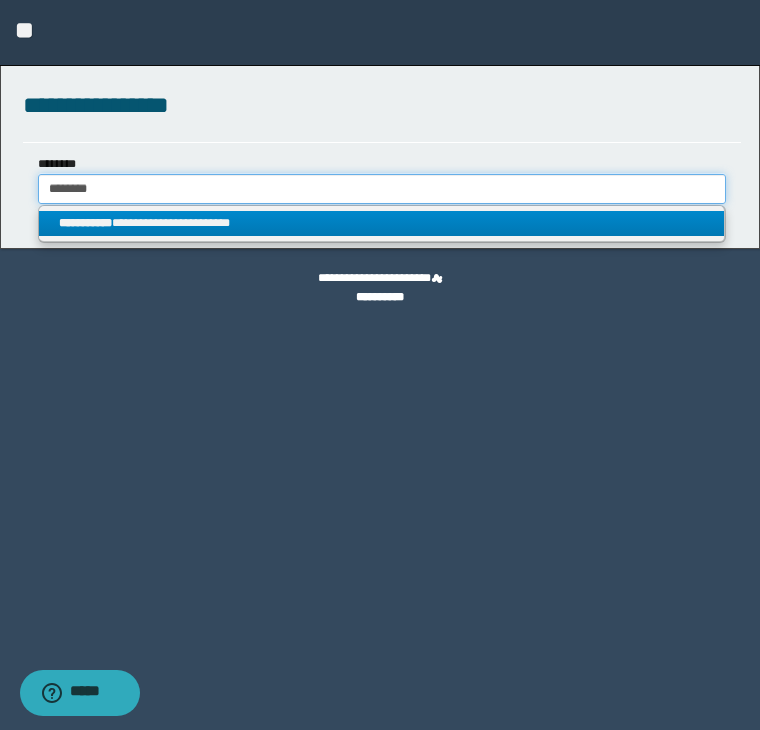 type on "********" 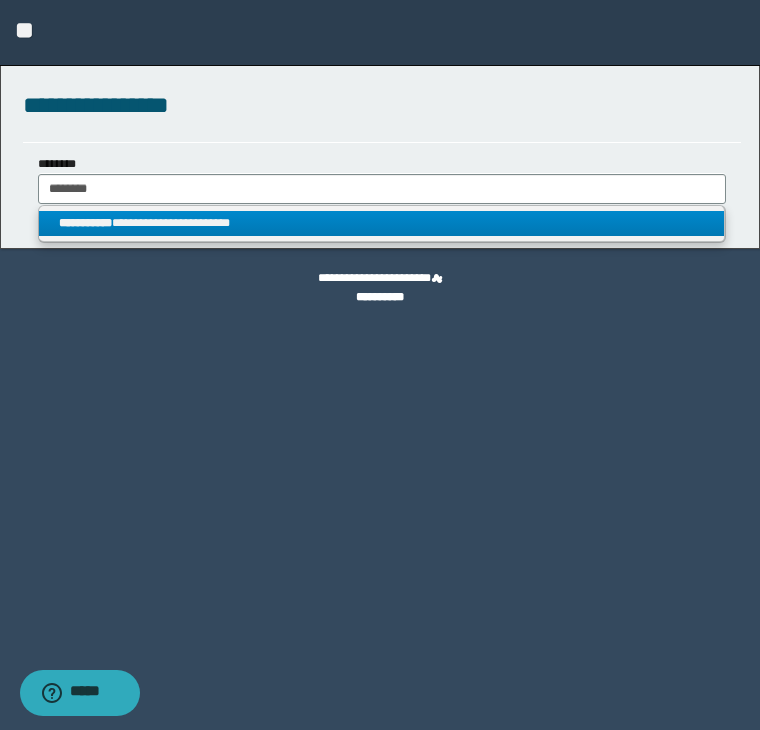 click on "**********" at bounding box center [382, 223] 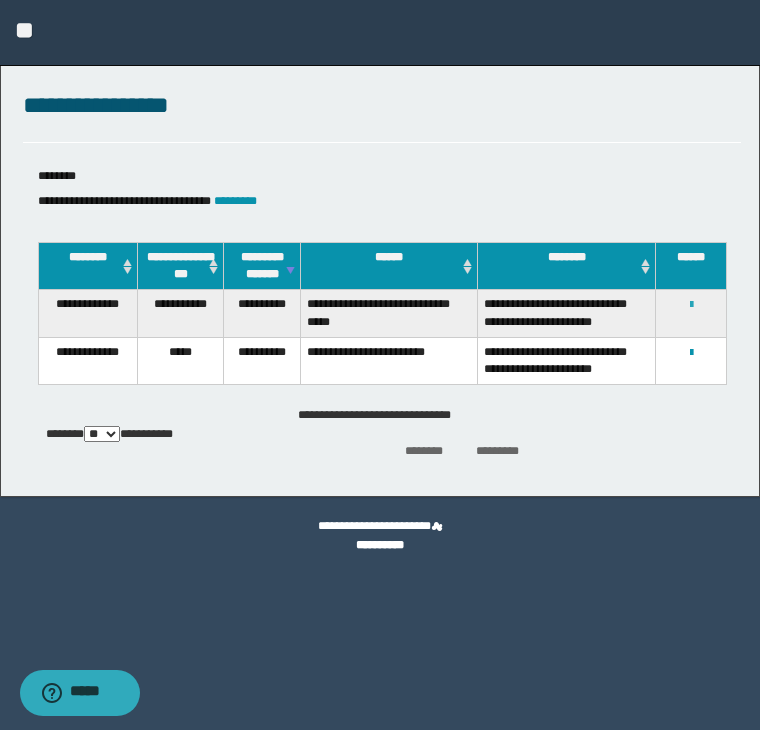 click at bounding box center [691, 305] 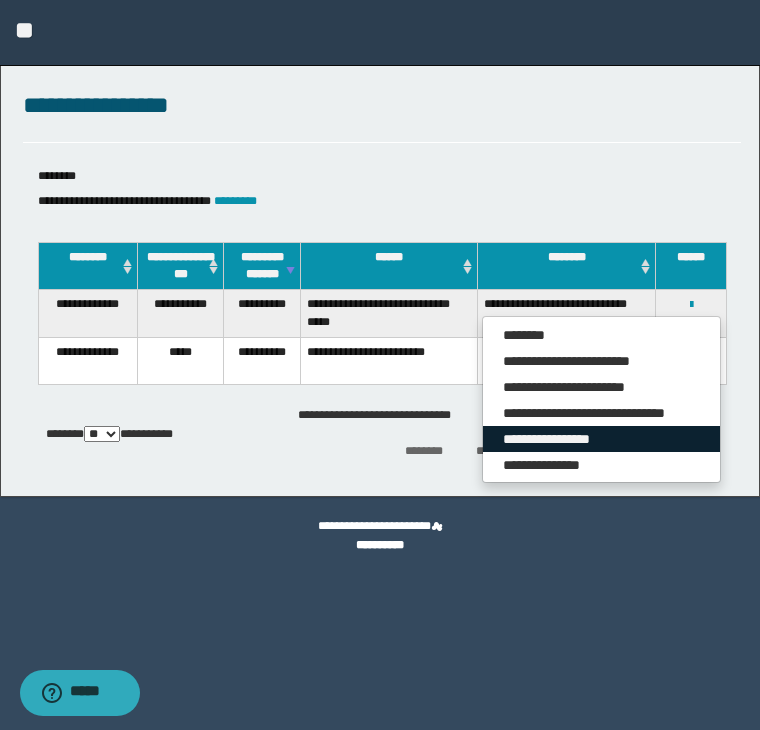 click on "**********" at bounding box center (601, 439) 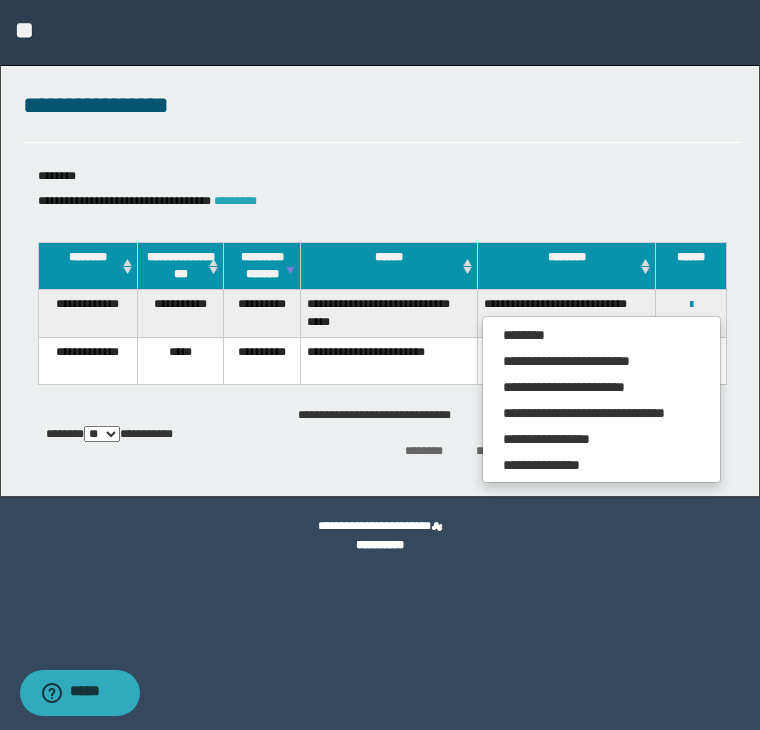 click on "*********" at bounding box center [235, 201] 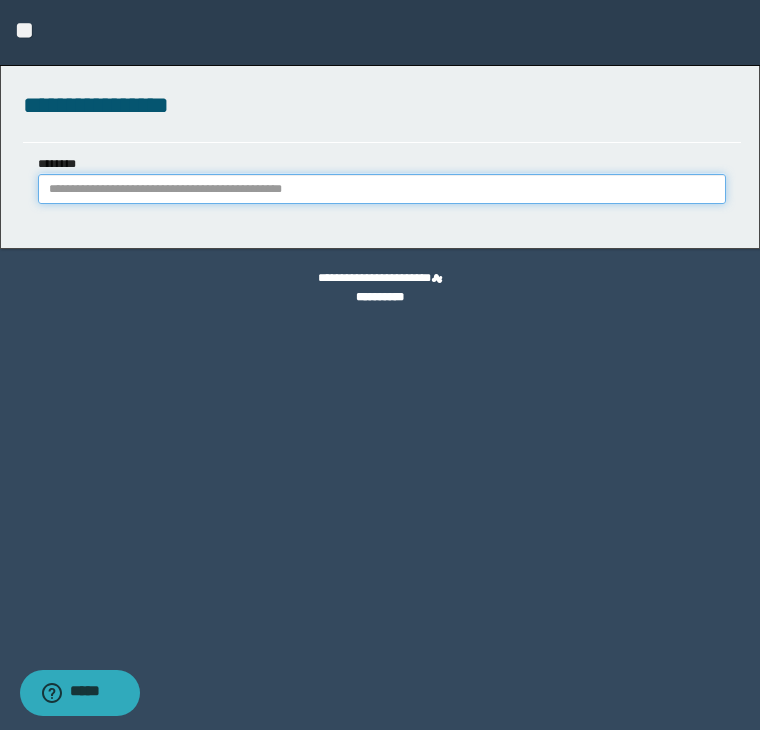 click on "********" at bounding box center [382, 189] 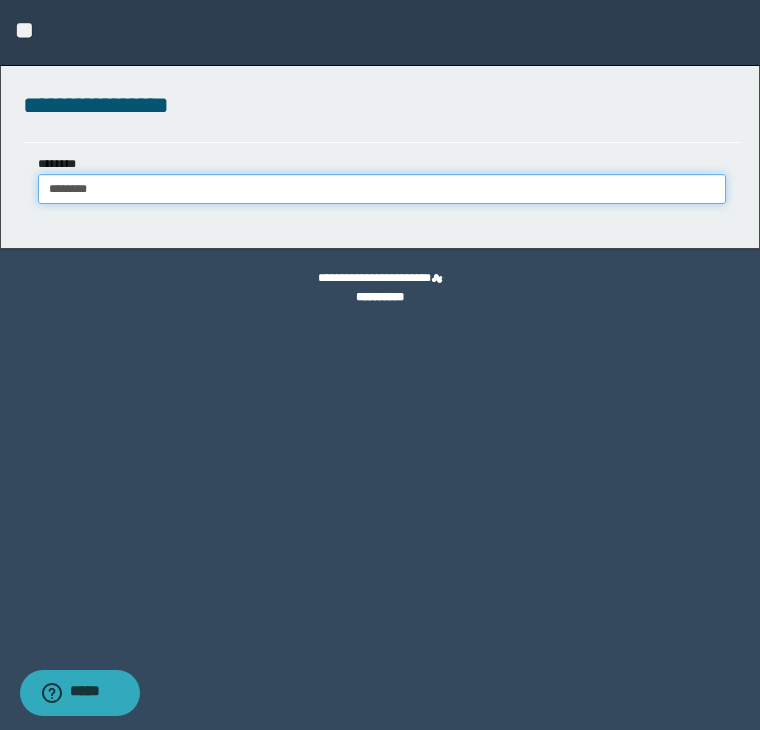 type on "********" 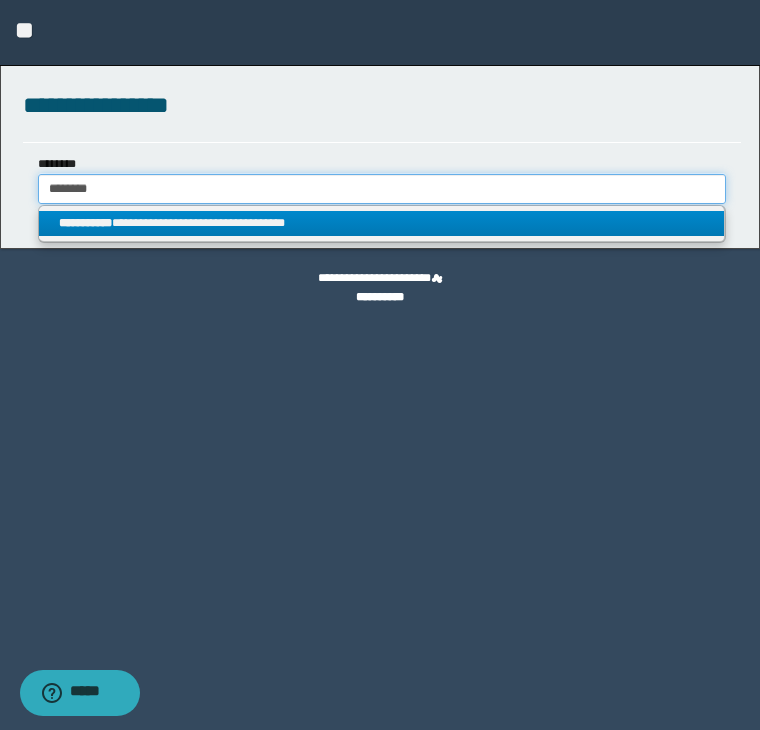 type on "********" 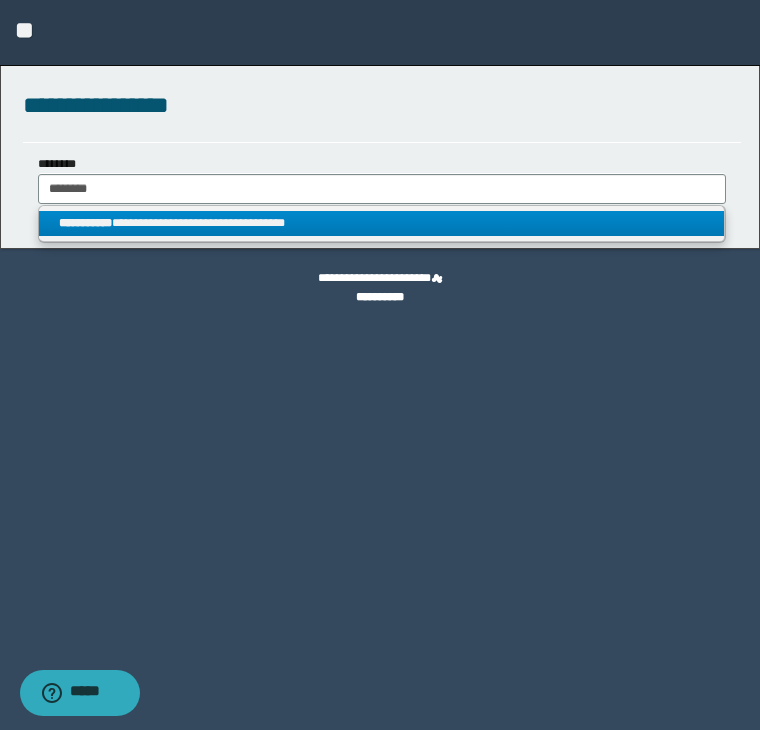 click on "**********" at bounding box center (382, 223) 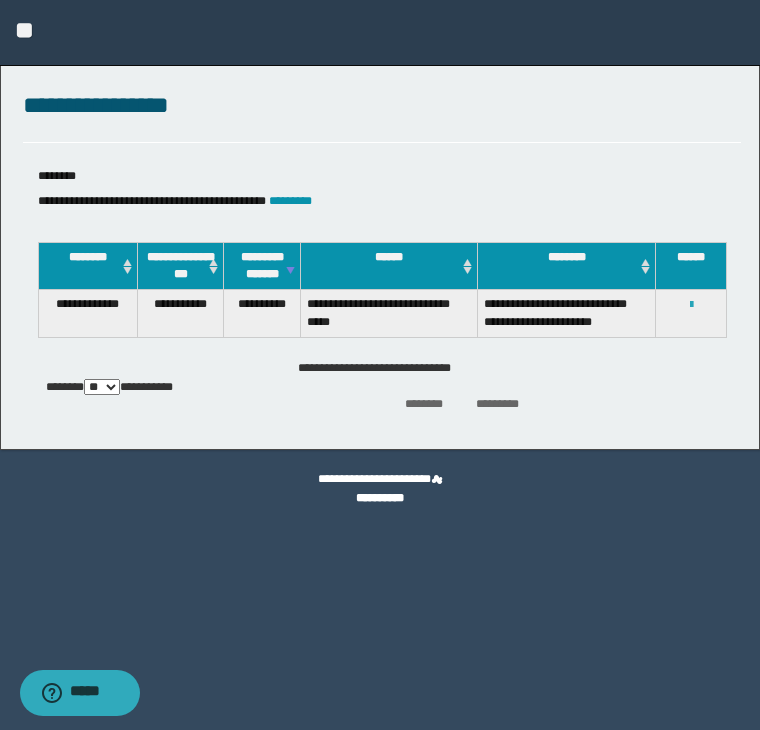 click at bounding box center (691, 305) 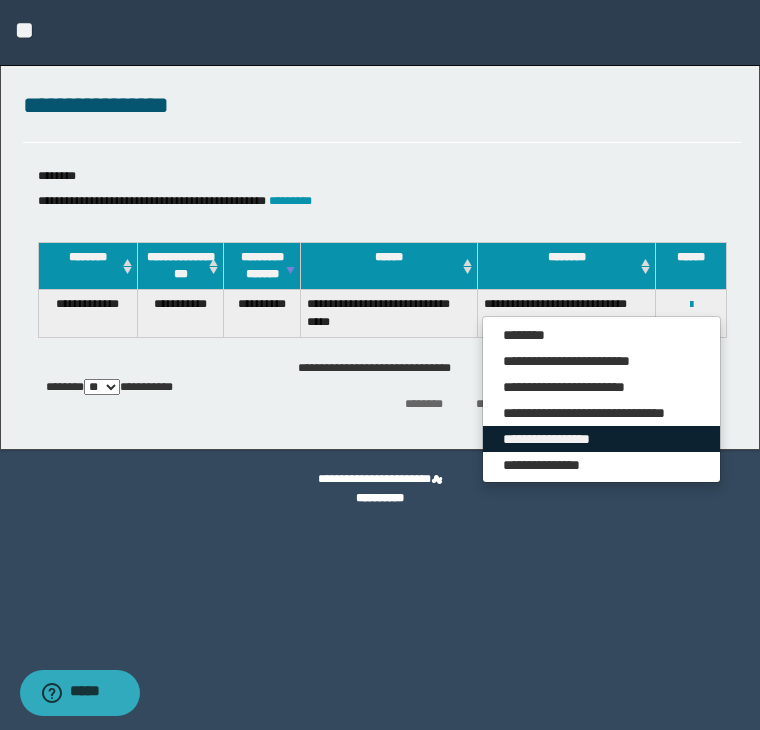 click on "**********" at bounding box center (601, 439) 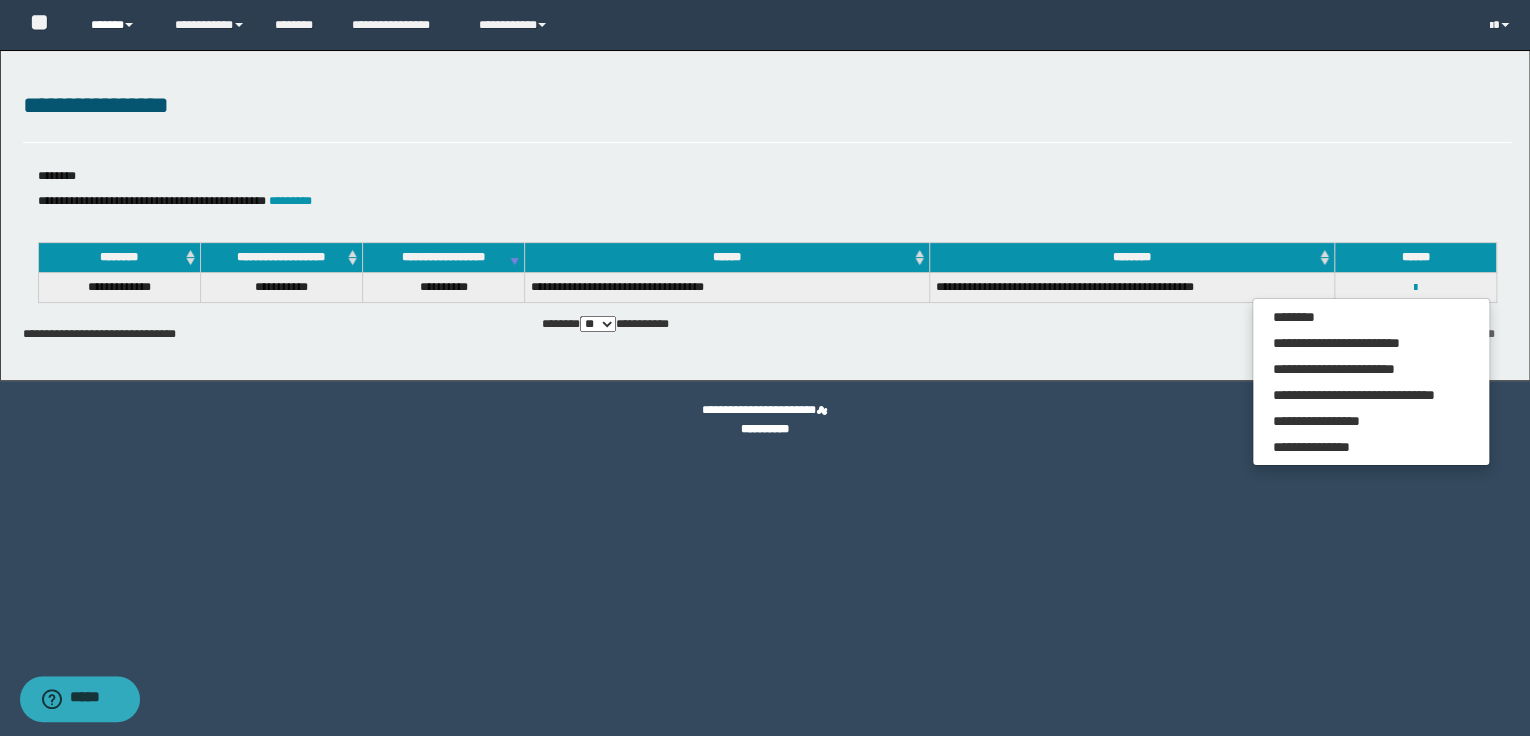 click on "******" at bounding box center (117, 25) 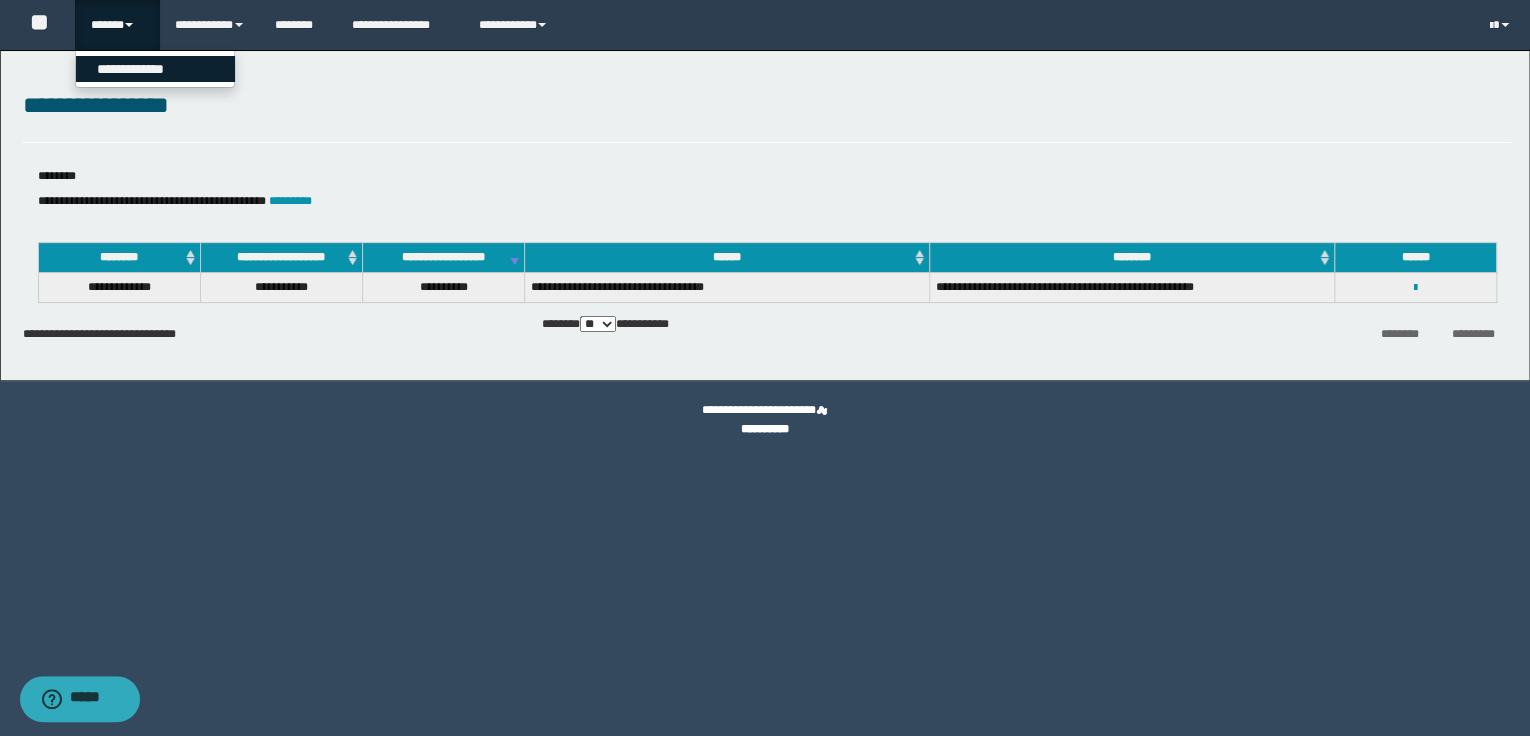 click on "**********" at bounding box center [155, 69] 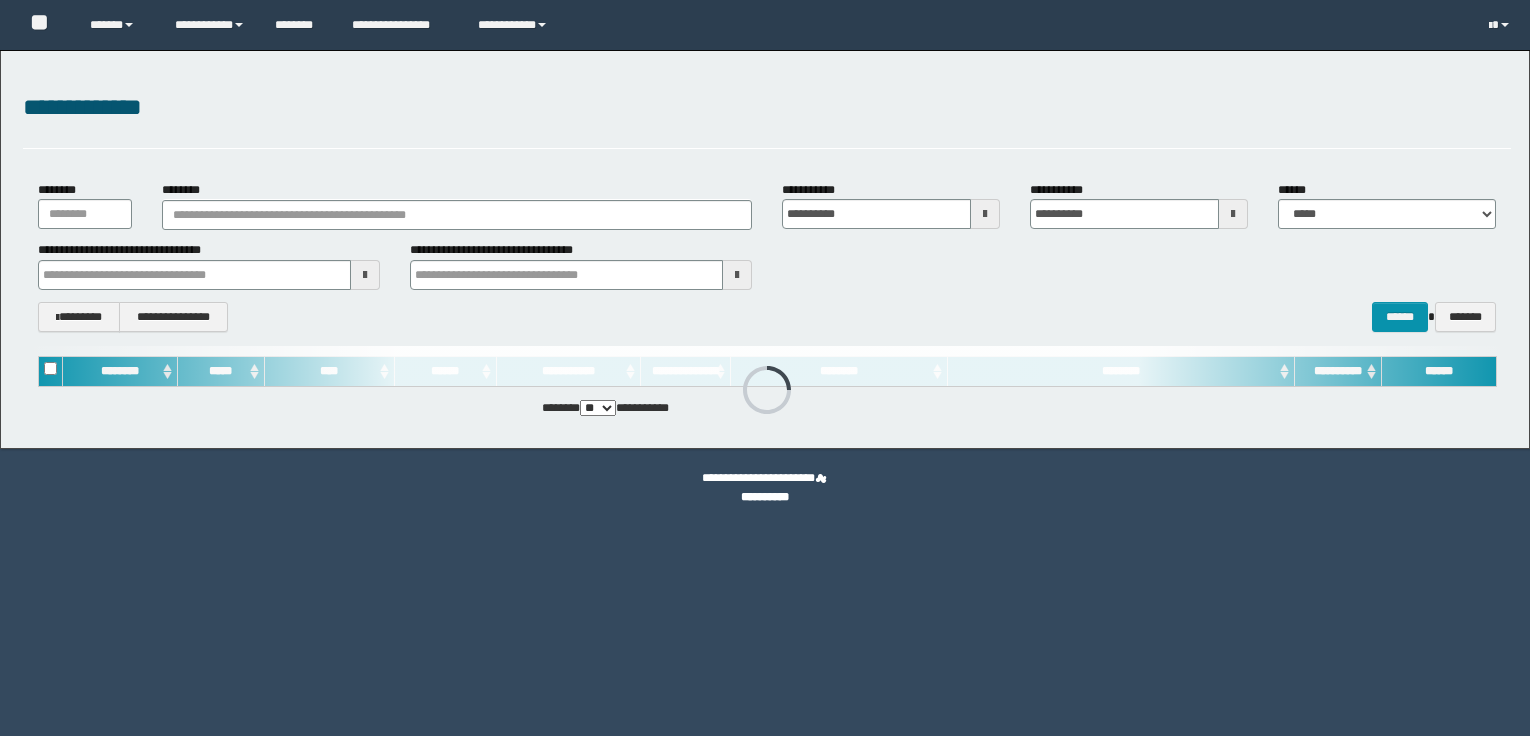 scroll, scrollTop: 0, scrollLeft: 0, axis: both 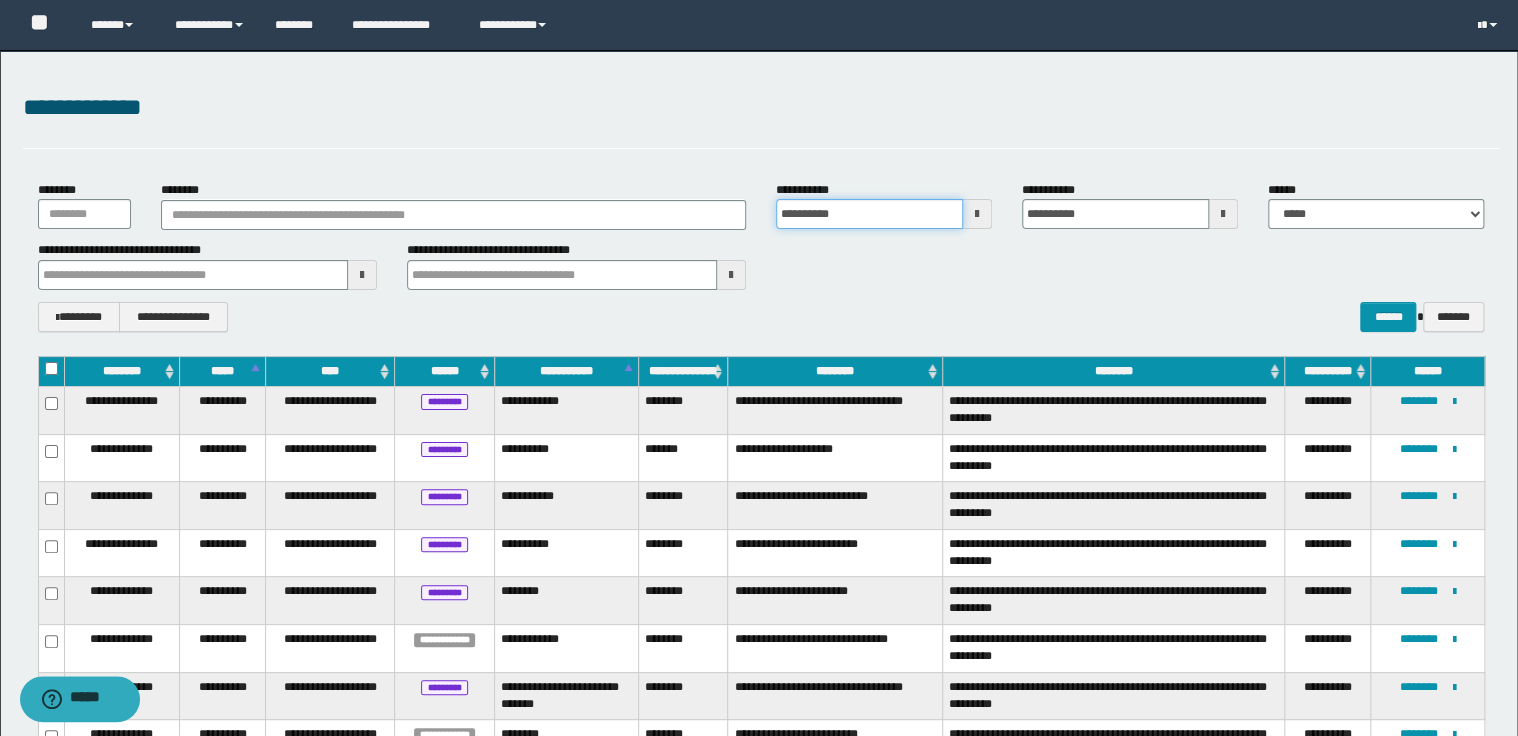 click on "**********" at bounding box center [869, 214] 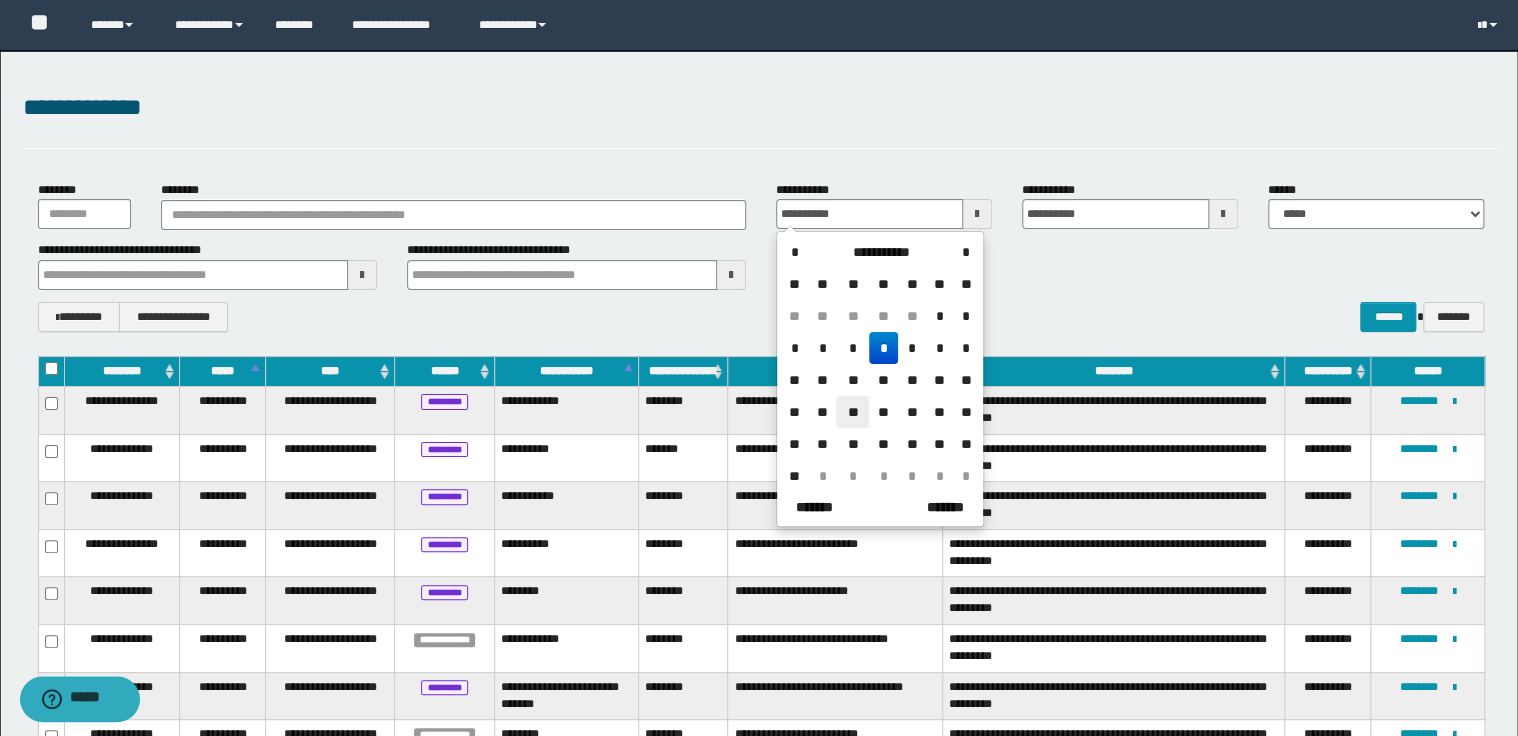 click on "**" at bounding box center [852, 412] 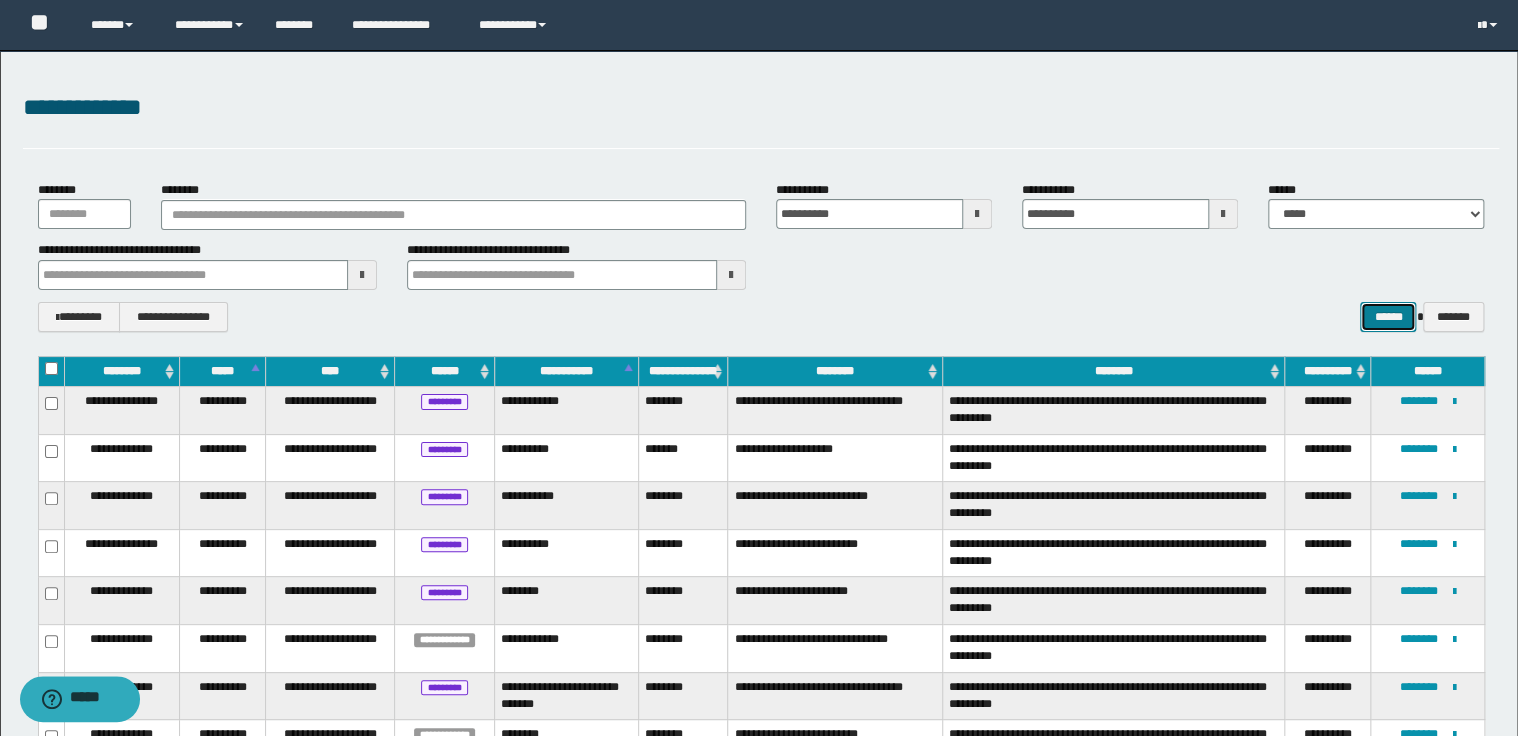 click on "******" at bounding box center (1388, 317) 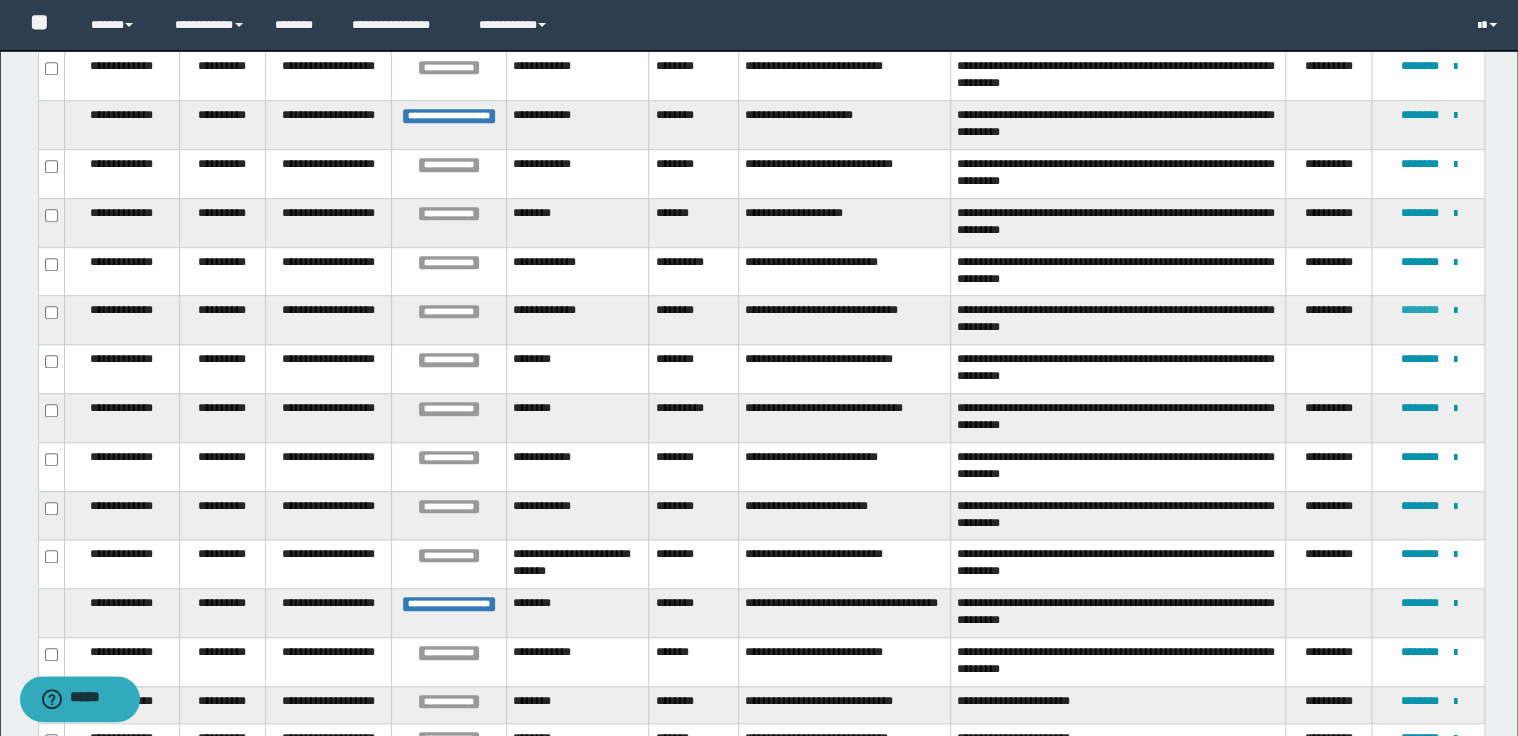 scroll, scrollTop: 480, scrollLeft: 0, axis: vertical 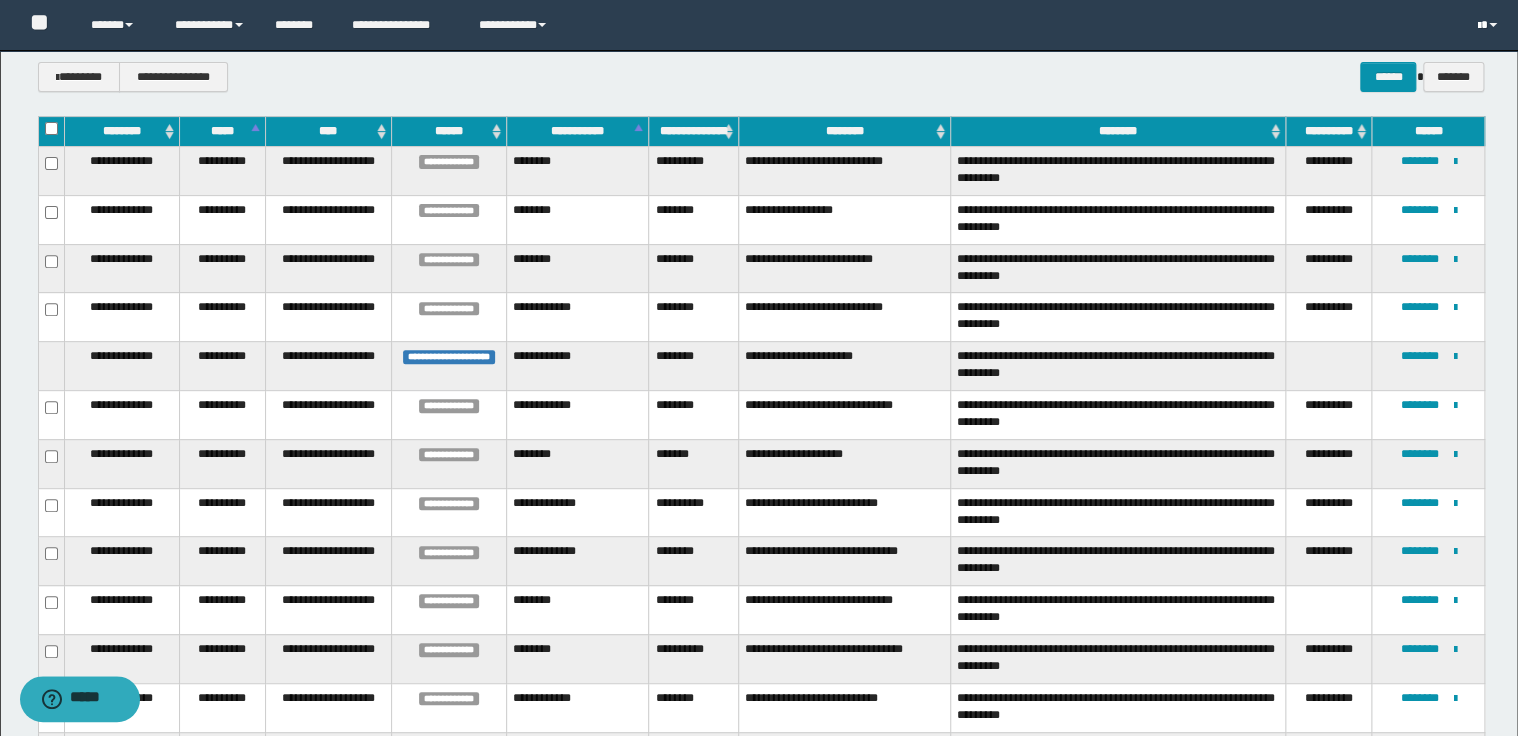 click at bounding box center (1489, 25) 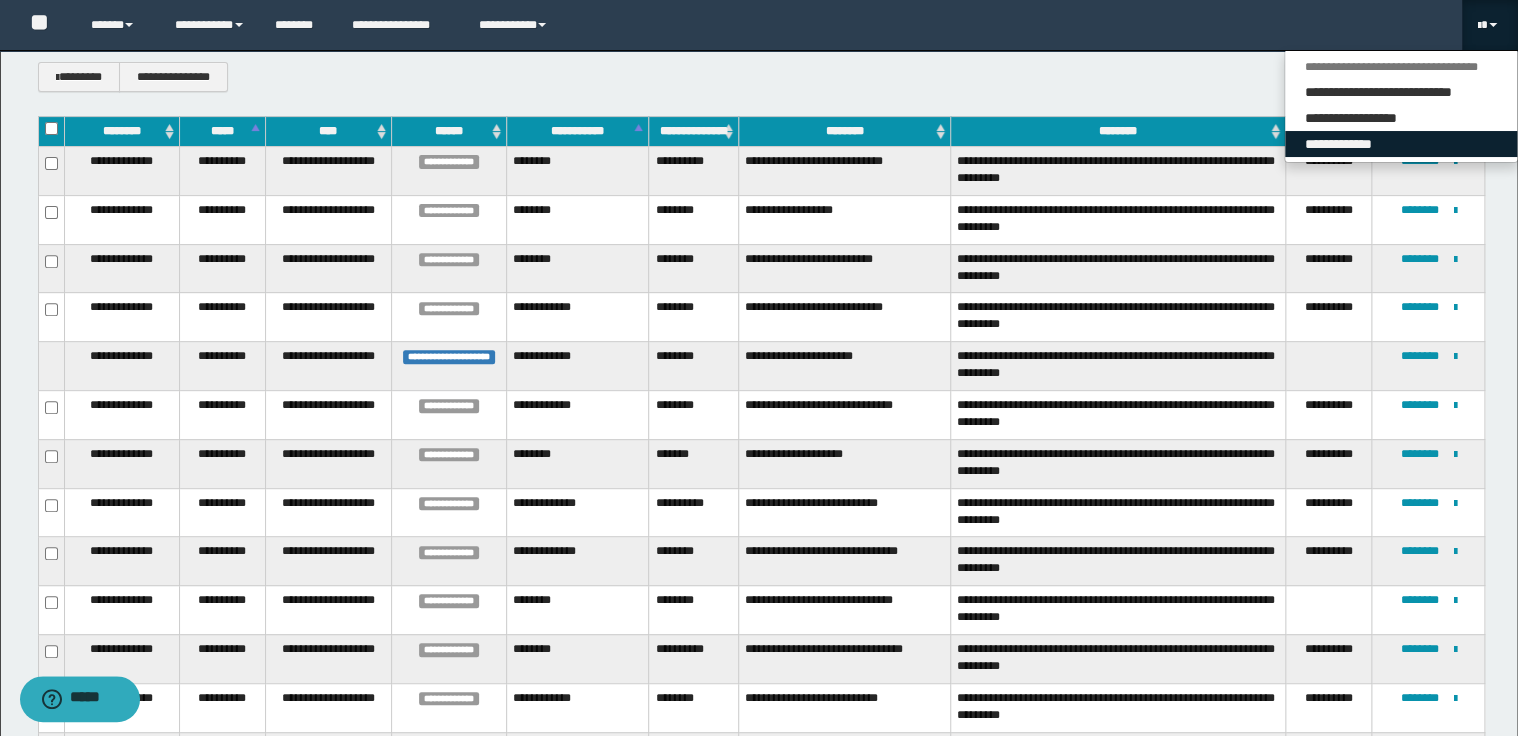click on "**********" at bounding box center (1401, 144) 